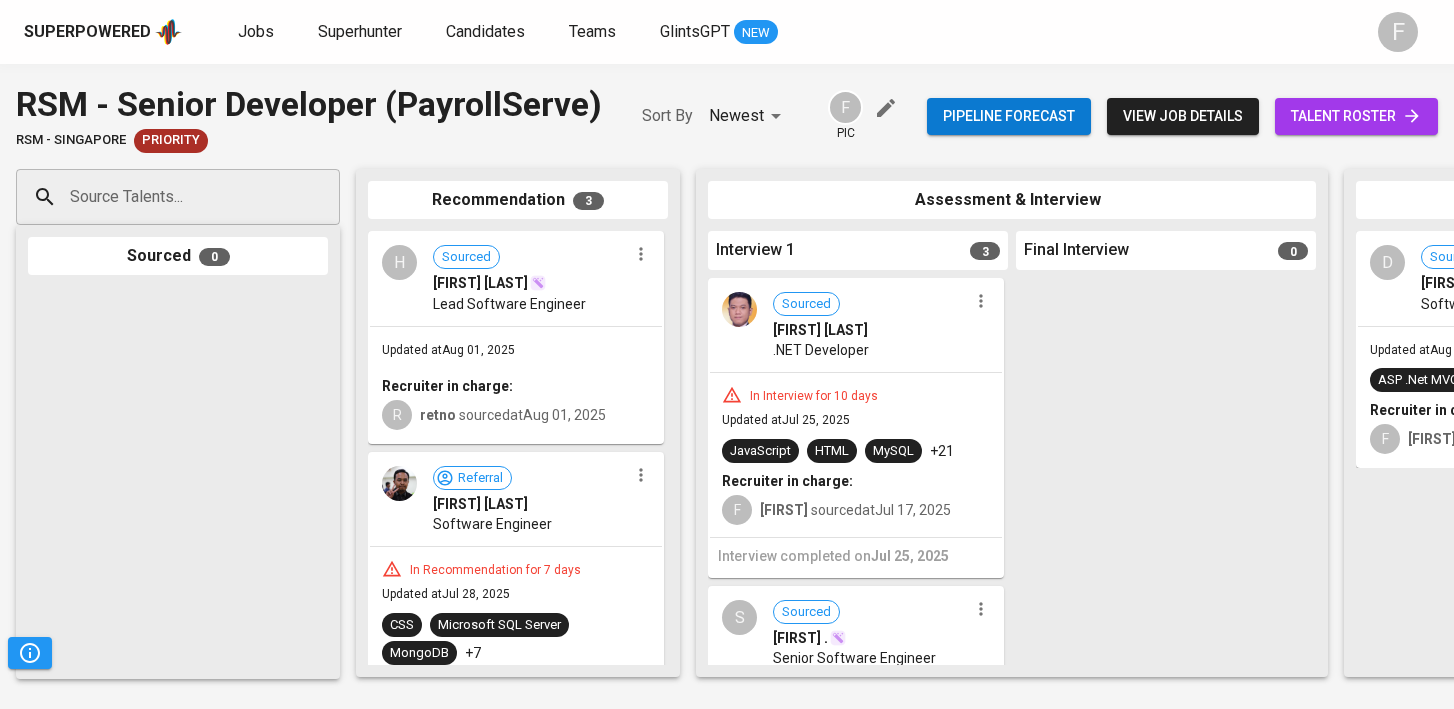 scroll, scrollTop: 0, scrollLeft: 0, axis: both 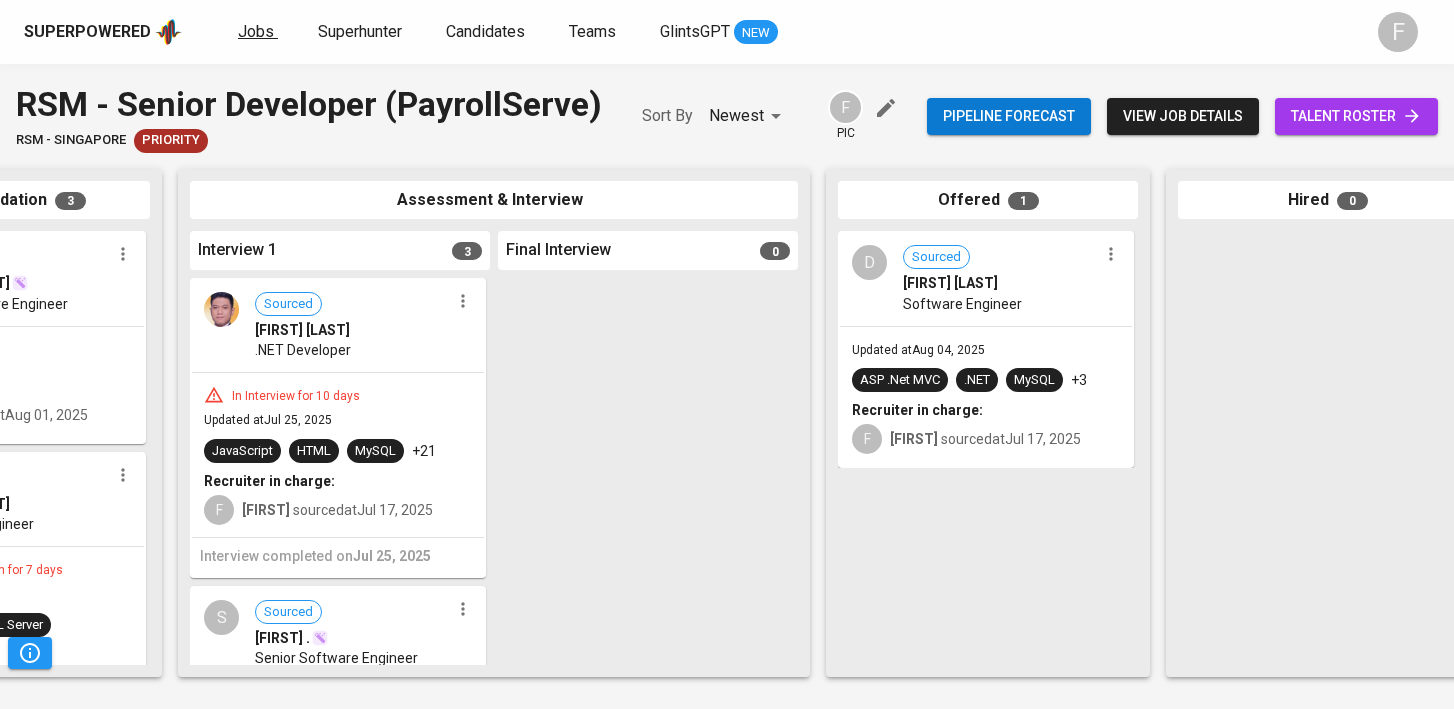 click on "Jobs" at bounding box center (256, 31) 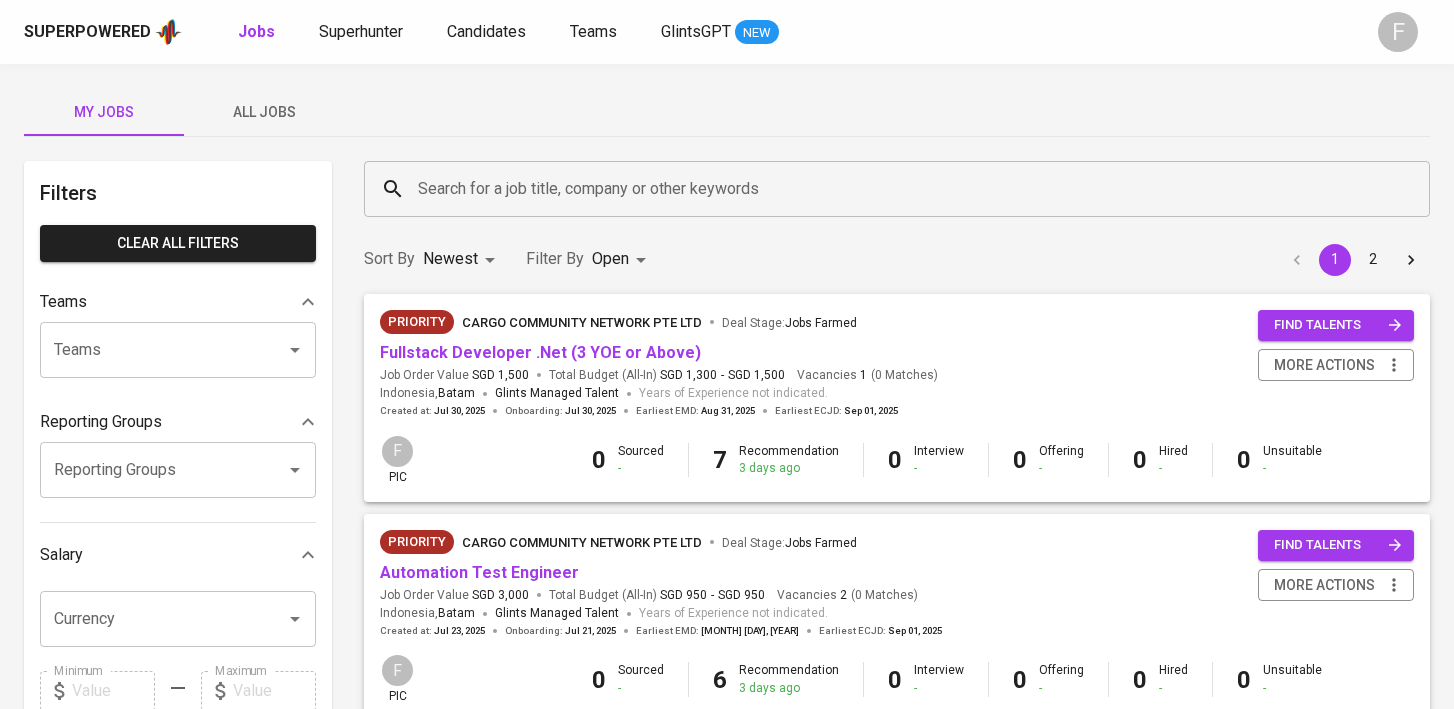 click on "Search for a job title, company or other keywords" at bounding box center [902, 189] 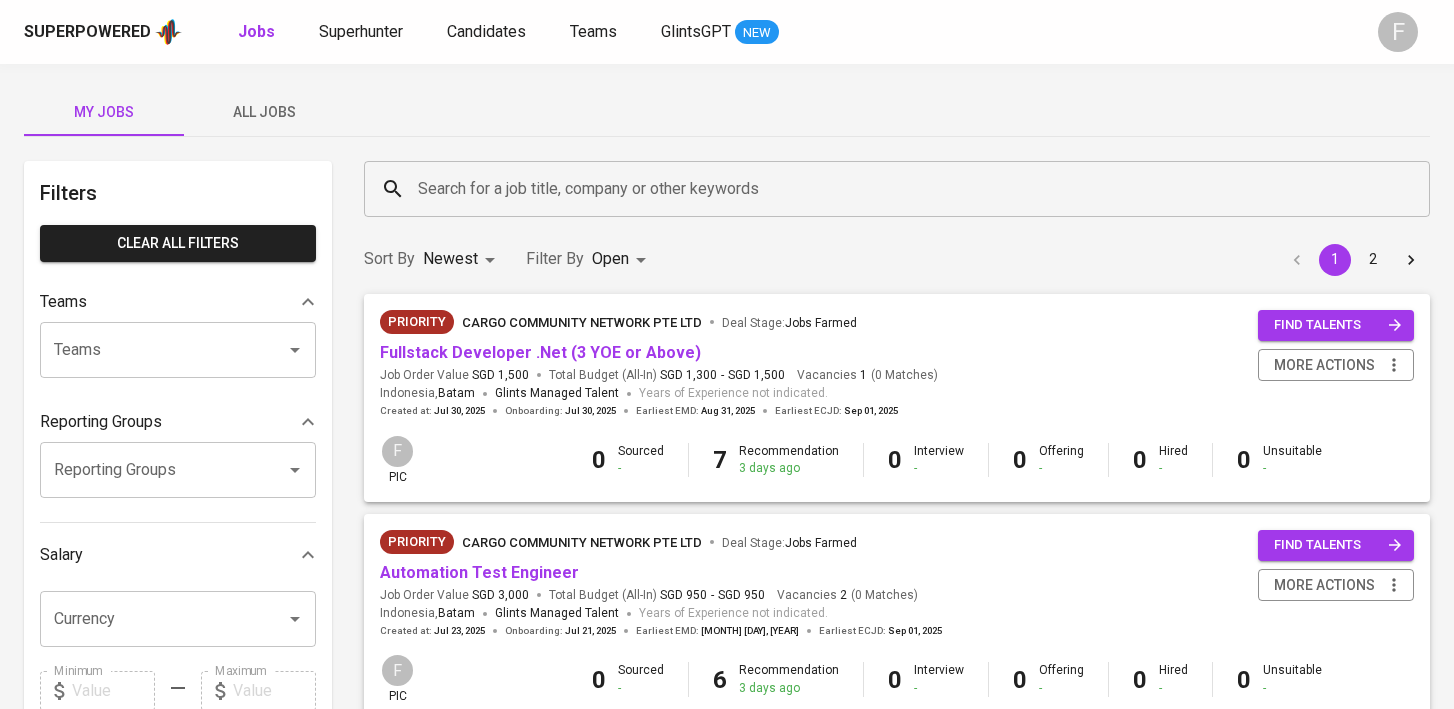 click on "My Jobs All Jobs" at bounding box center (727, 112) 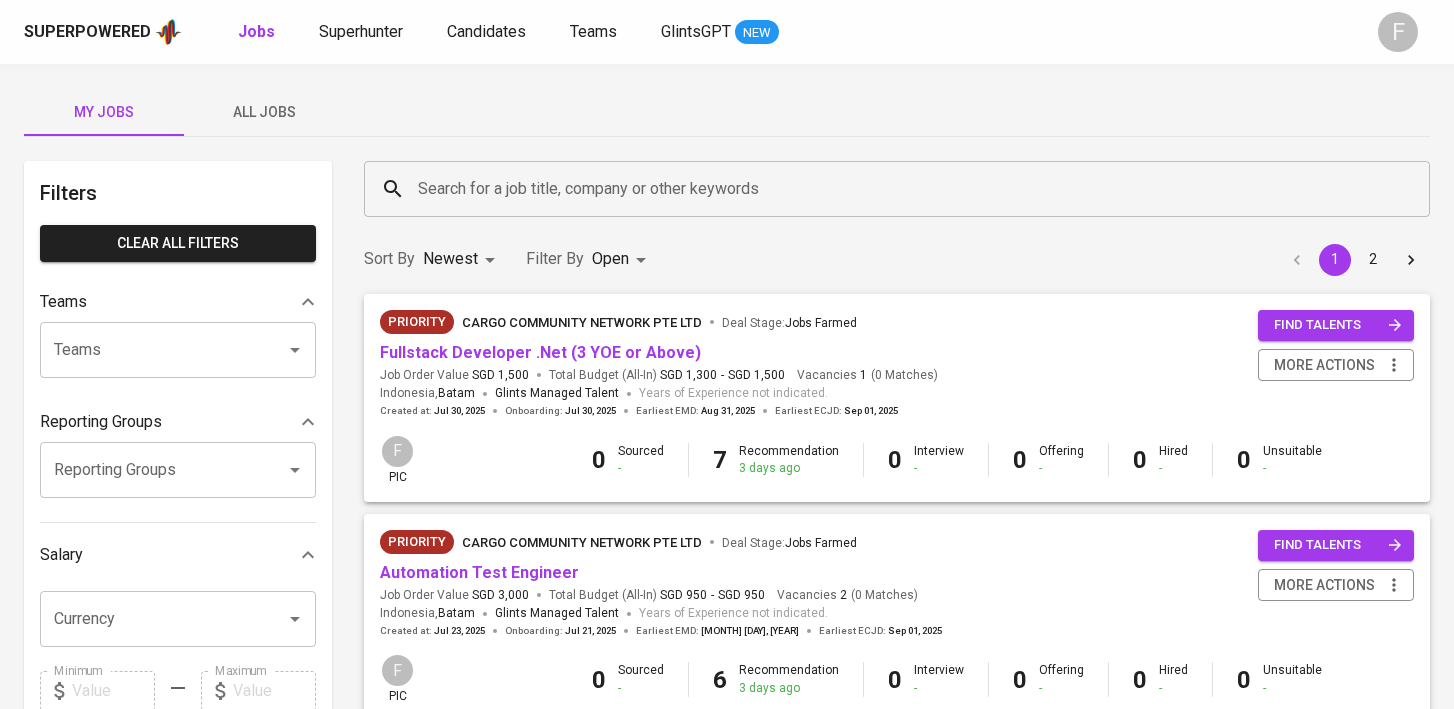 click on "Search for a job title, company or other keywords" at bounding box center (902, 189) 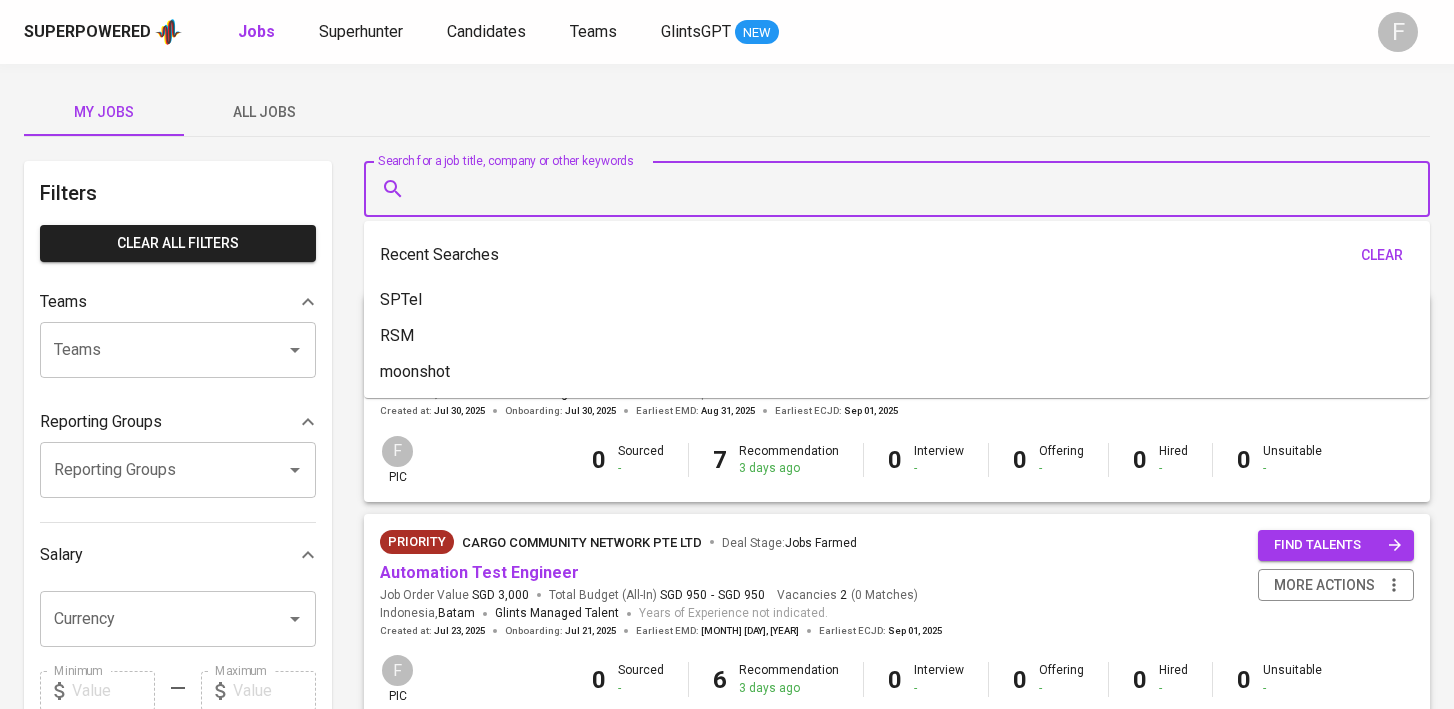 click on "My Jobs All Jobs" at bounding box center [727, 112] 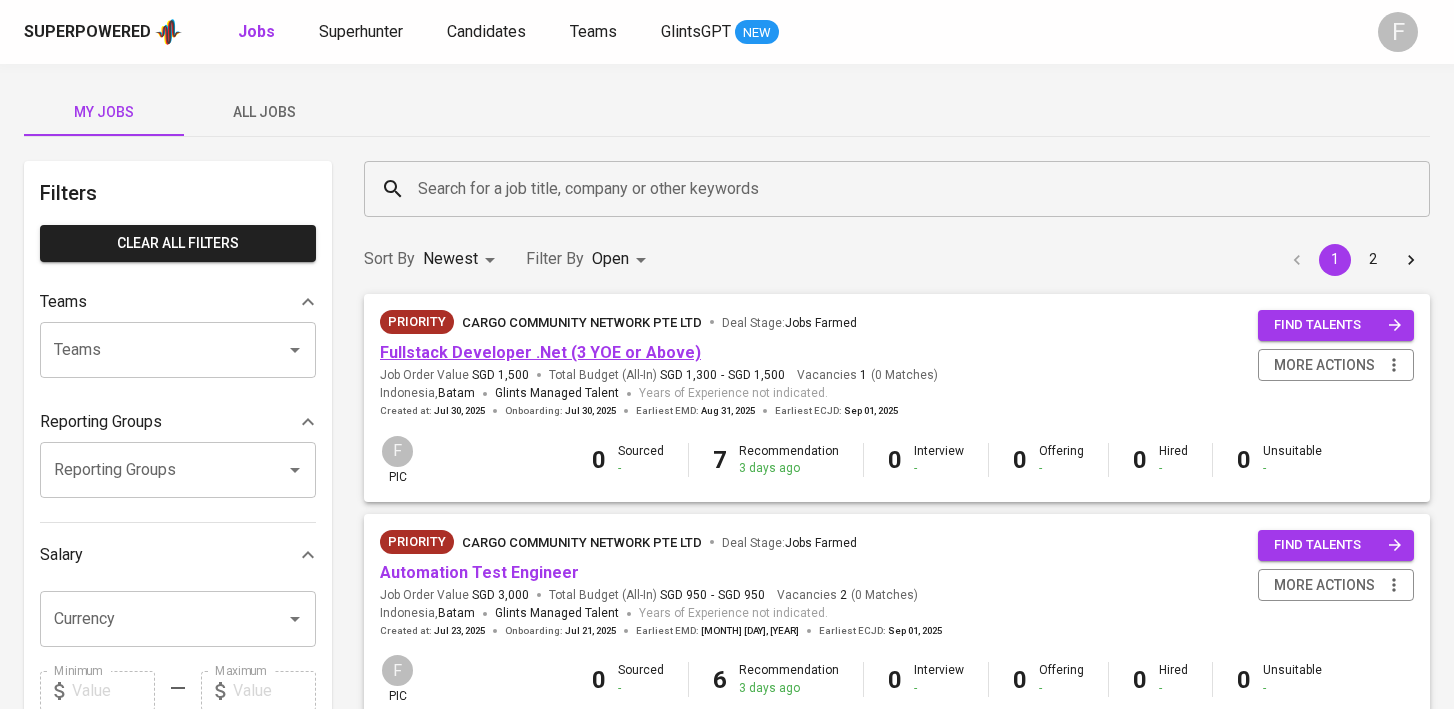 click on "Fullstack Developer .Net (3 YOE or Above)" at bounding box center (540, 352) 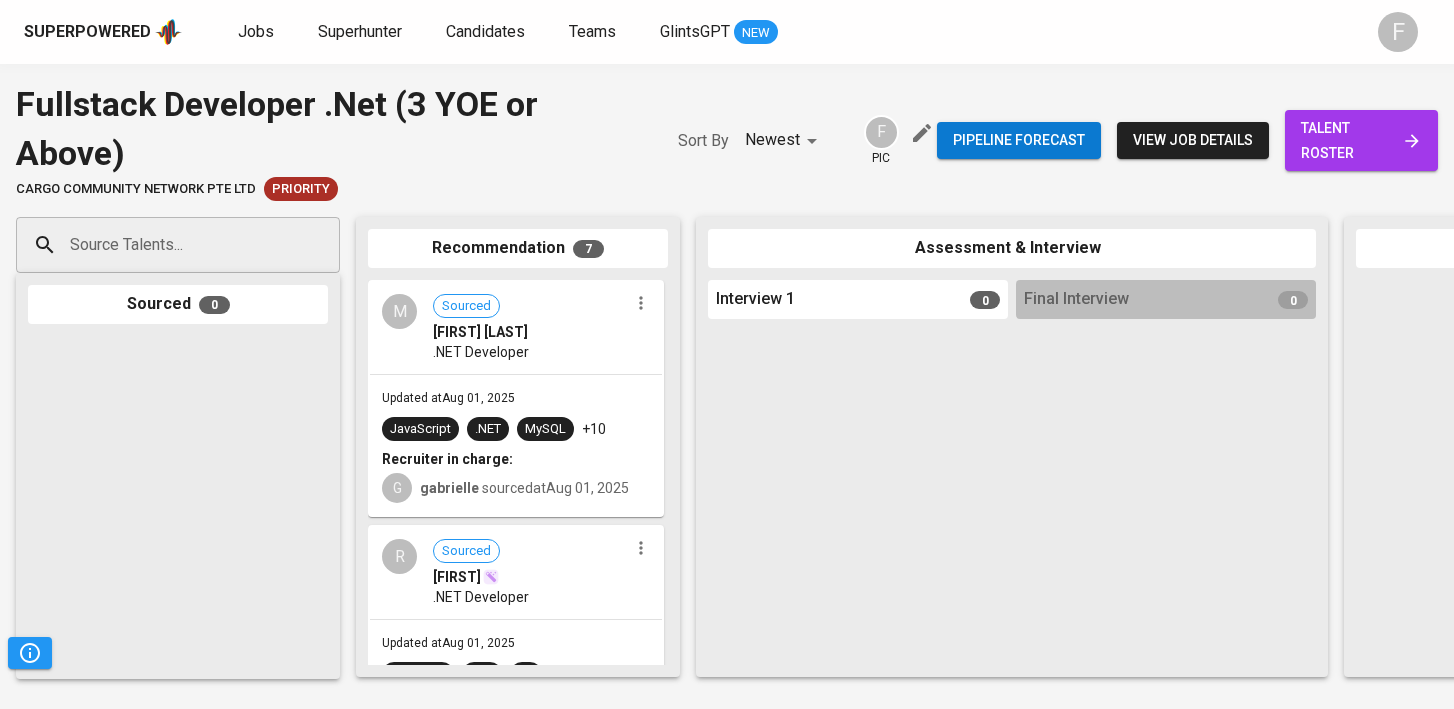 click on "talent roster" at bounding box center [1361, 140] 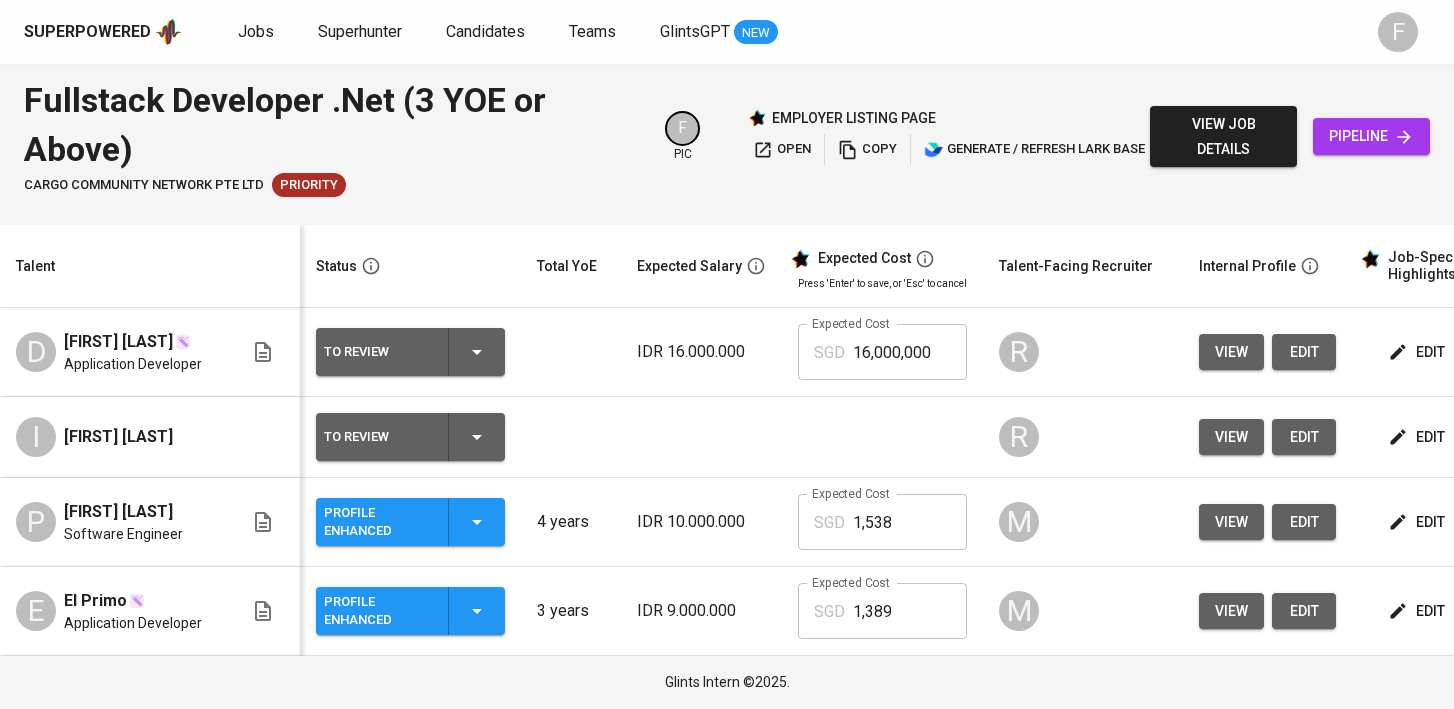 scroll, scrollTop: 0, scrollLeft: 32, axis: horizontal 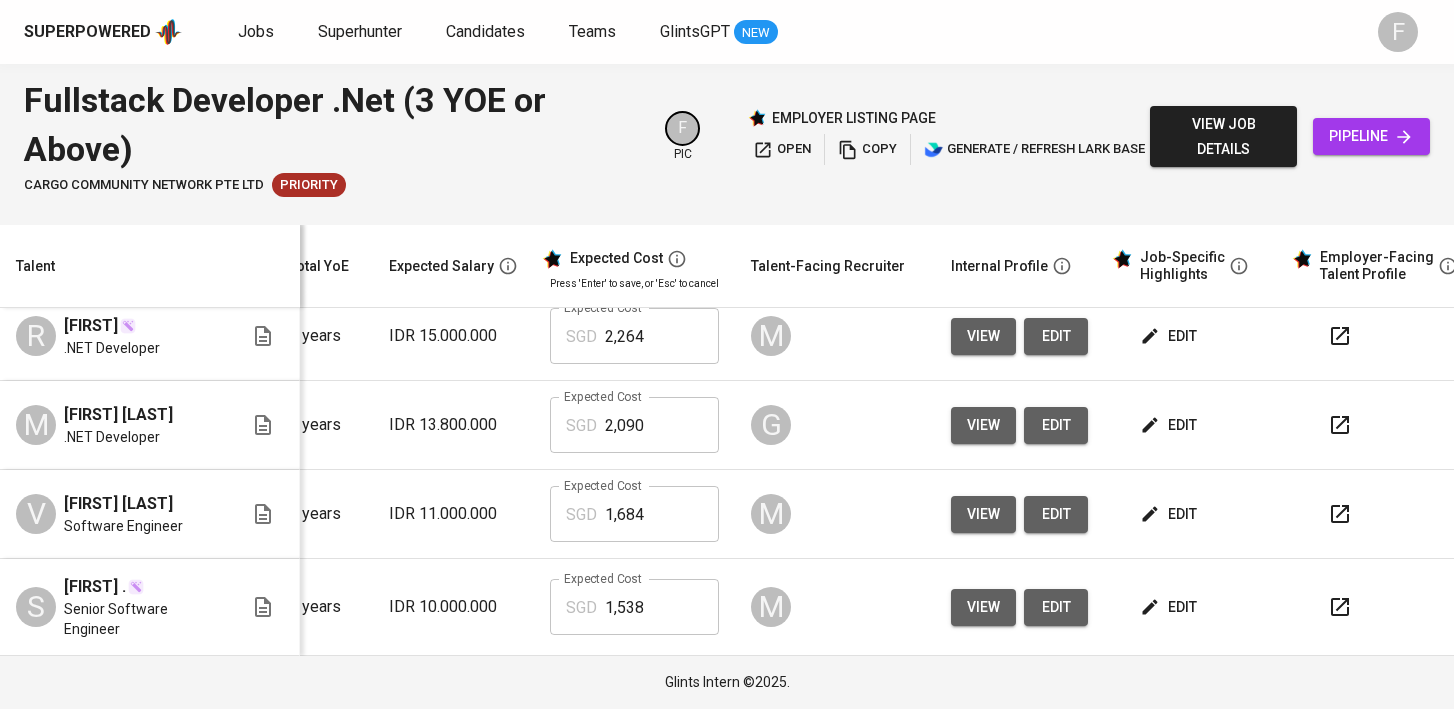 click 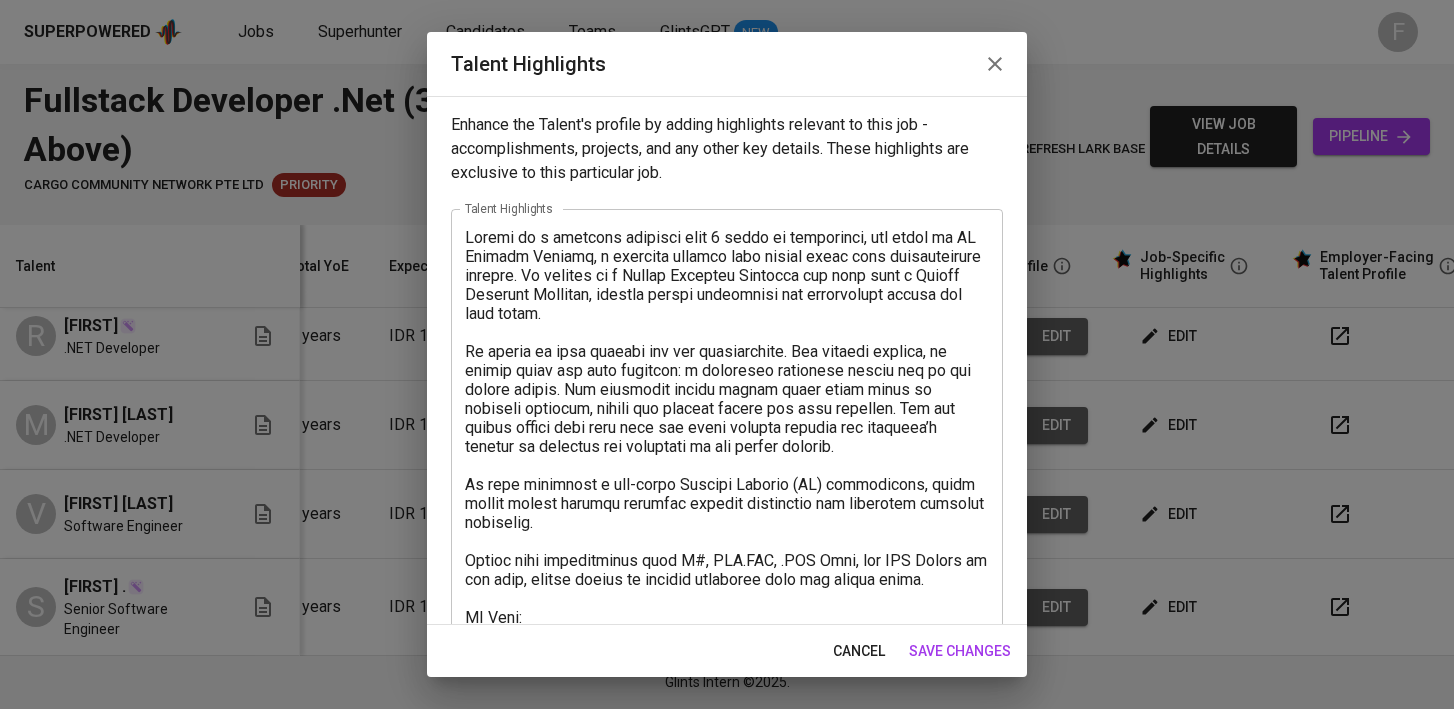 scroll, scrollTop: 379, scrollLeft: 0, axis: vertical 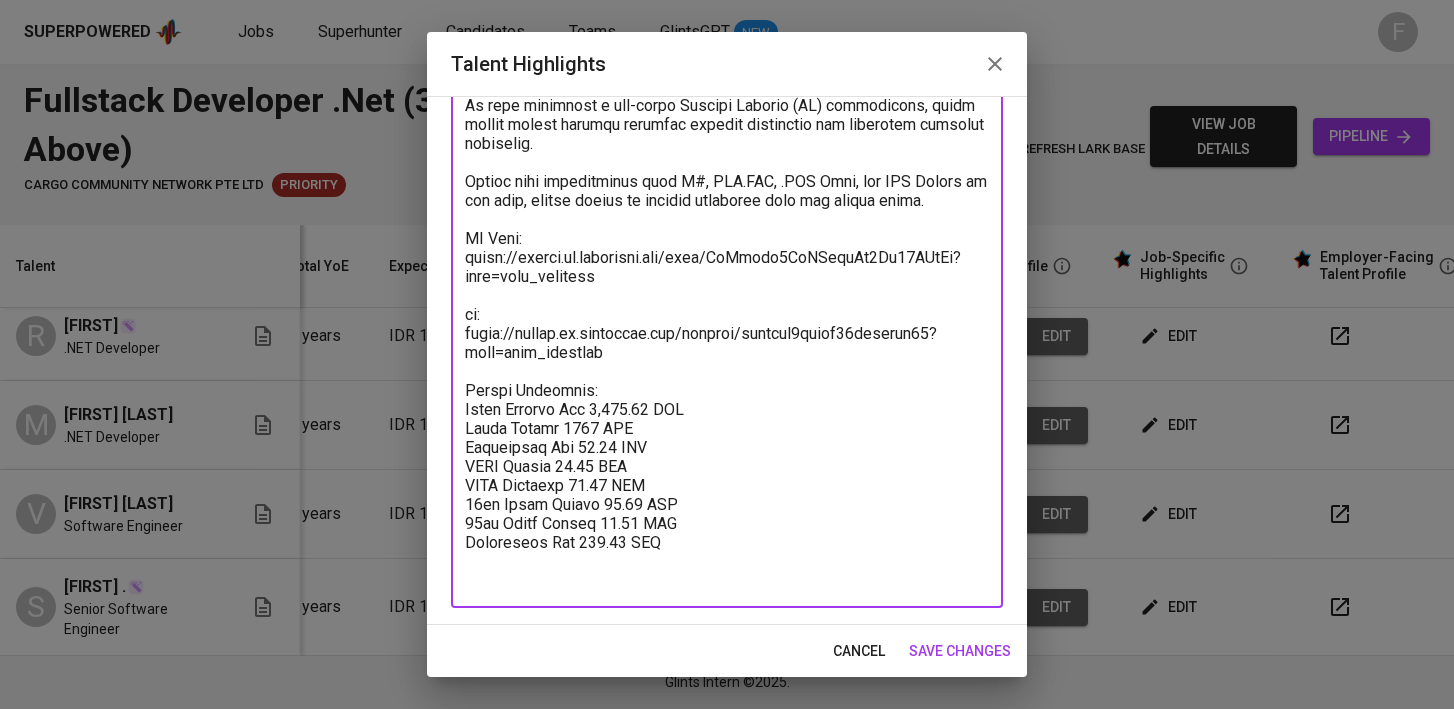 click at bounding box center [727, 219] 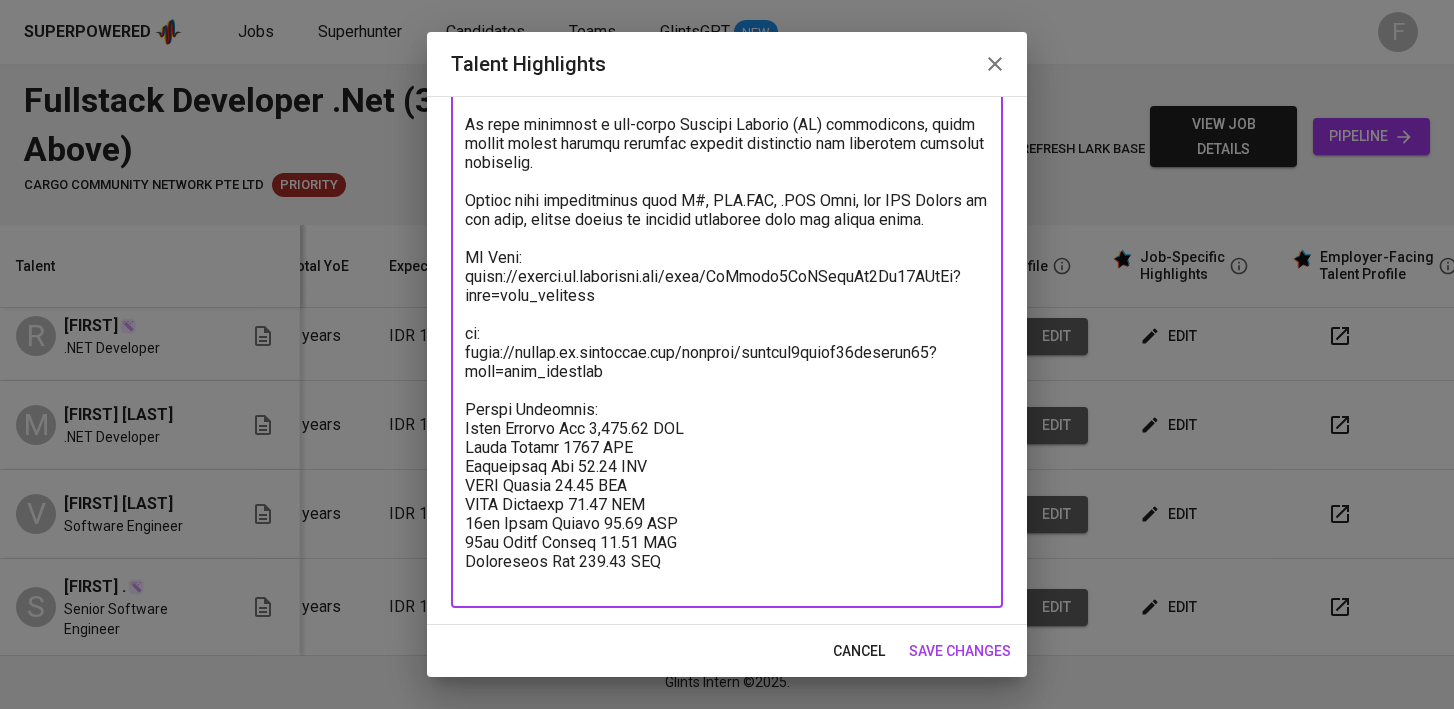 scroll, scrollTop: 341, scrollLeft: 0, axis: vertical 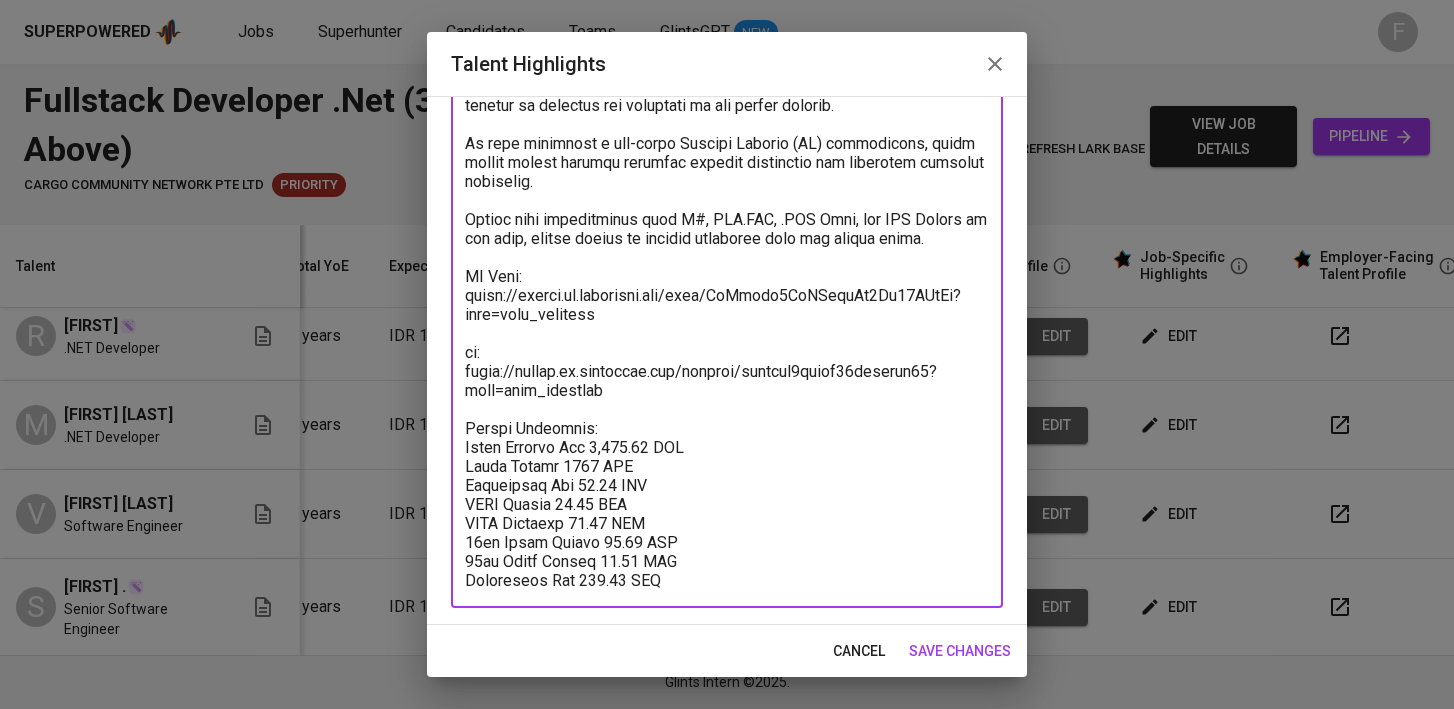 drag, startPoint x: 651, startPoint y: 392, endPoint x: 478, endPoint y: 315, distance: 189.36209 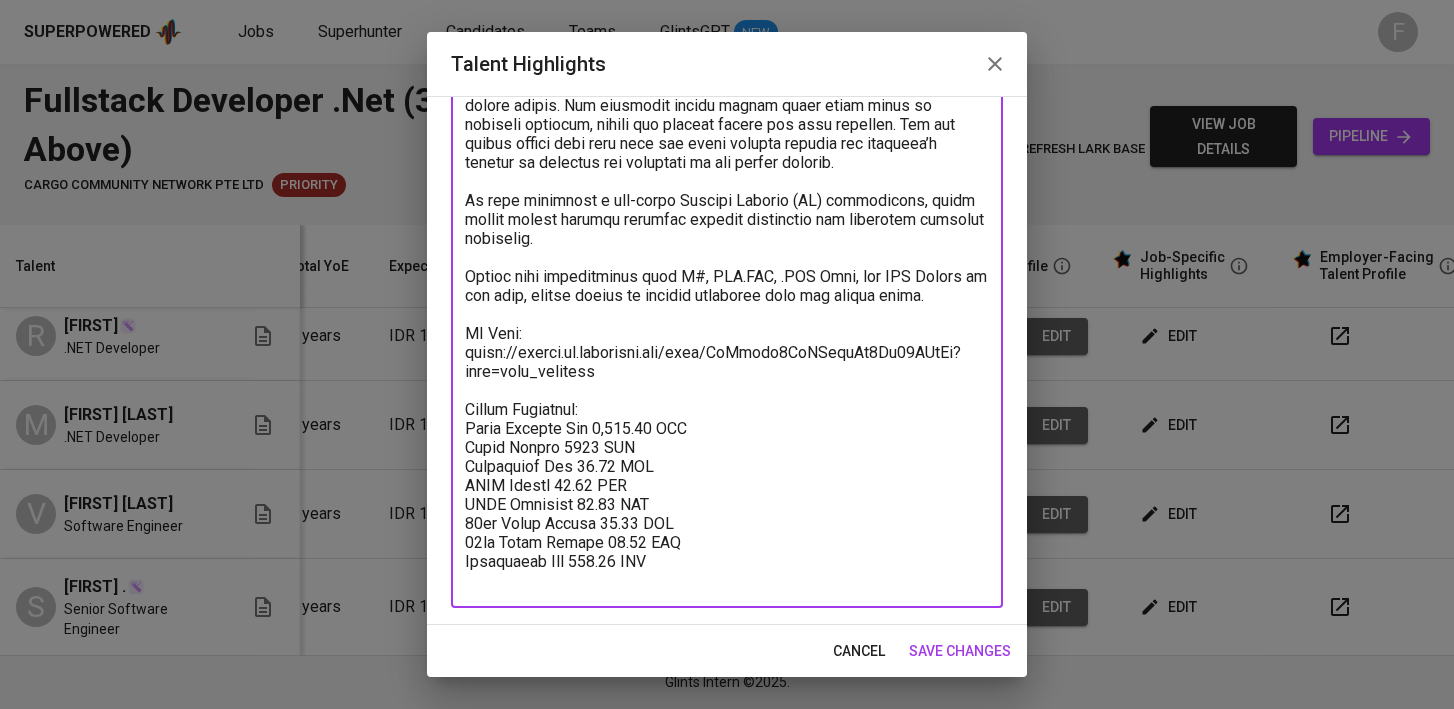 scroll, scrollTop: 265, scrollLeft: 0, axis: vertical 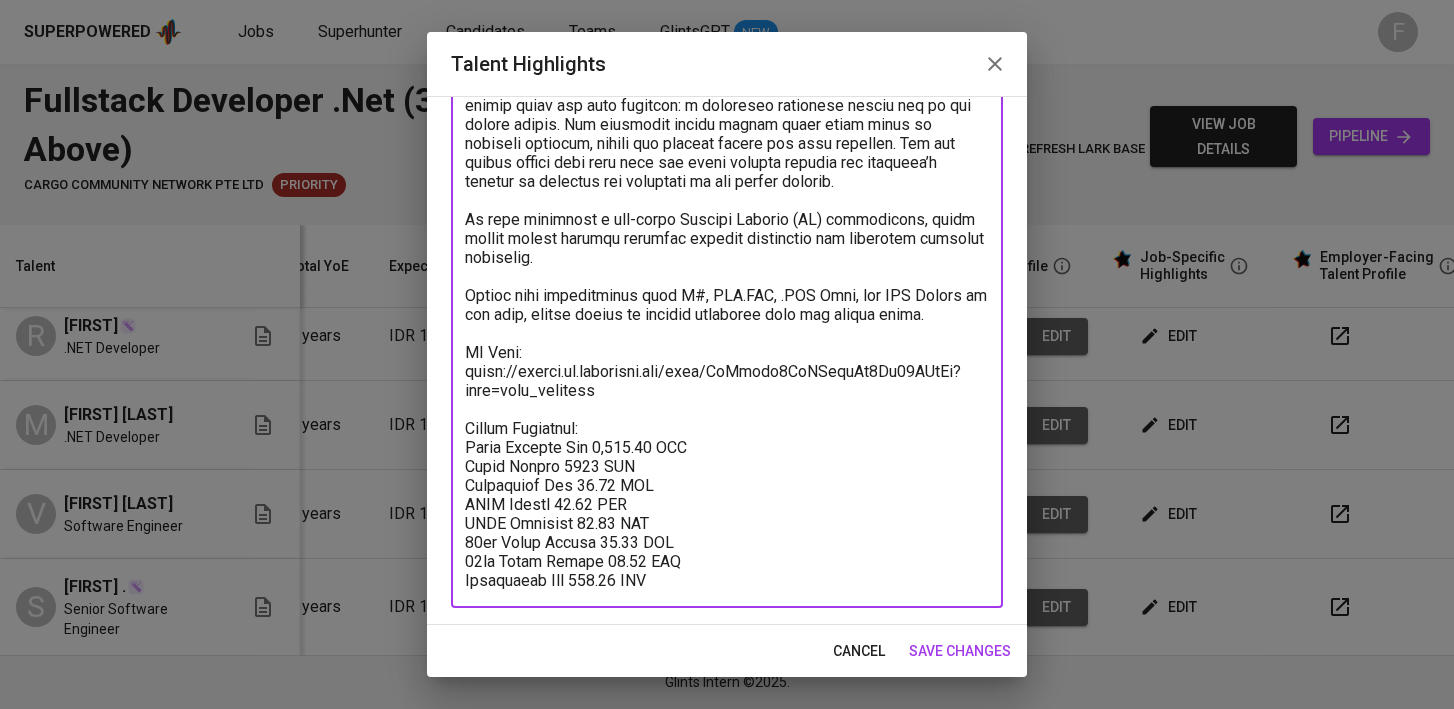 type on "Sujono is a software engineer with 8 years of experience, all spent at PT Celindo Pratama, a software company that mainly works with manufacturing clients. He started as a Junior Software Engineer and grew into a Senior Software Engineer, showing strong commitment and reliability during his time there.
He worked on both desktop and web applications. For desktop systems, he helped build two main projects: a warehouse inventory system and an ink mixing system. The warehouse system helped users track stock by scanning barcodes, making the process faster and more accurate. The ink mixing system made sure that the final product matched the customer’s request by checking the precision of the mixing process.
He also developed a web-based Quality Control (QC) application, which helped ensure vendors followed company procedures and supported detailed reporting.
Sujono used technologies like C#, ASP.NET, .NET Core, and SQL Server in his work, always aiming to deliver solutions that met client needs.
CV Link:
htt..." 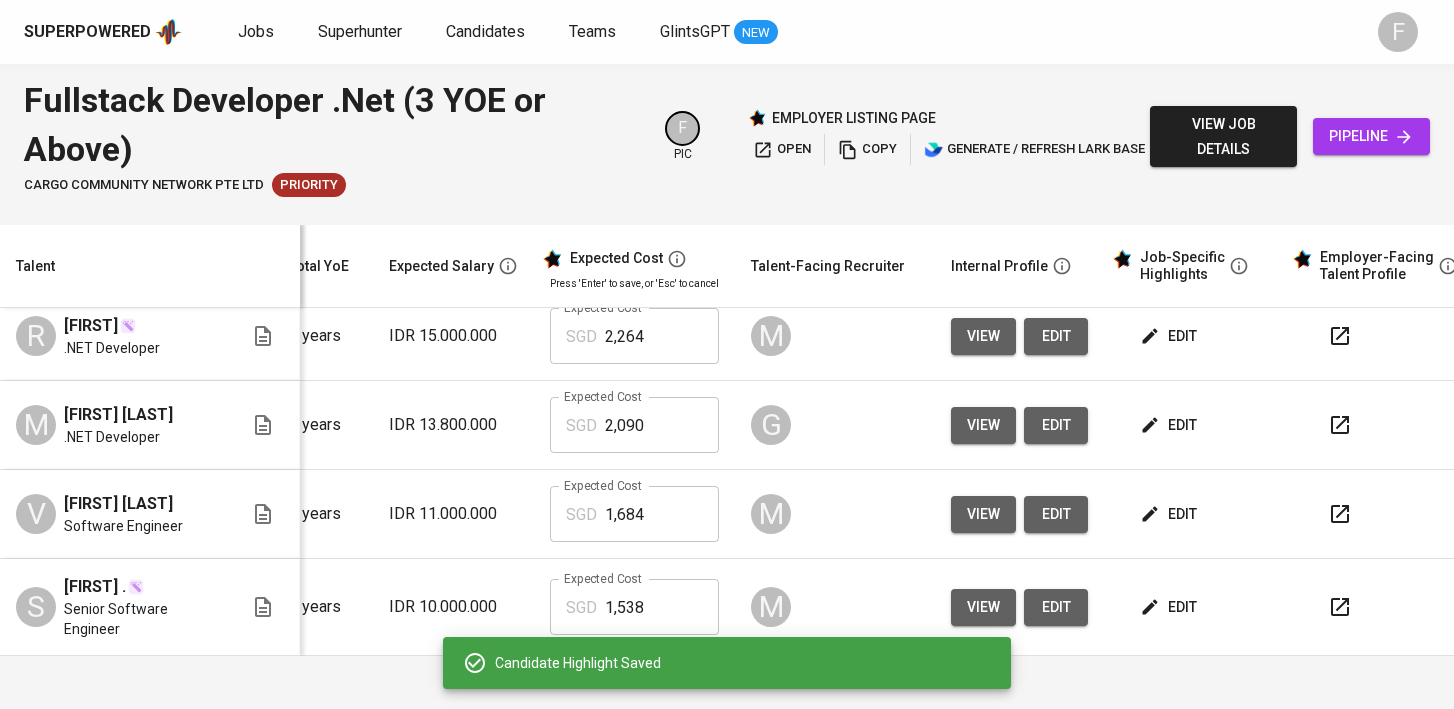 click on "edit" at bounding box center (1170, 607) 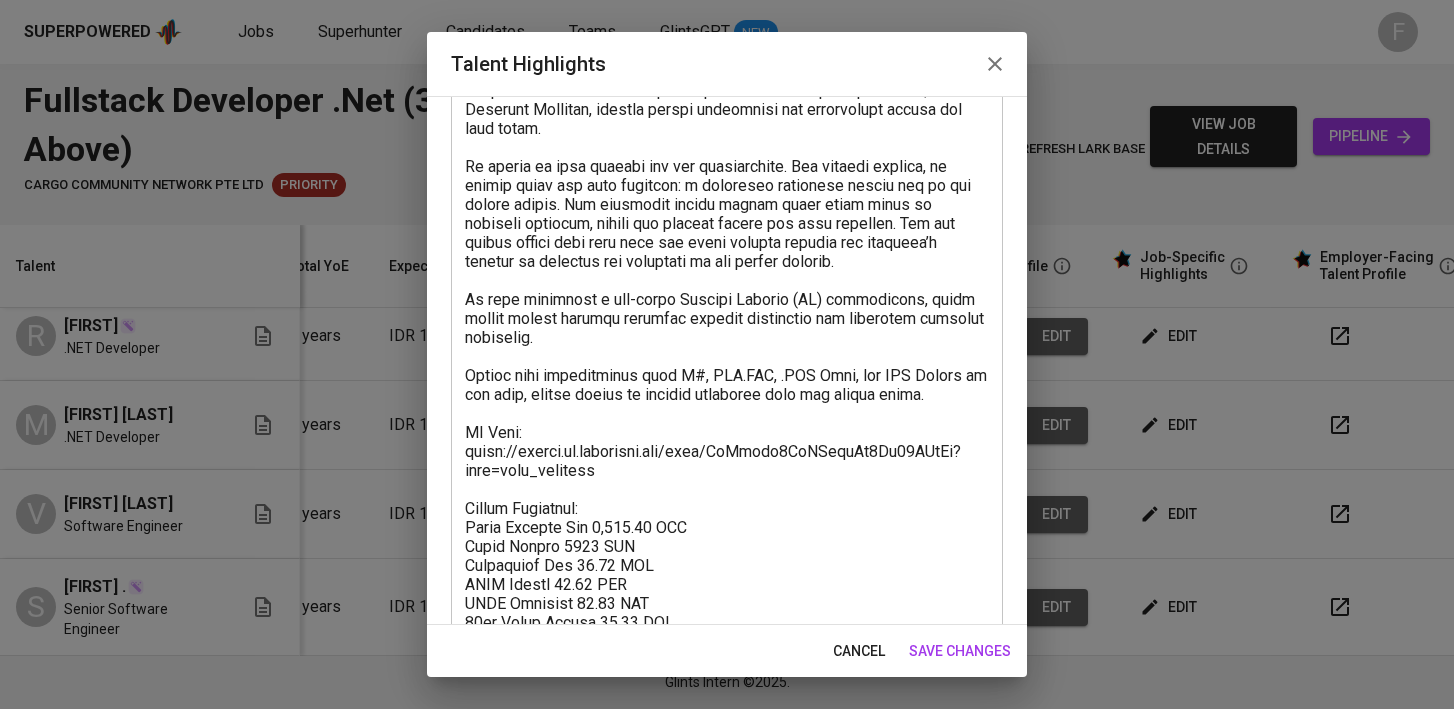 scroll, scrollTop: 178, scrollLeft: 0, axis: vertical 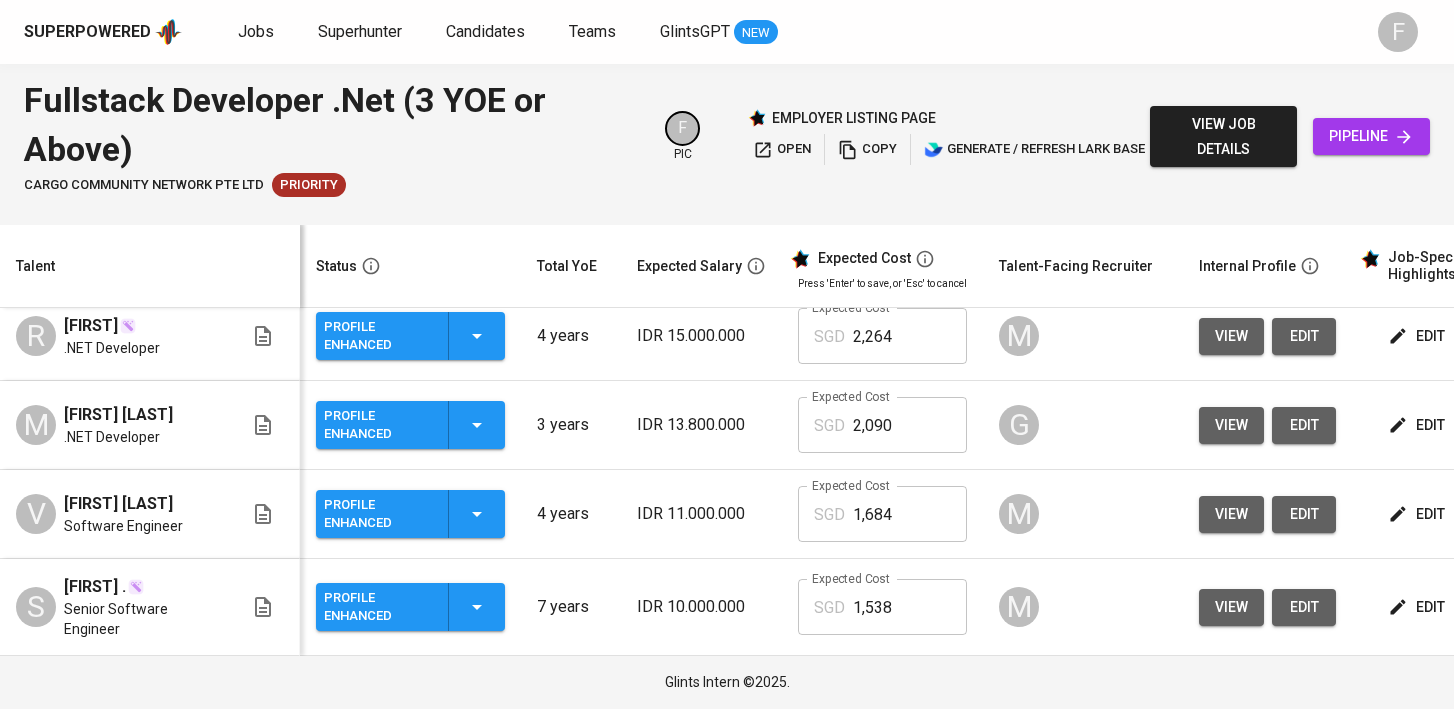 click 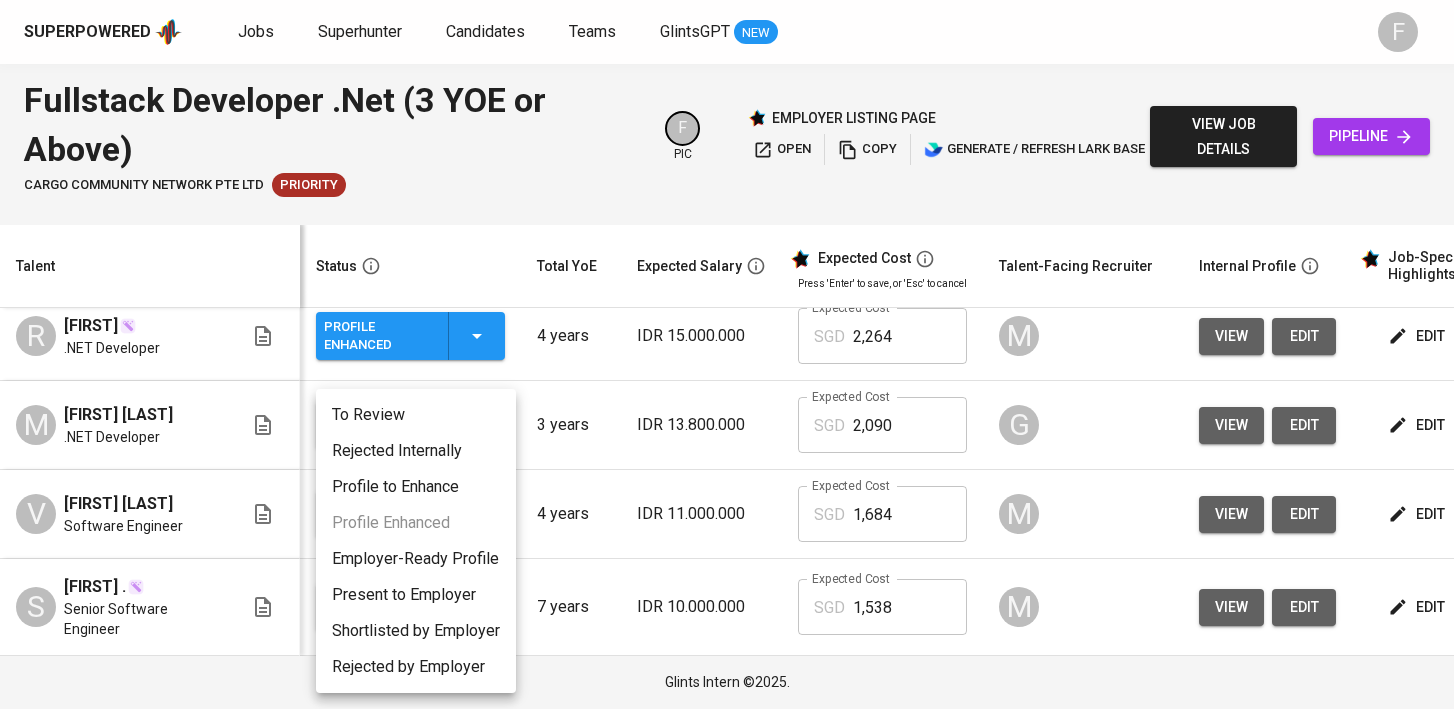 click on "Present to Employer" at bounding box center [416, 595] 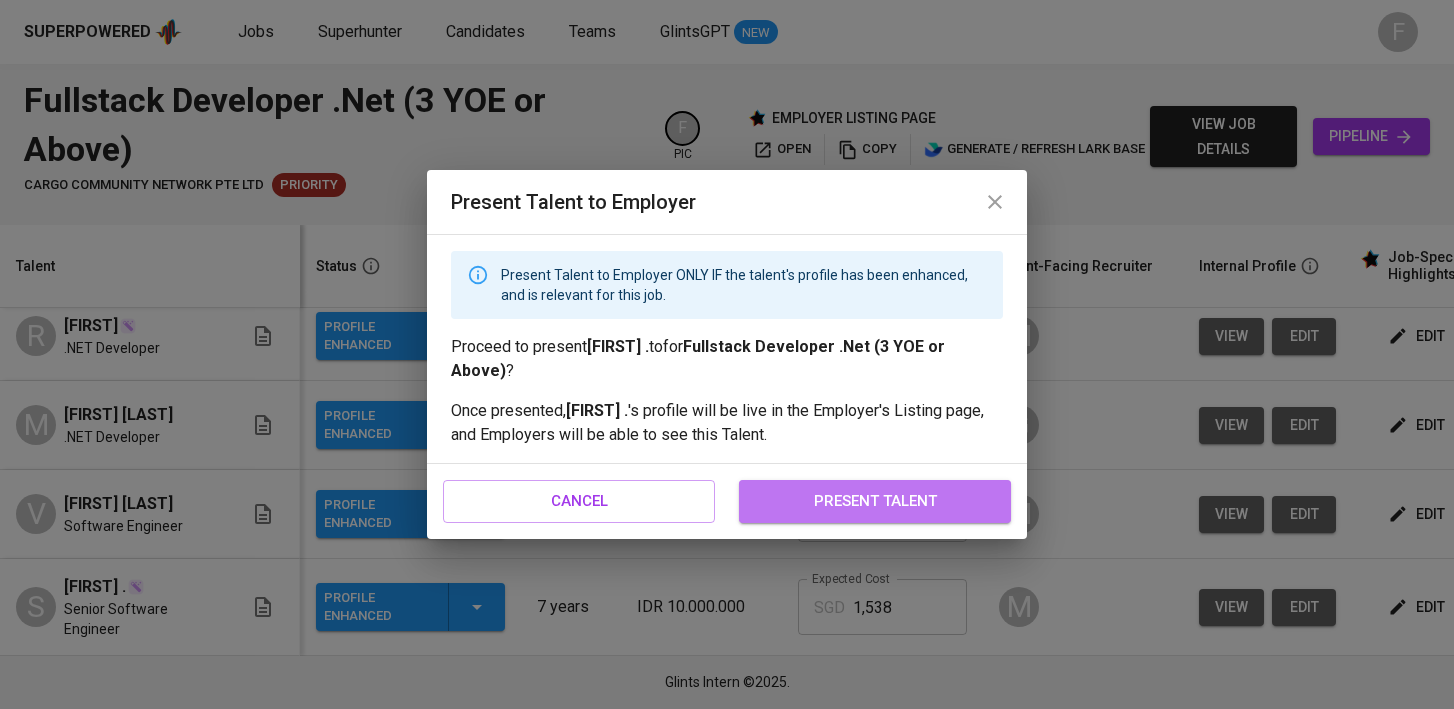 click on "present talent" at bounding box center (875, 501) 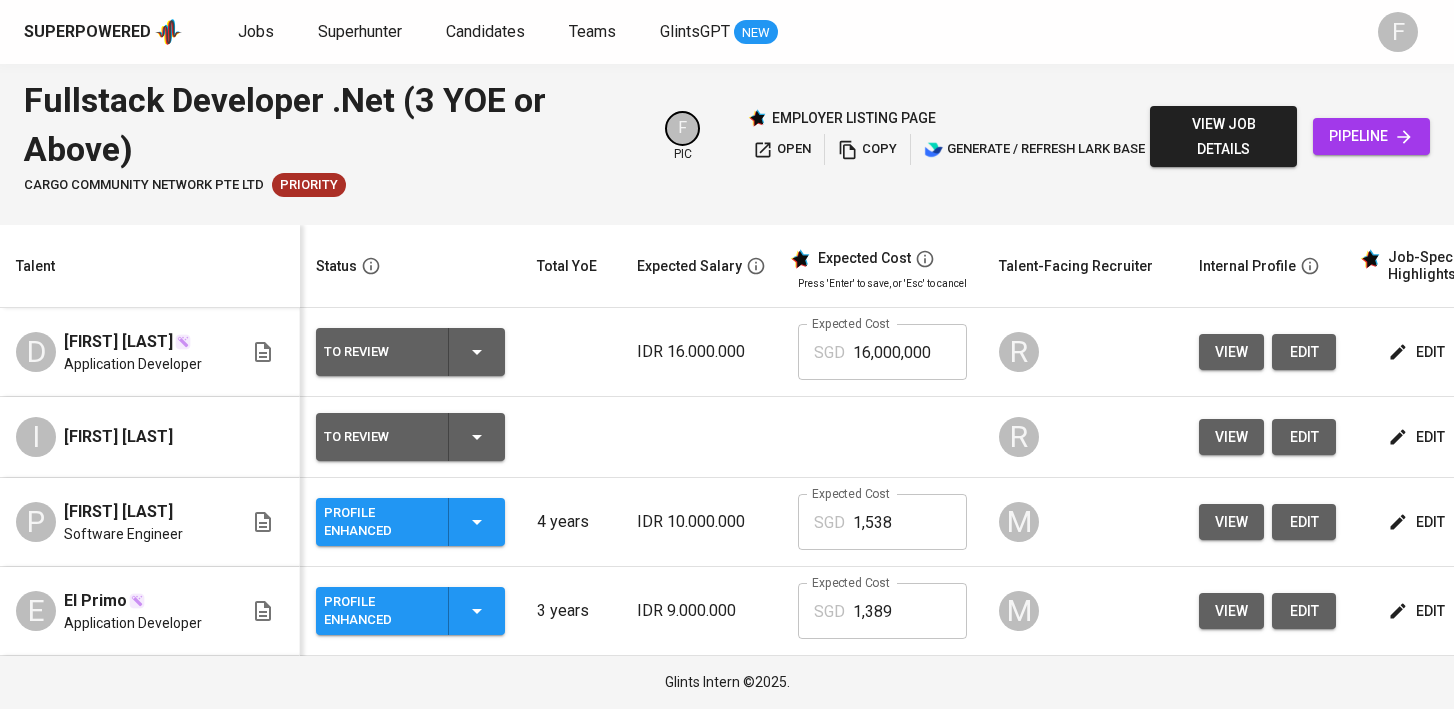 scroll, scrollTop: 0, scrollLeft: 288, axis: horizontal 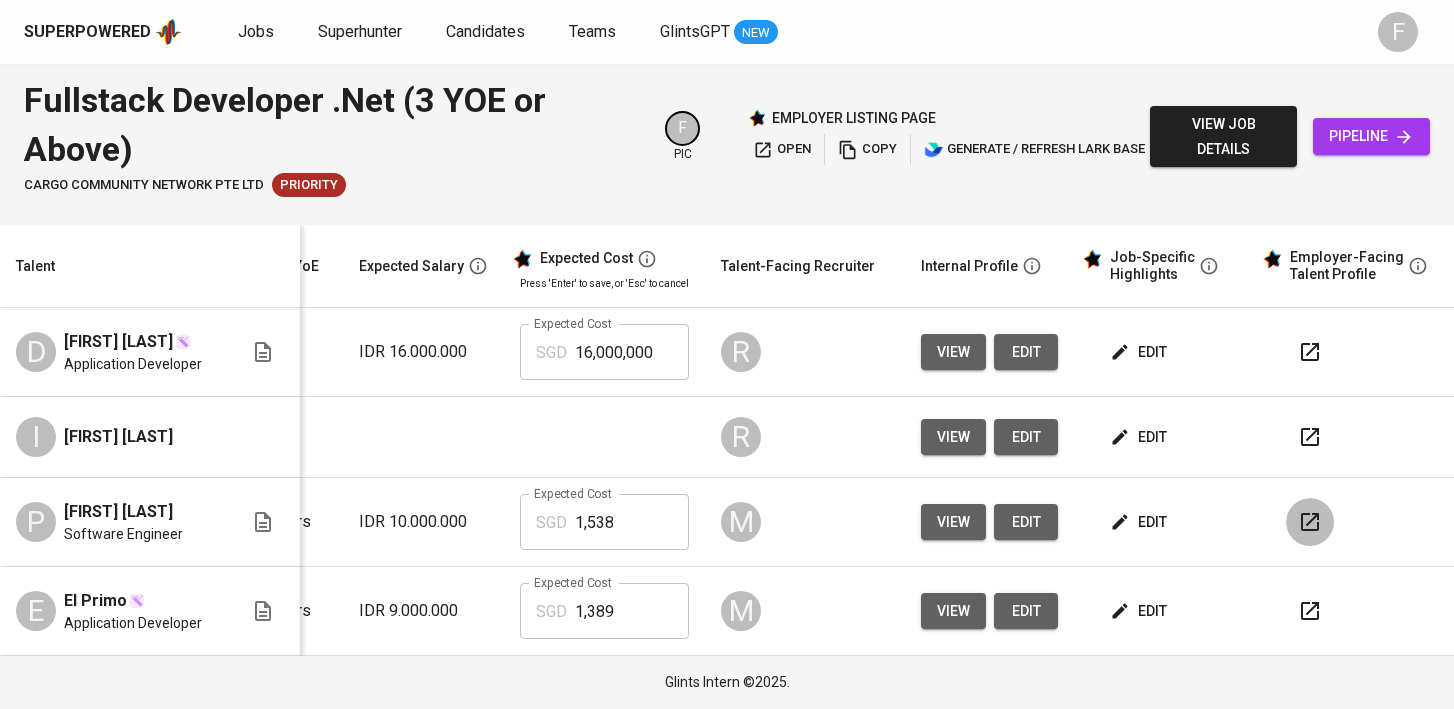 click at bounding box center [1310, 522] 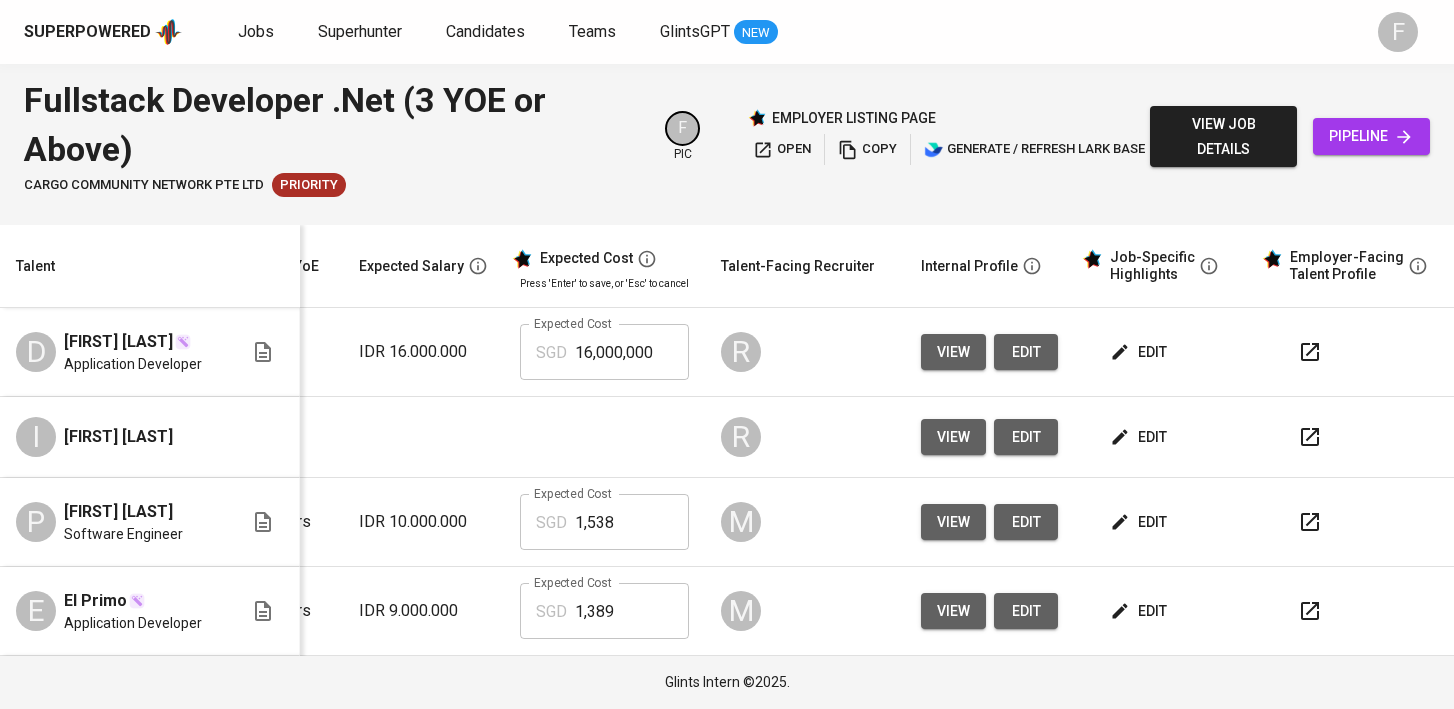 scroll, scrollTop: 3, scrollLeft: 277, axis: both 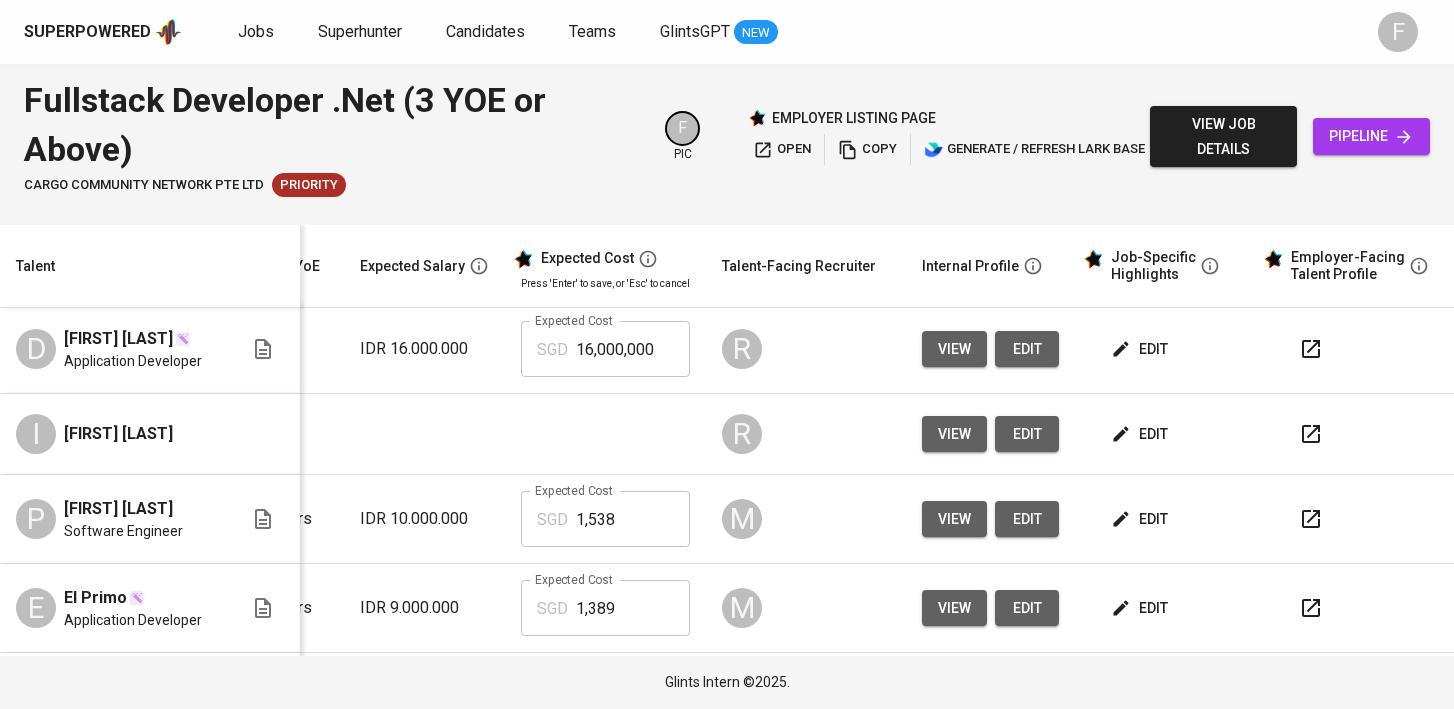 click on "edit" at bounding box center (1141, 519) 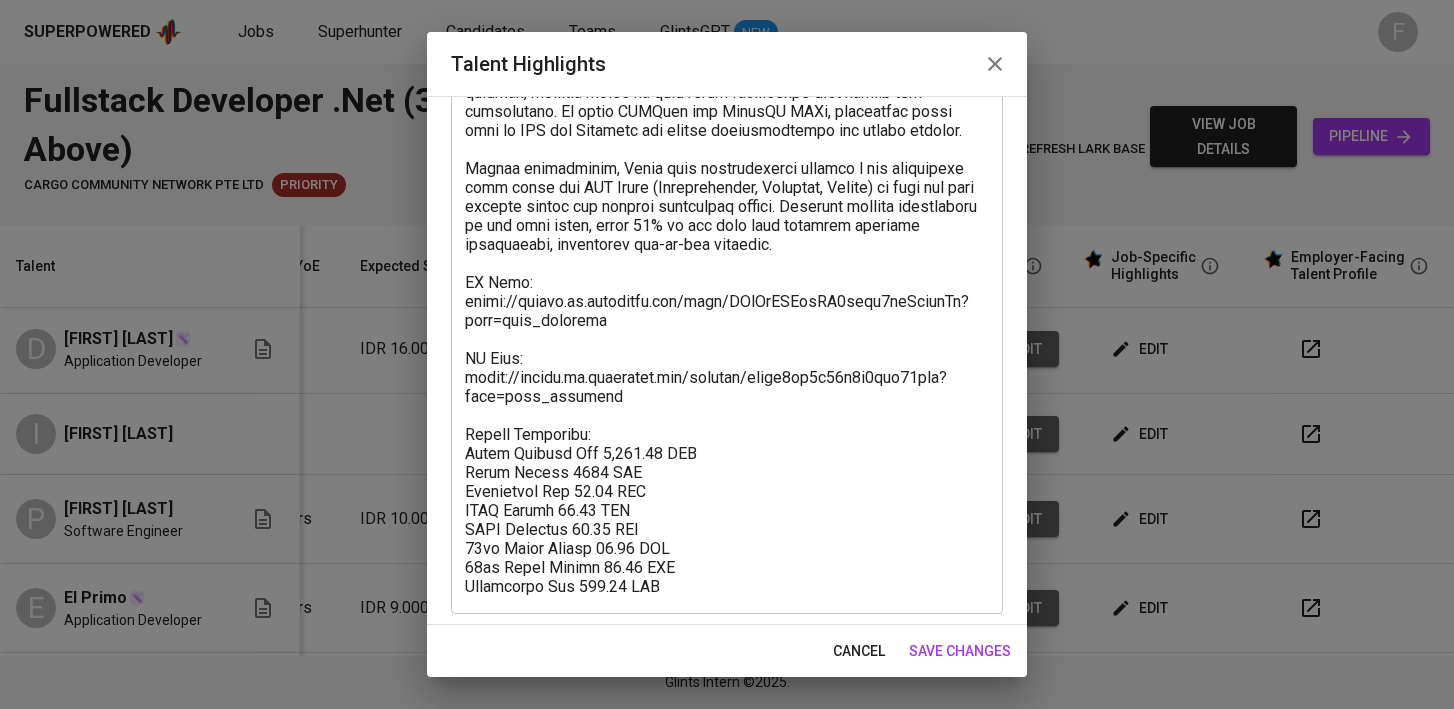 scroll, scrollTop: 398, scrollLeft: 0, axis: vertical 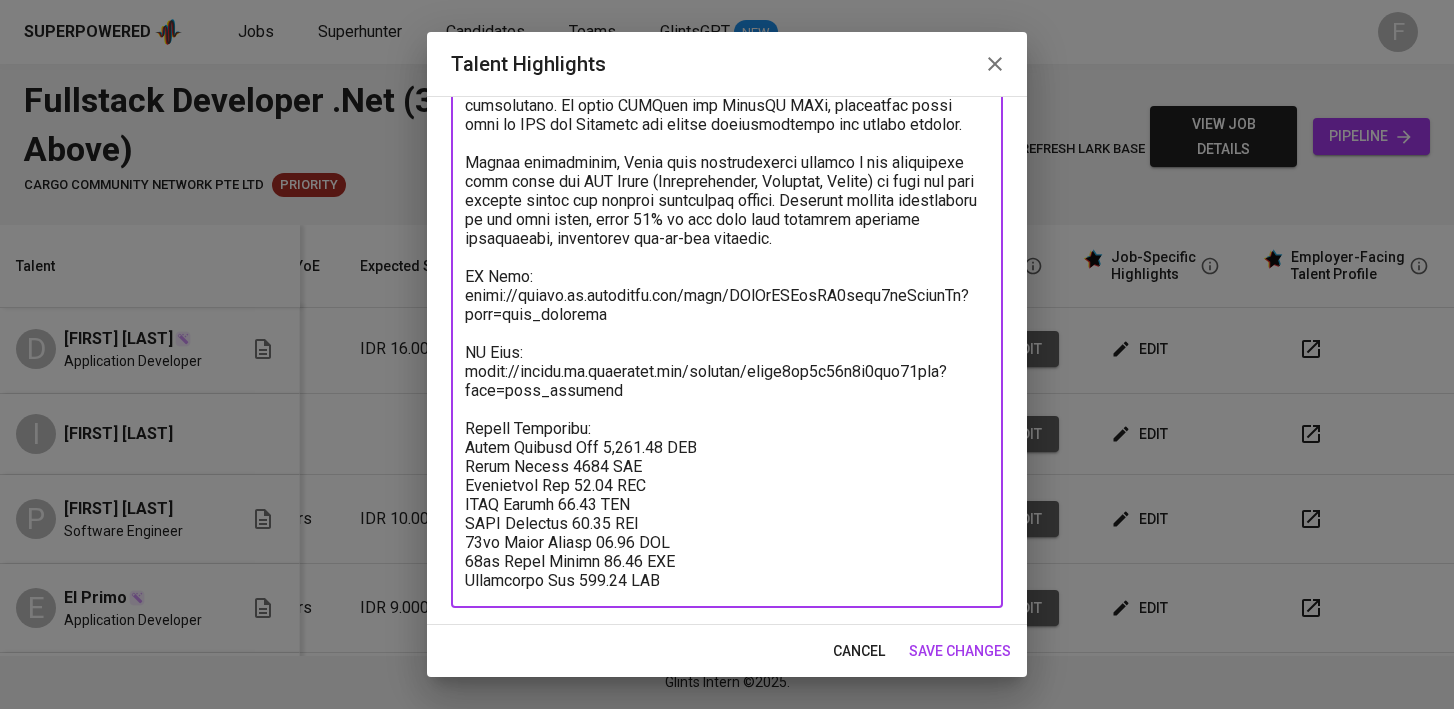 drag, startPoint x: 682, startPoint y: 397, endPoint x: 459, endPoint y: 334, distance: 231.72829 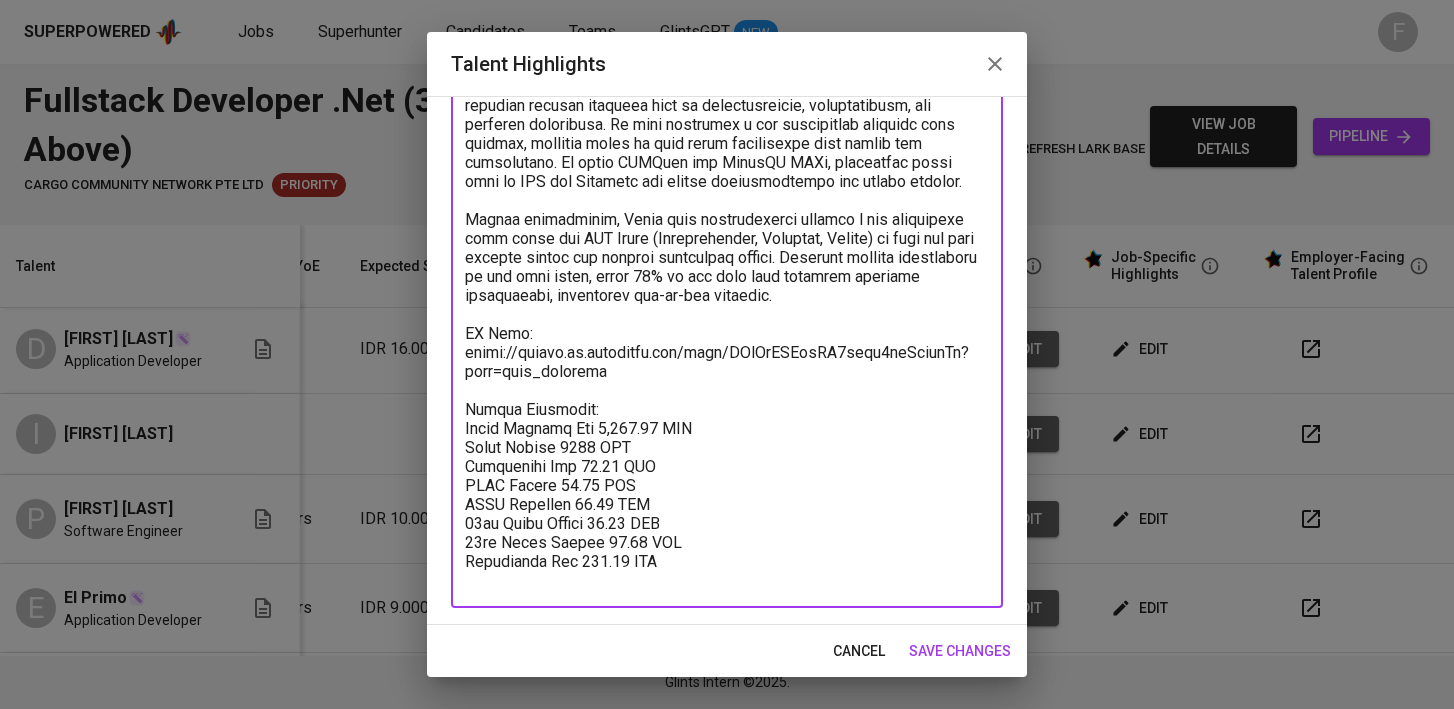 scroll, scrollTop: 322, scrollLeft: 0, axis: vertical 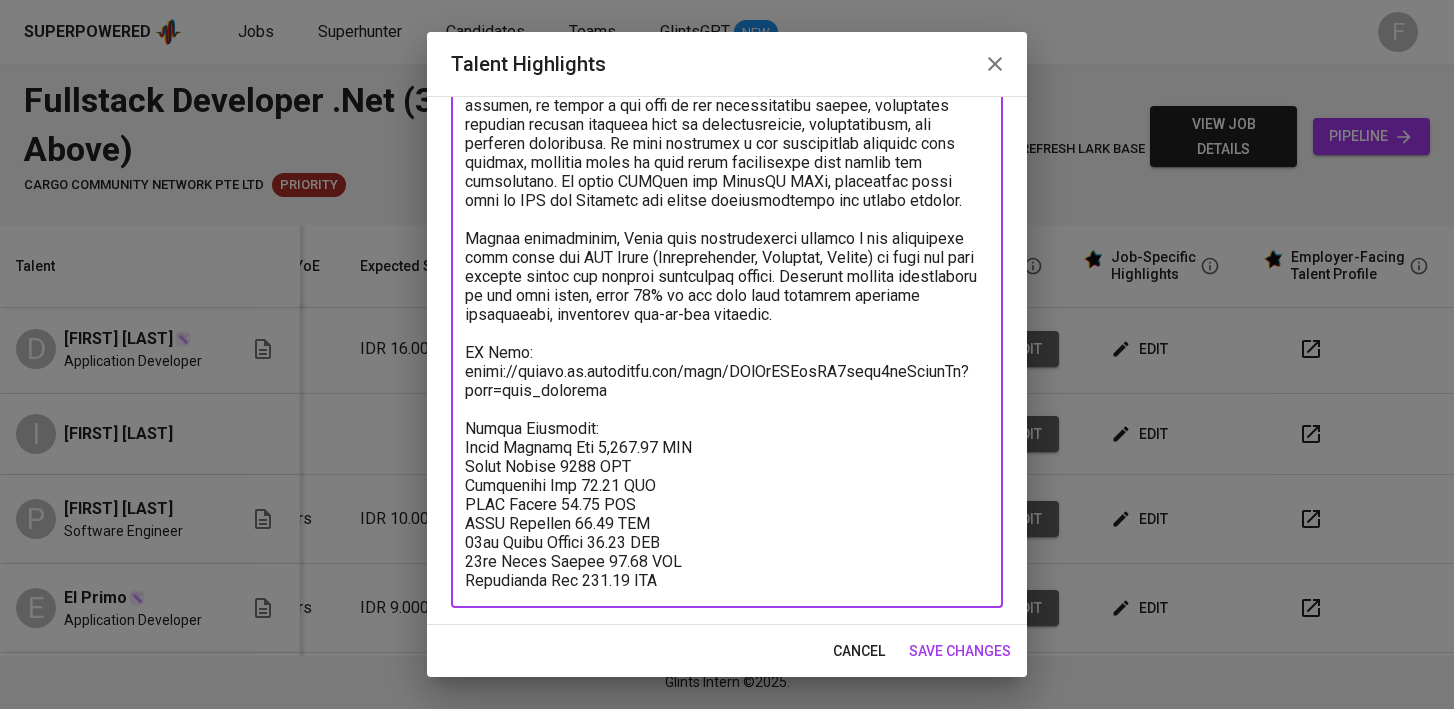 type on "Putra is a backend developer with over 3 years of experience, primarily in enterprise banking systems. From August 2021 to July 2025, he worked at Bank Rakyat Indonesia (BRI), where he focused on backend development using .NET Core, SQL Server, and MySQL, while also handling occasional frontend tasks using React.js and Chakra UI.
Putra contributed to multiple banking projects involving overseas branches, specifically for BRI Timor Leste and BRI Taipei. For Timor Leste, he enhanced outgoing remittance systems, implemented bug fixes, and maintained reconciliation features. For the BRImo Taipei project, he played a key role in the microservices revamp, developing critical backend services such as authentication, authorization, and customer management. He also developed a new transaction activity list feature, enabling users to view daily transaction logs within the application. He built RESTful and GraphQL APIs, leveraging tools such as JWT and Keycloak for secure authentication and access control.
Beyond d..." 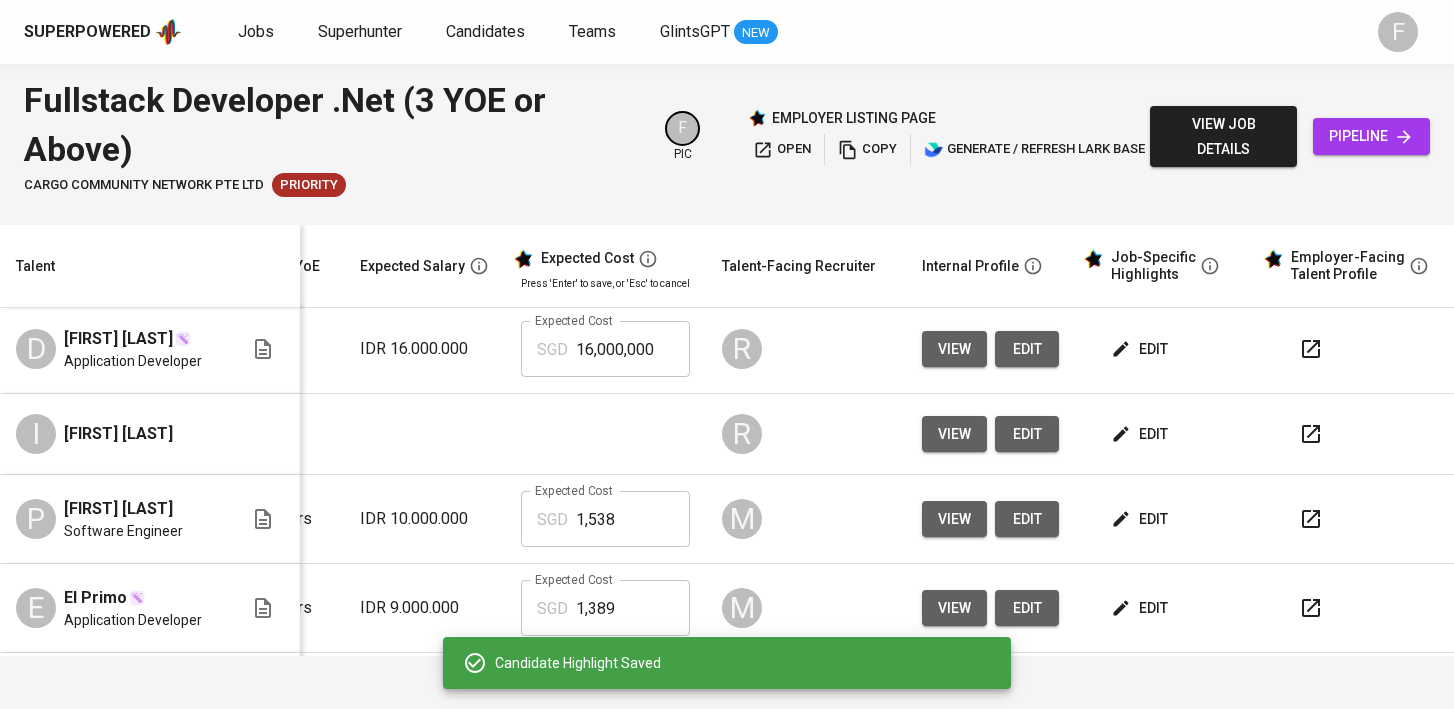 scroll, scrollTop: 3, scrollLeft: 0, axis: vertical 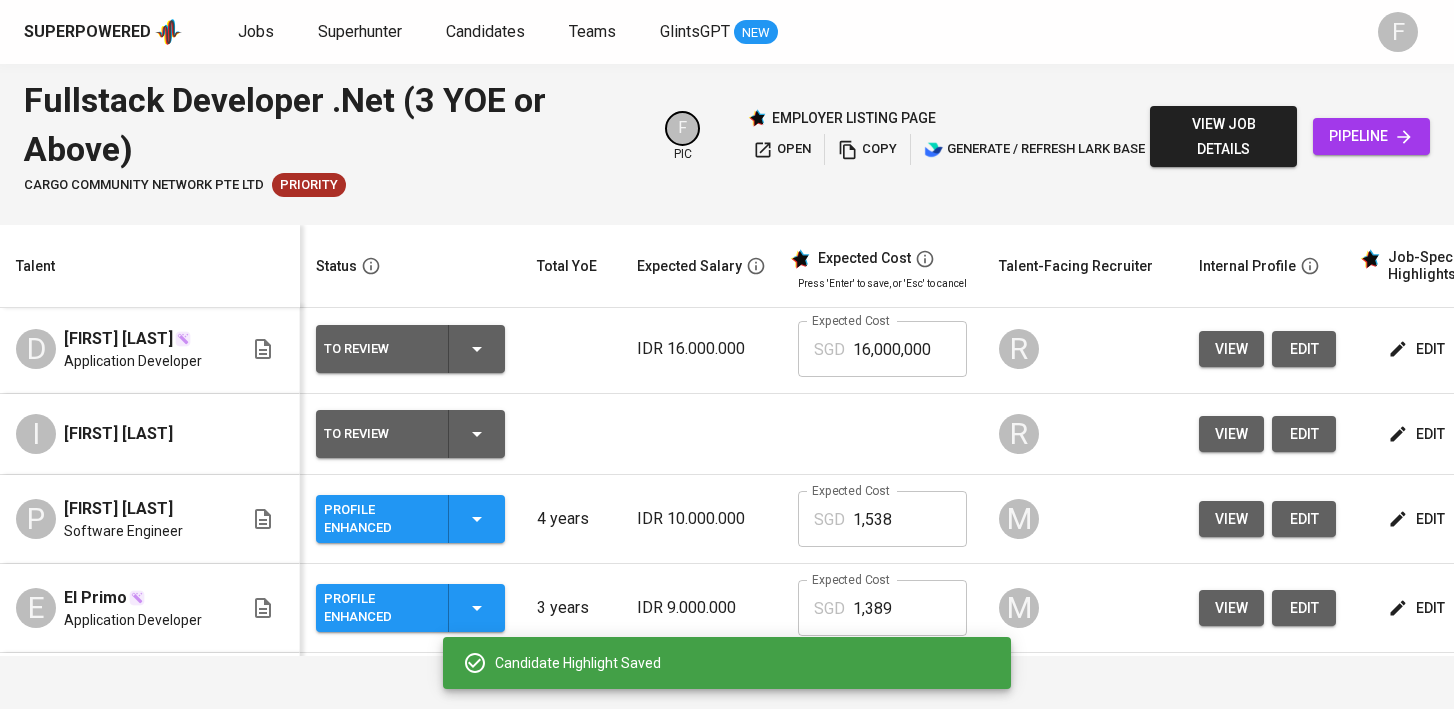 click on "Profile Enhanced" at bounding box center [410, 519] 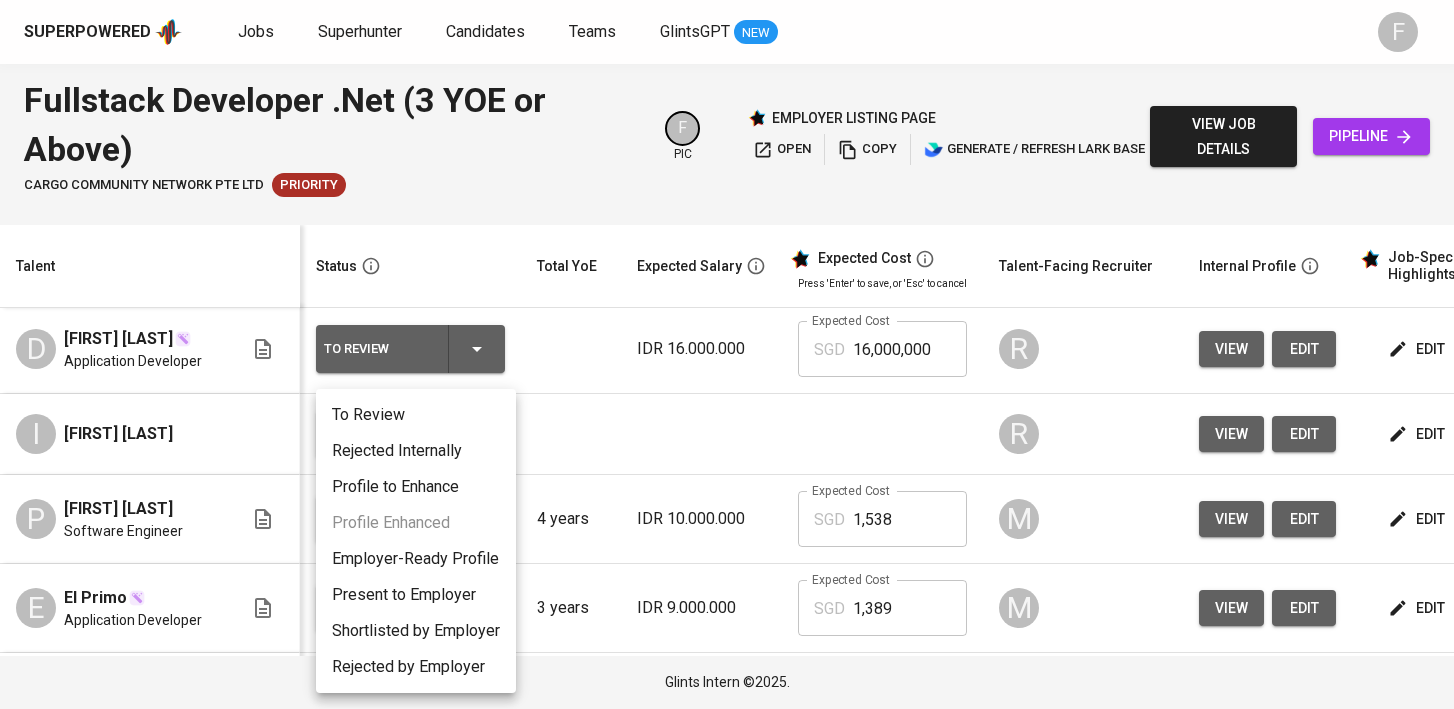 click on "Present to Employer" at bounding box center (416, 595) 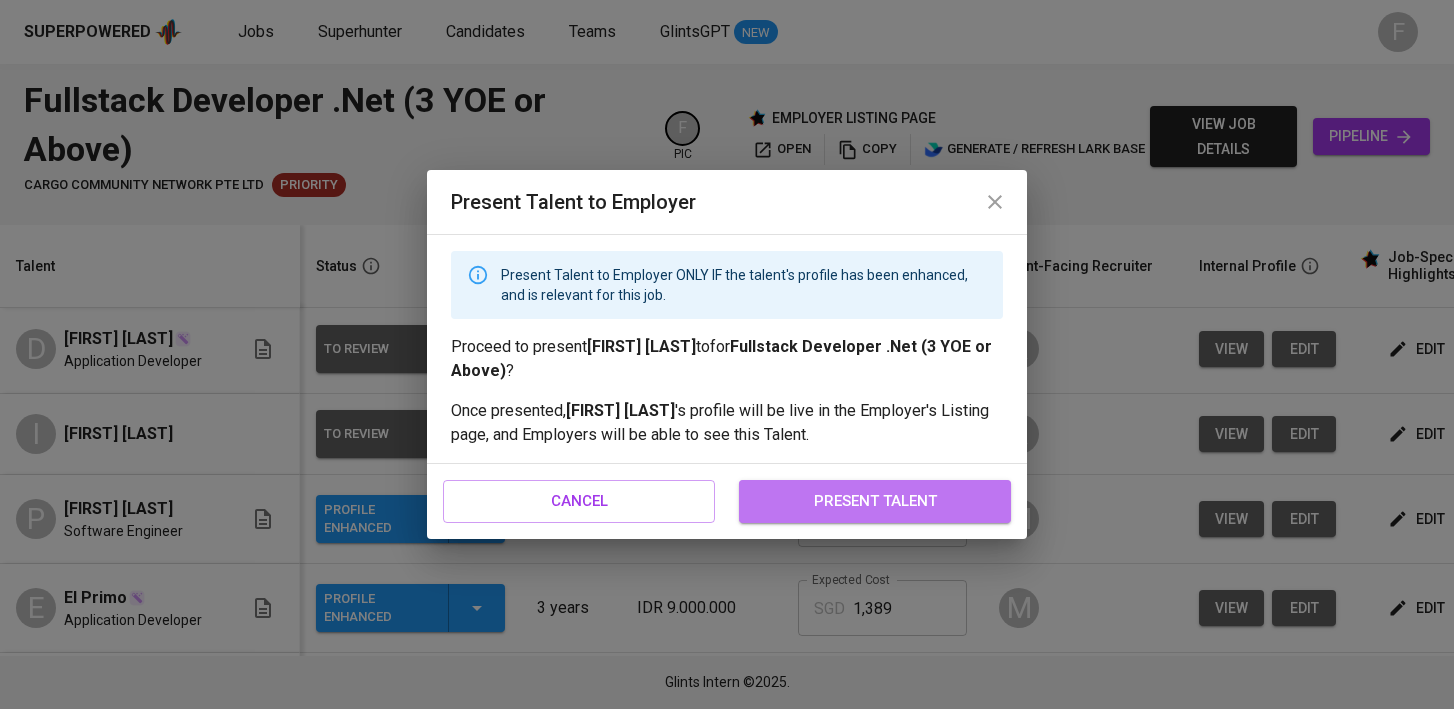 click on "present talent" at bounding box center (875, 501) 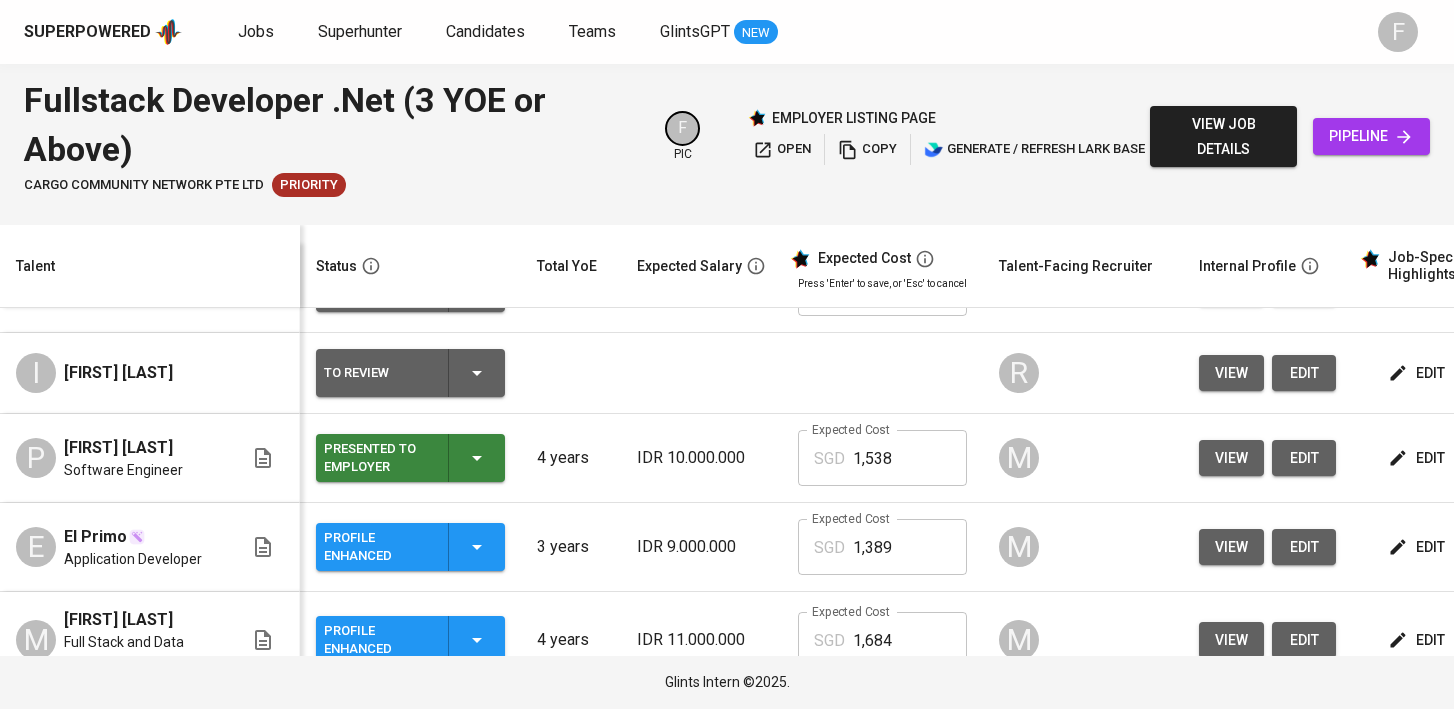 scroll, scrollTop: 64, scrollLeft: 111, axis: both 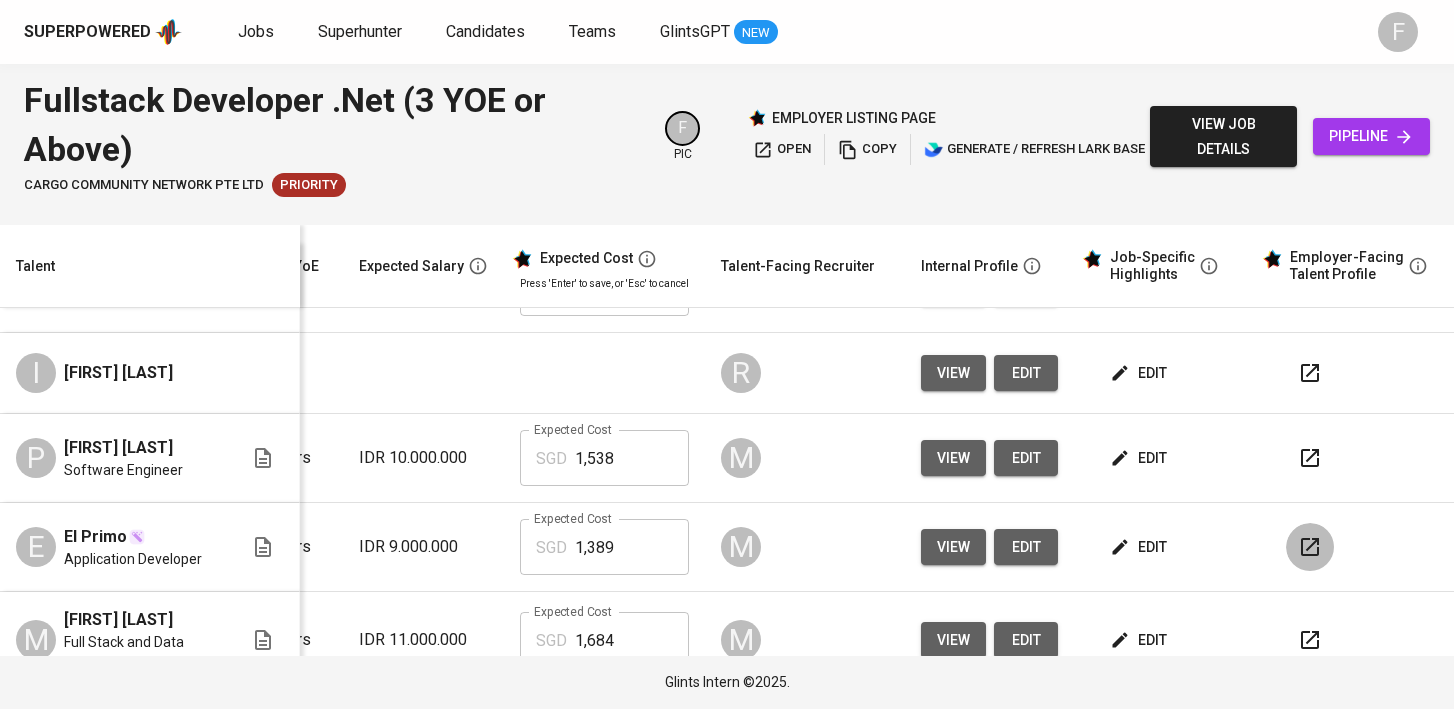 click 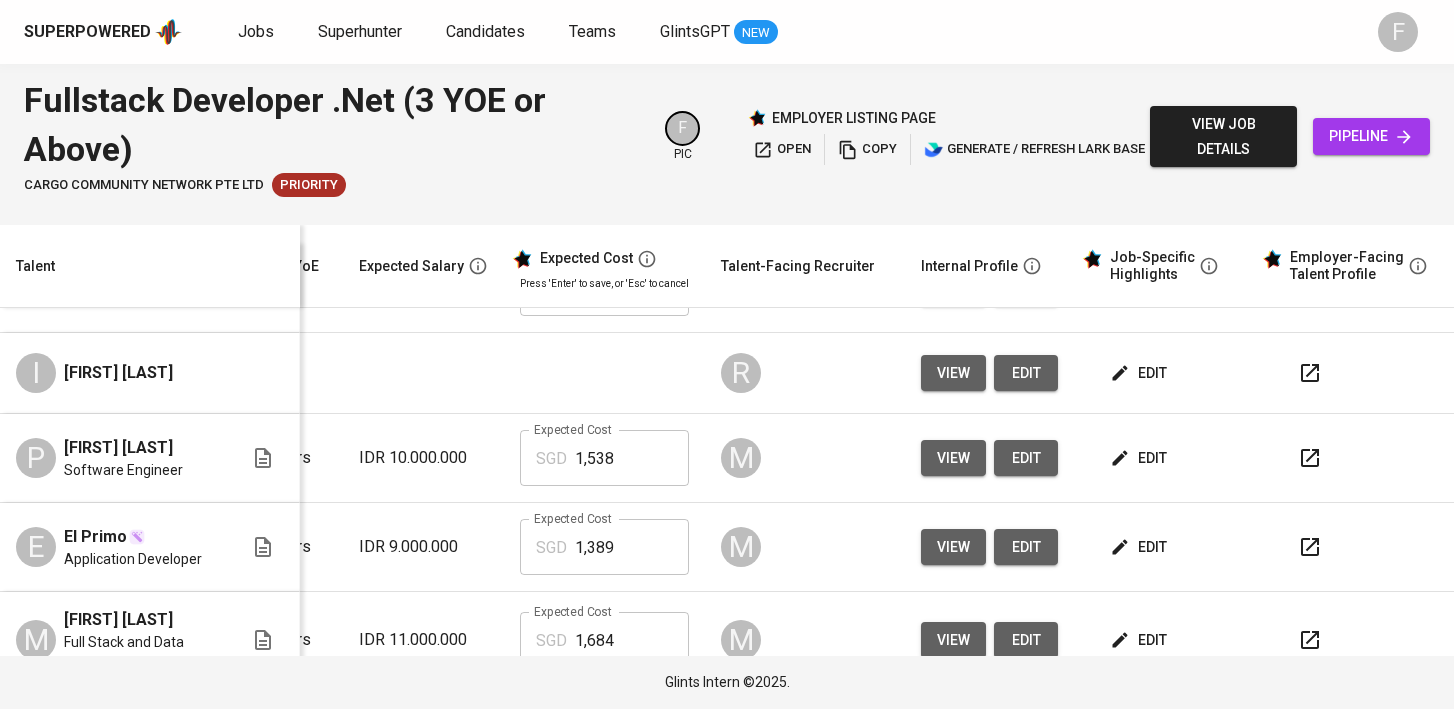 scroll, scrollTop: 64, scrollLeft: 0, axis: vertical 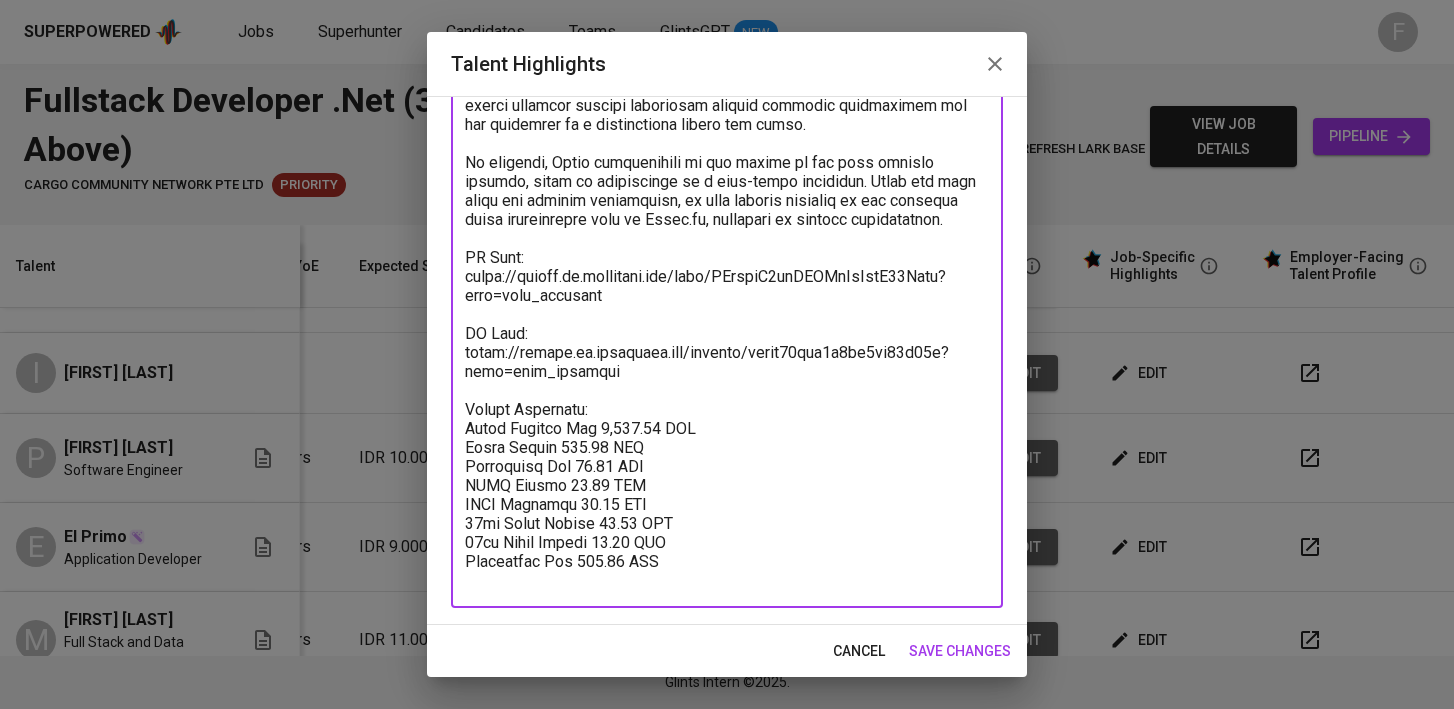 drag, startPoint x: 669, startPoint y: 378, endPoint x: 459, endPoint y: 320, distance: 217.86234 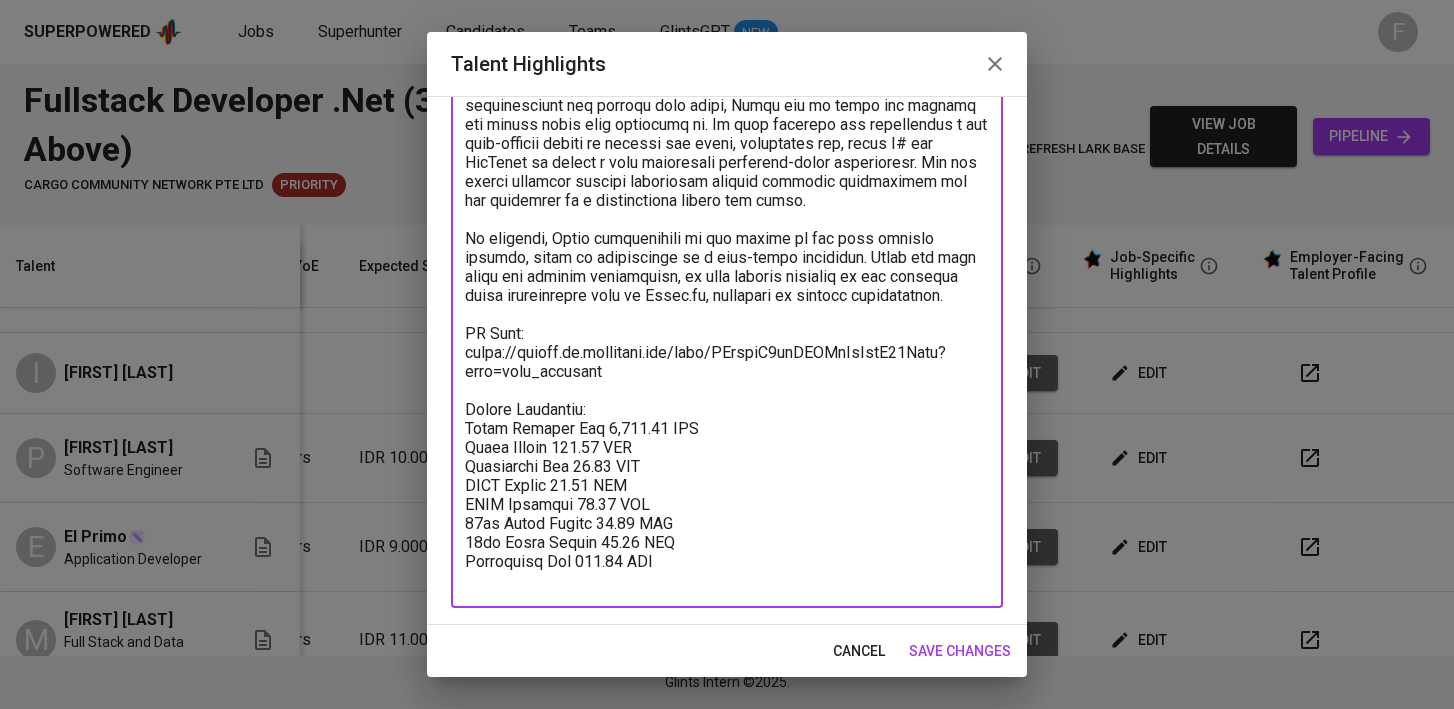 scroll, scrollTop: 284, scrollLeft: 0, axis: vertical 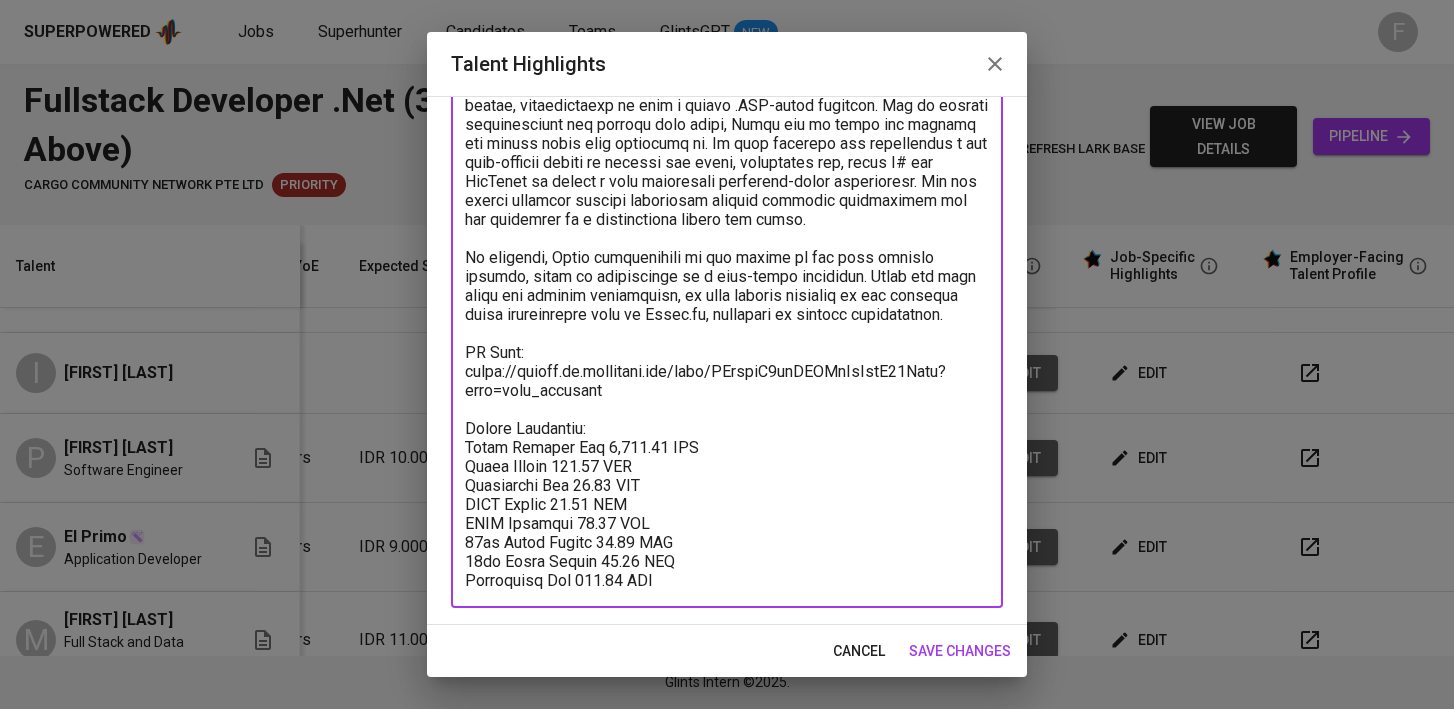 type on "Primo is a backend developer with 3 years of professional experience, primarily focused on the Microsoft technology stack, particularly C#, .NET Framework 4.7.2, and .NET Core.
He began his career at Mitra Integrasi Informatika and placed at PT Taspen (Persero), also known as Dana Pensiun Indonesia (Dapen). One of his major contributions was the reengineering of a legacy Python-based pension system, transitioning it into a modern .NET-based platform. Due to limited documentation and unclear data flows, Primo had to learn and rebuild the system while also improving it. He also designed and implemented a new auto-payment system to replace the older, unreliable one, using C# and WinForms to create a more consistent scheduler-based application. The new system improved revenue collection through enhanced reliability and was supported by a notification system for users.
In addition, Primo participated in the revamp of the main pension website, where he contributed as a full-stack developer. While his main foc..." 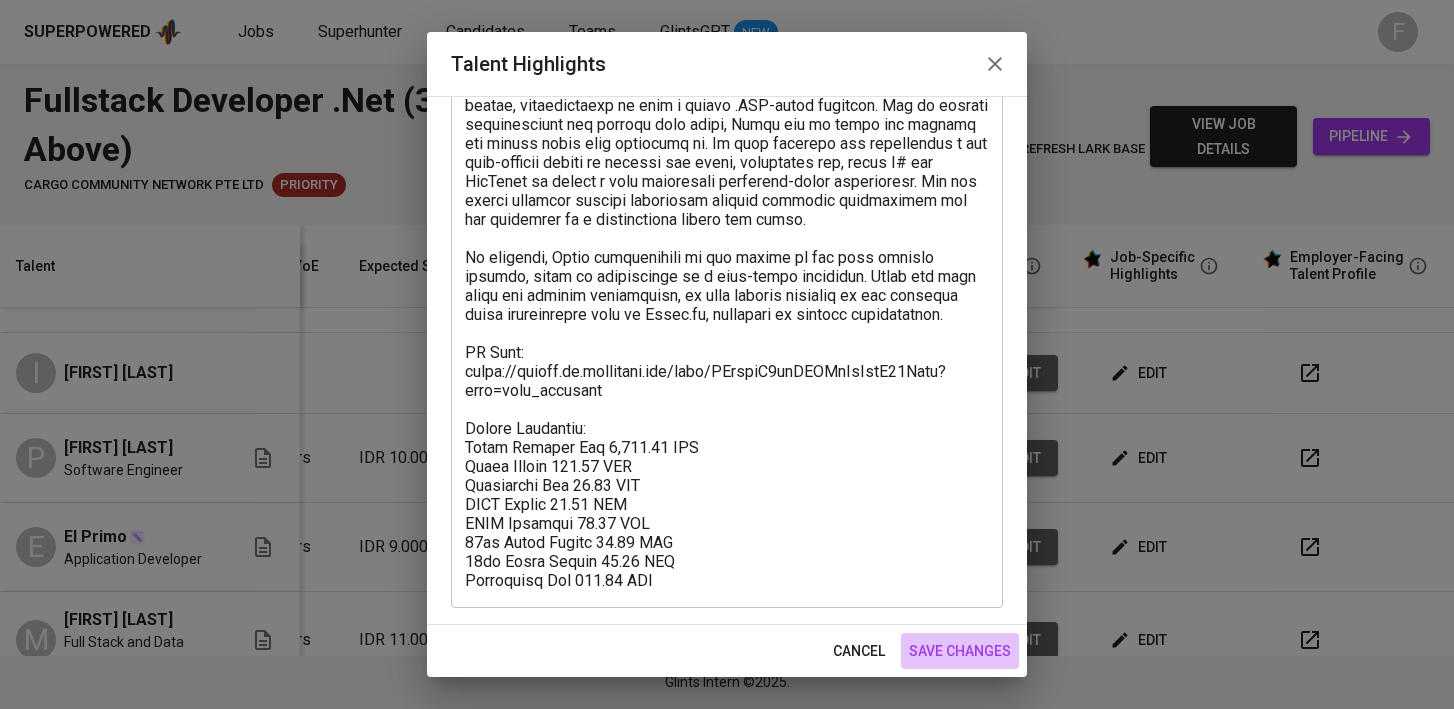 click on "save changes" at bounding box center (960, 651) 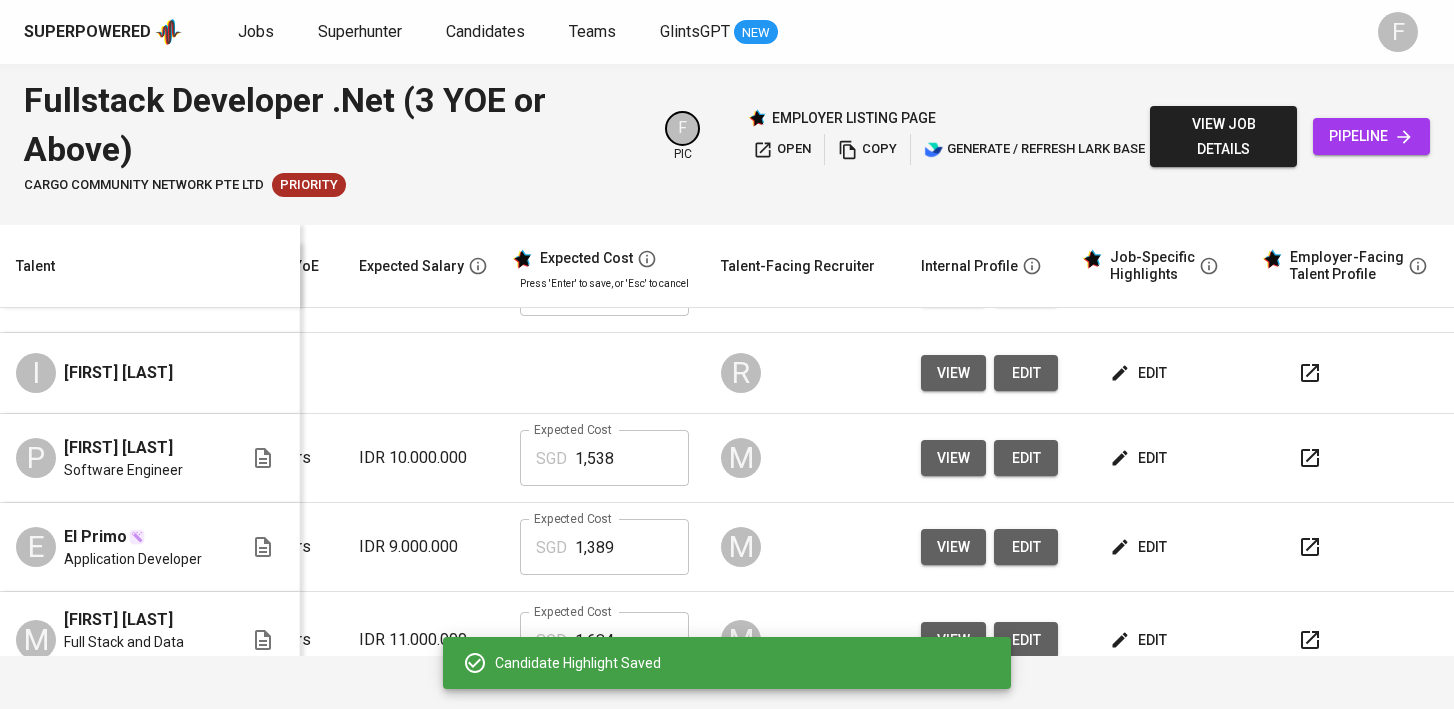 scroll, scrollTop: 64, scrollLeft: 0, axis: vertical 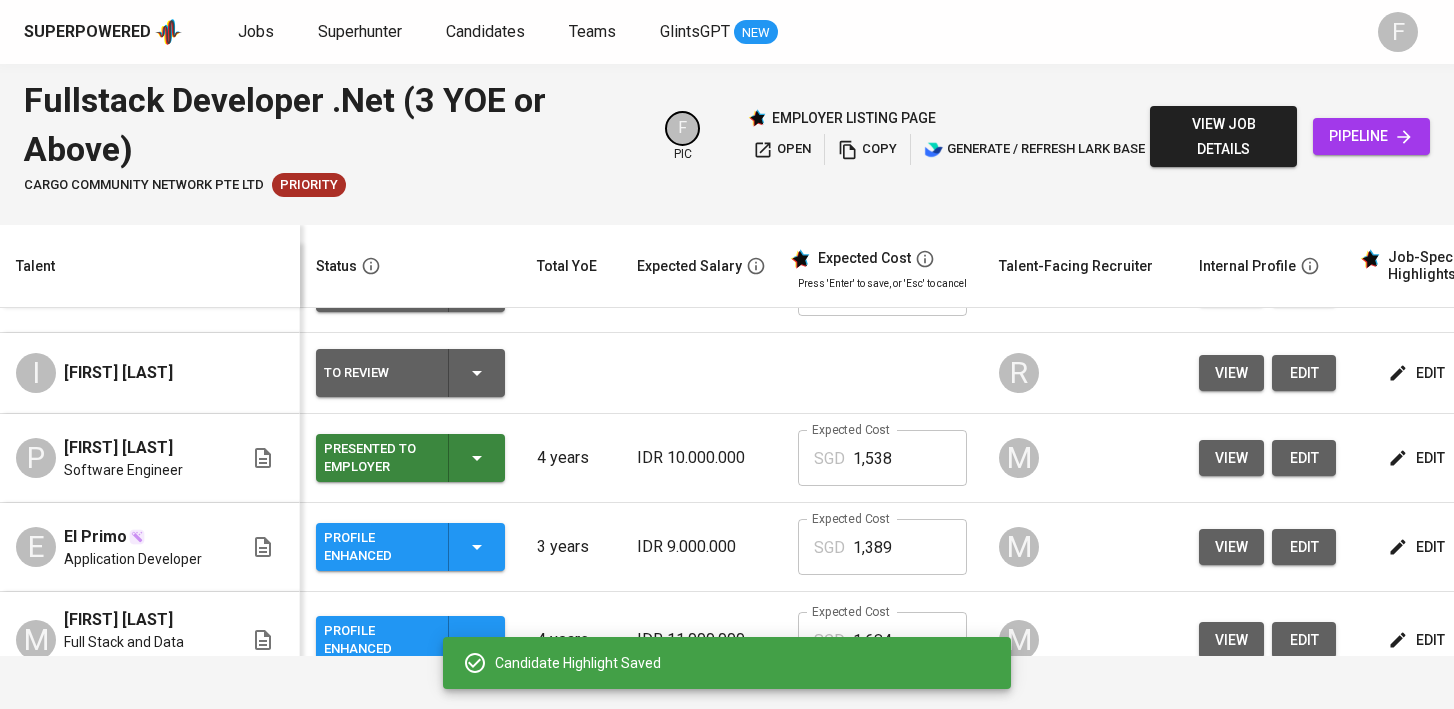 click 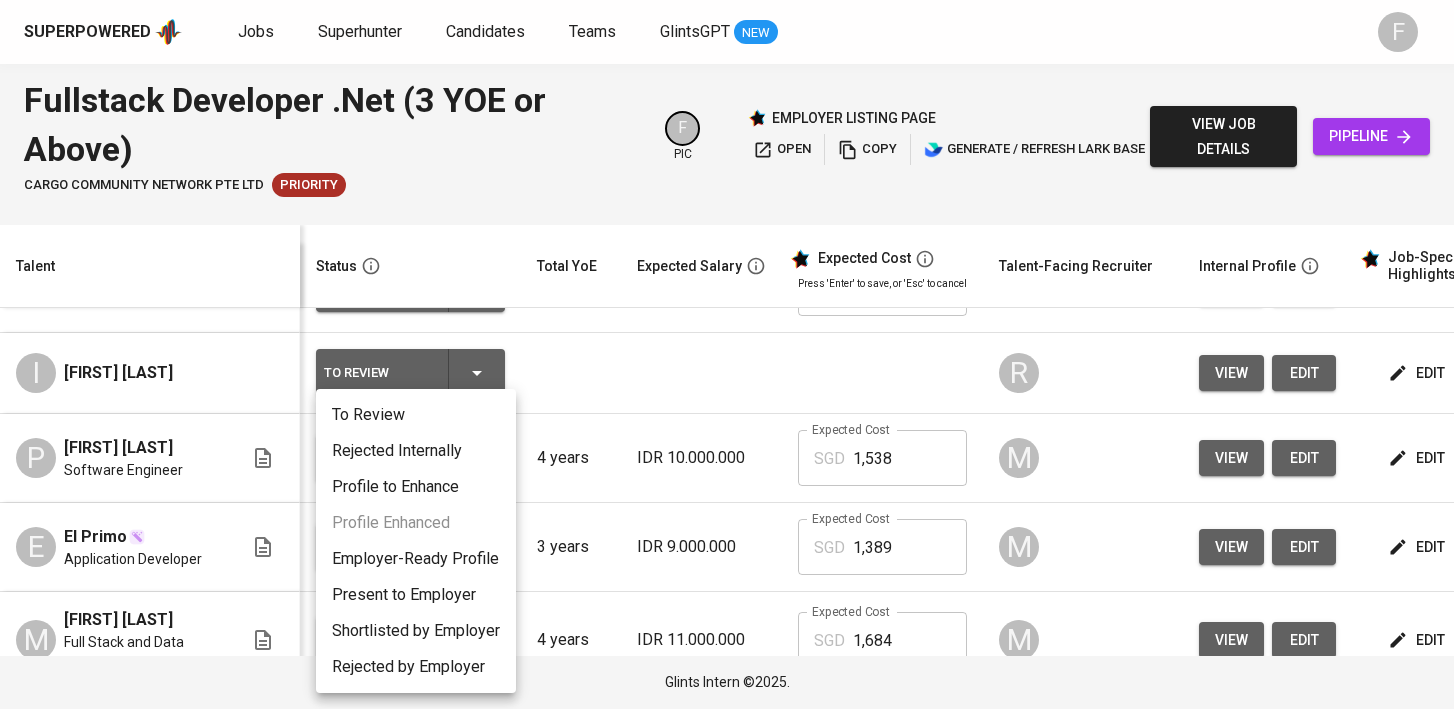 click on "Present to Employer" at bounding box center [416, 595] 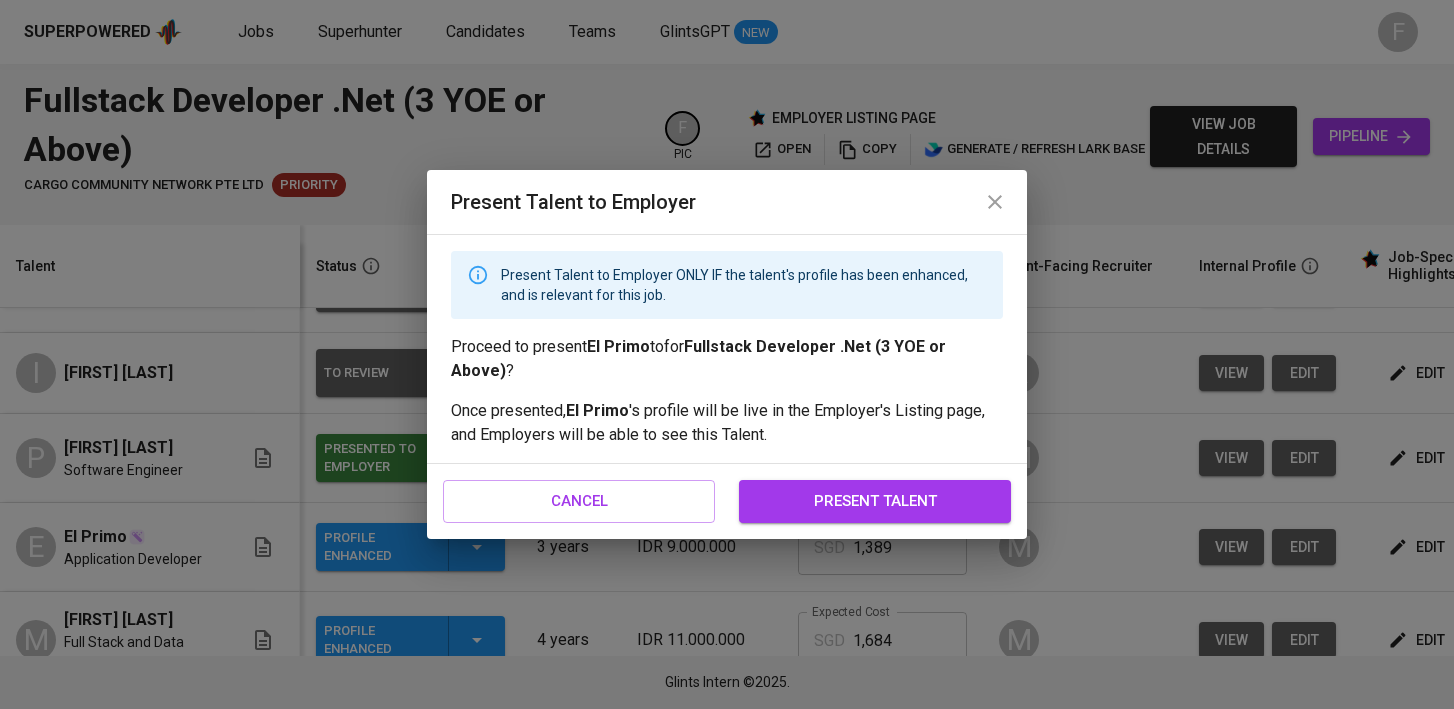 click on "present talent" at bounding box center [875, 501] 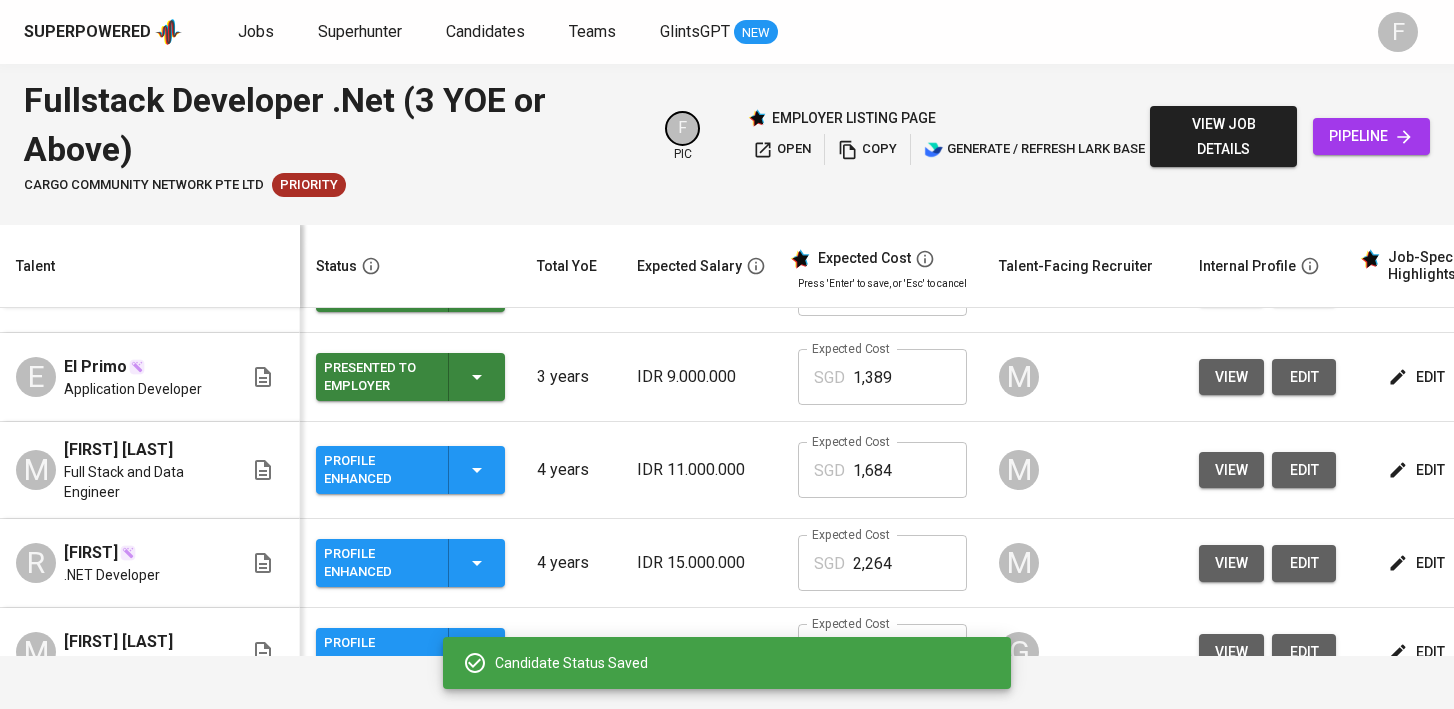 scroll, scrollTop: 234, scrollLeft: 272, axis: both 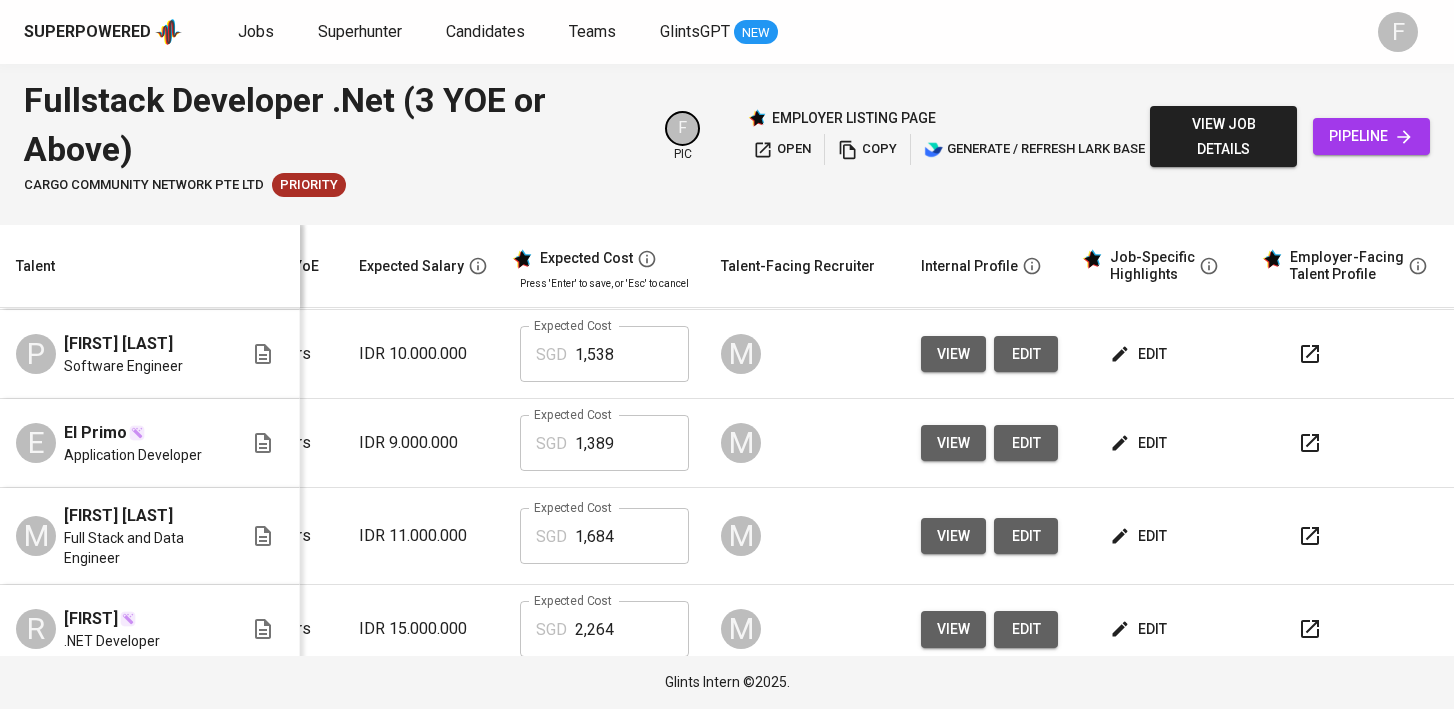 click 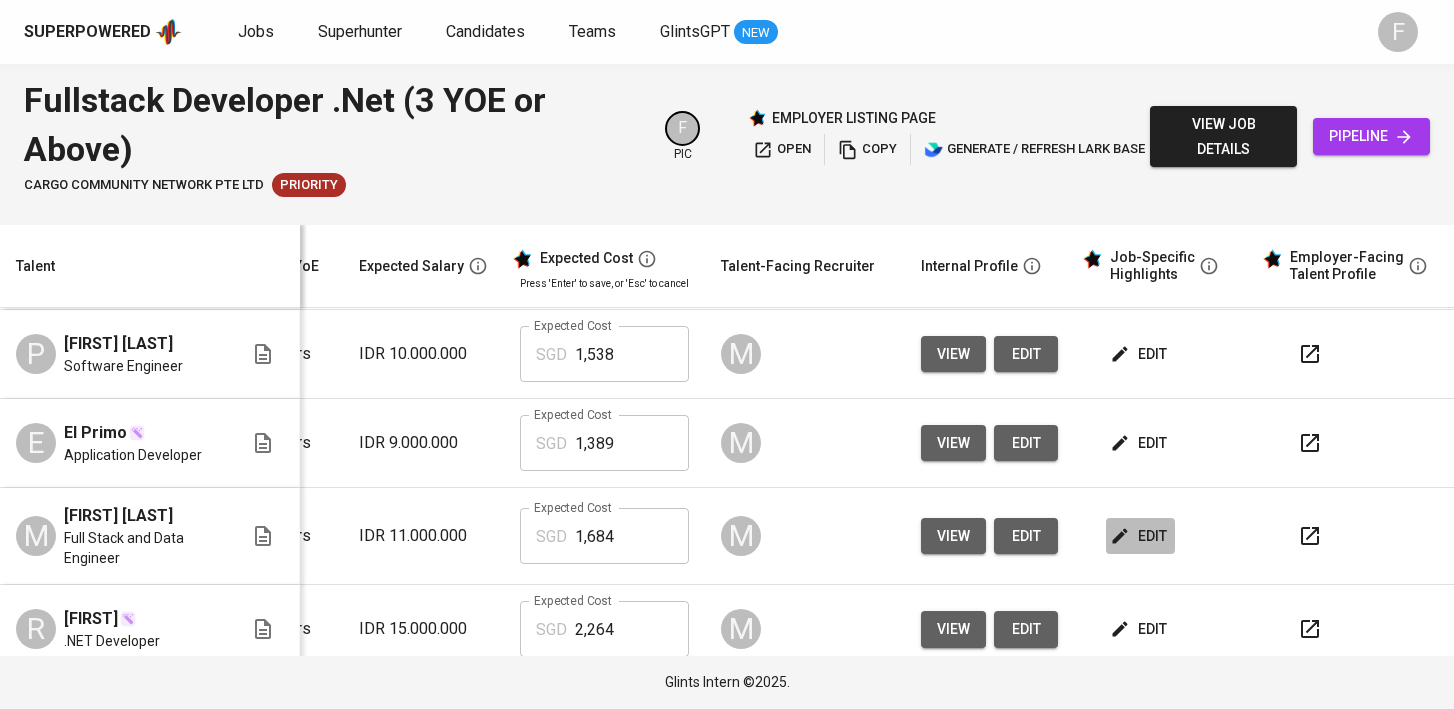 click on "edit" at bounding box center [1140, 536] 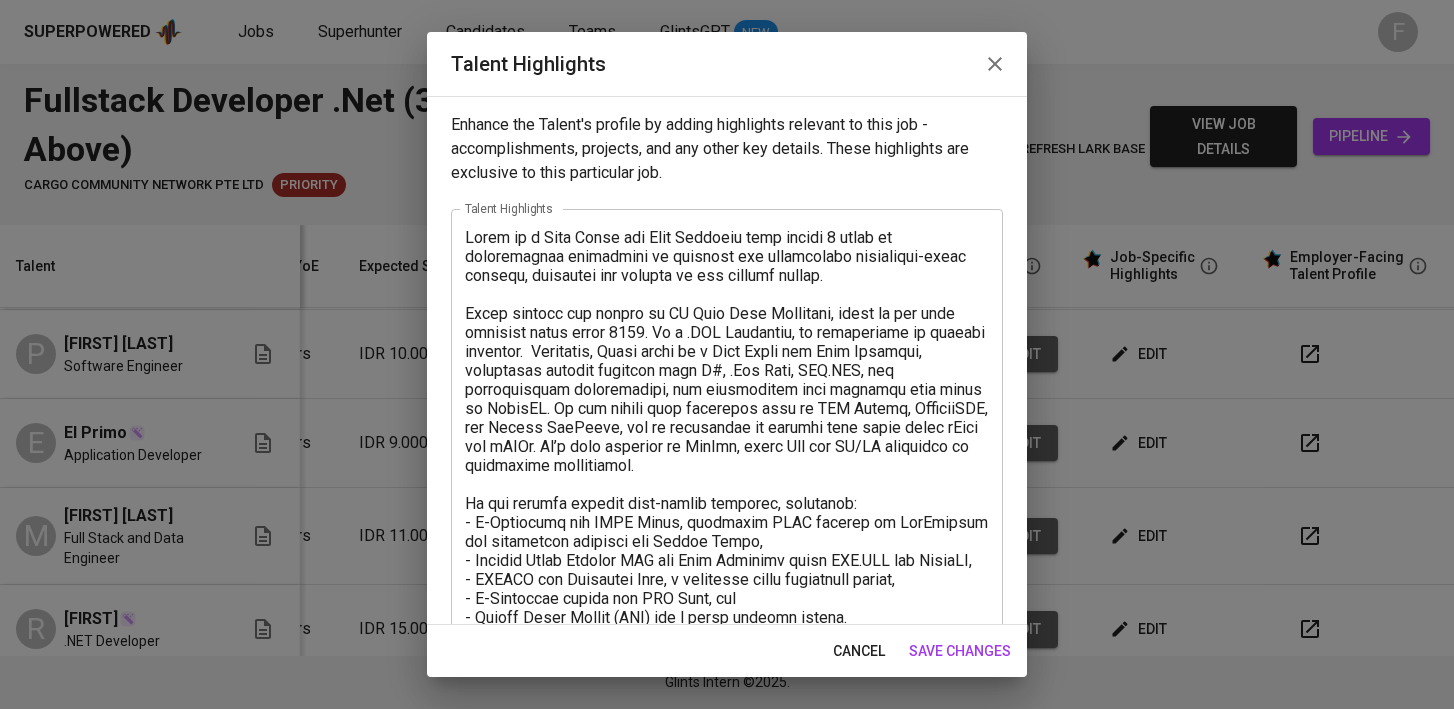 scroll, scrollTop: 607, scrollLeft: 0, axis: vertical 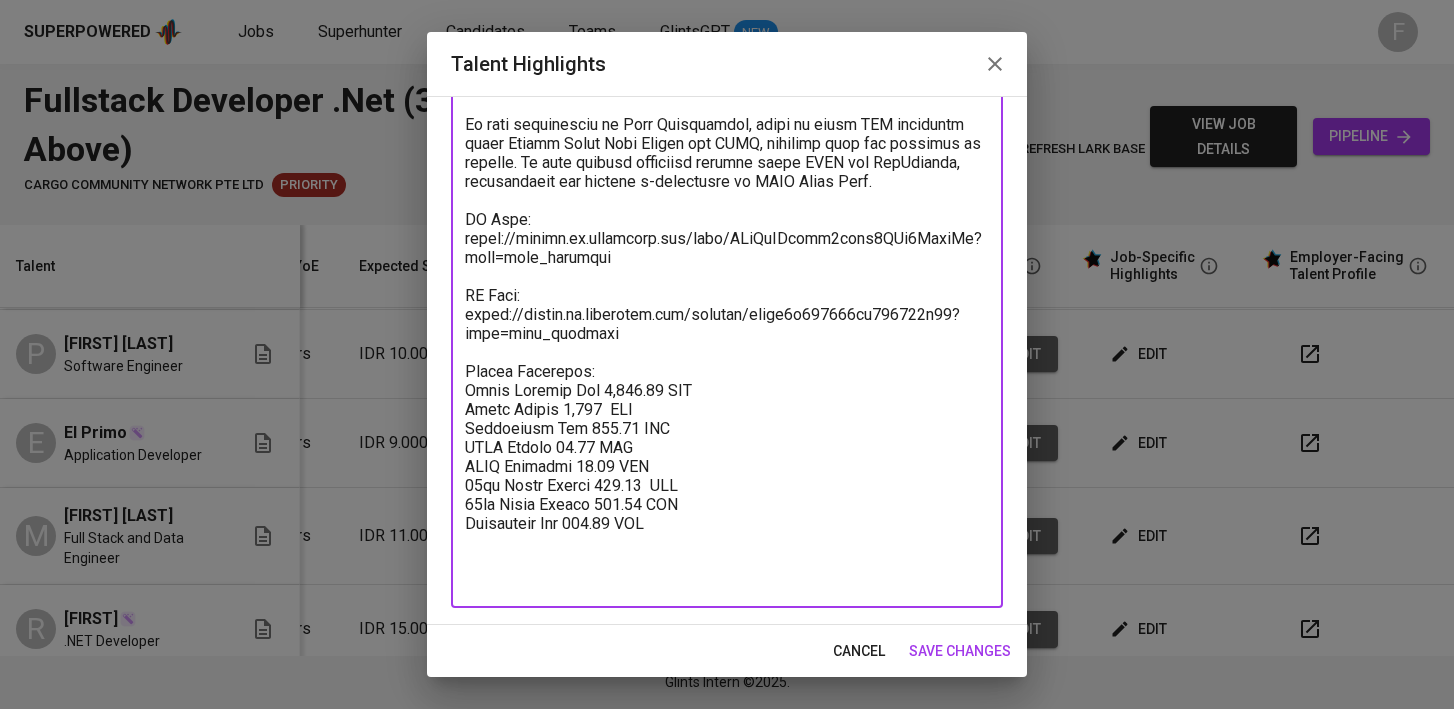 drag, startPoint x: 663, startPoint y: 344, endPoint x: 462, endPoint y: 291, distance: 207.87015 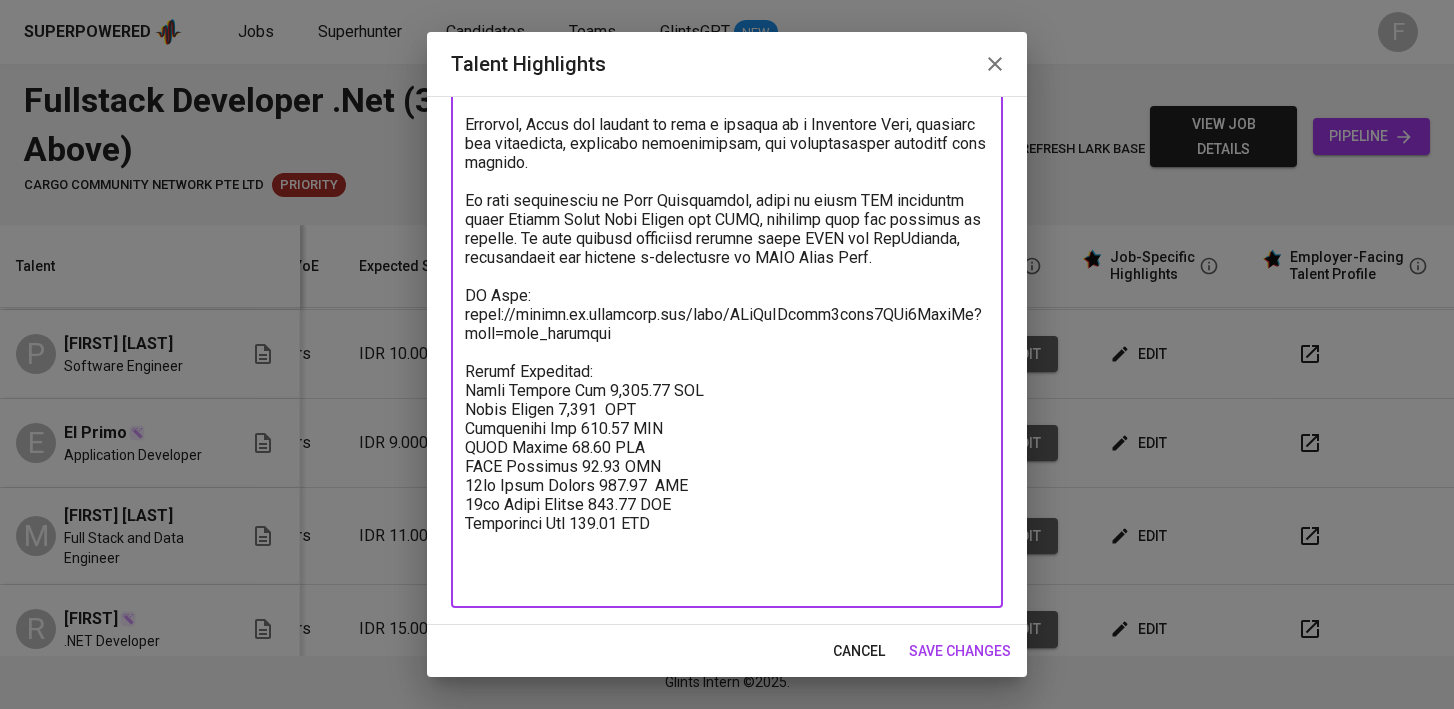scroll, scrollTop: 531, scrollLeft: 0, axis: vertical 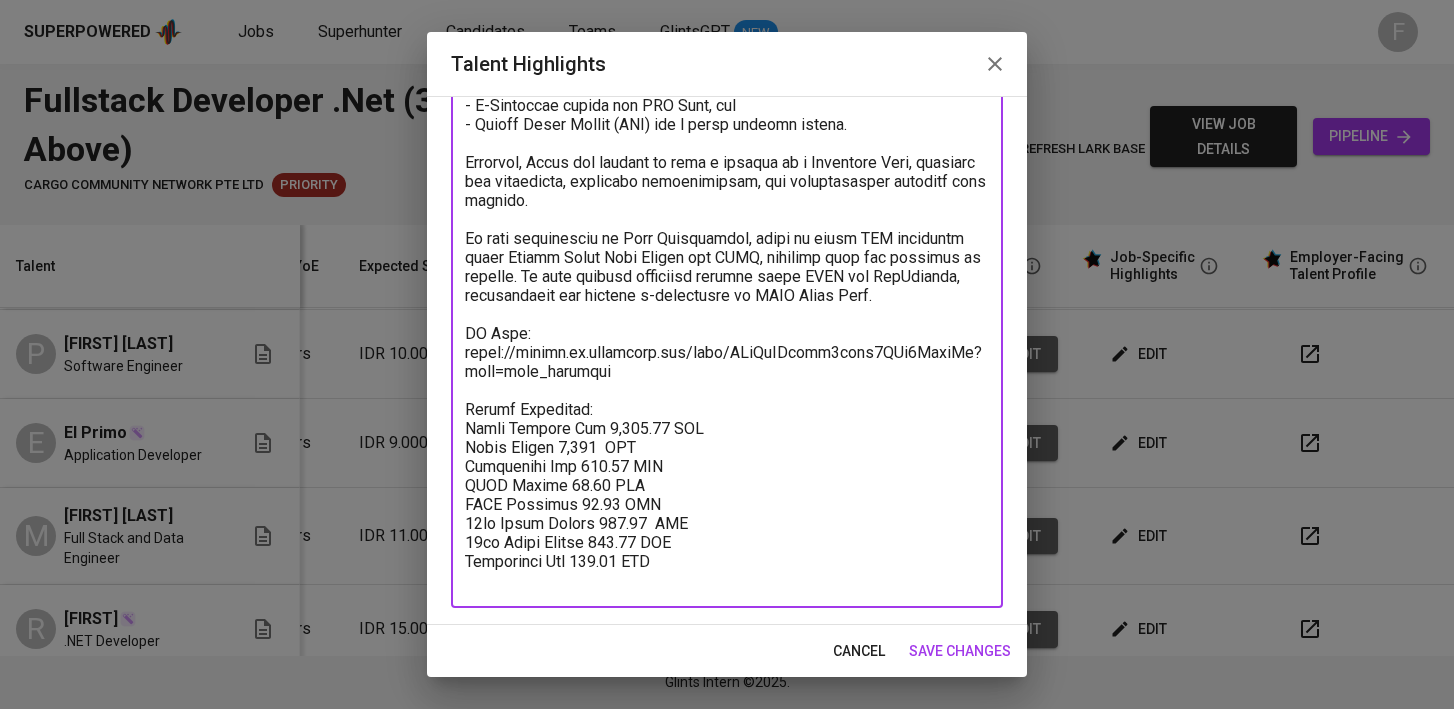 type on "Agung is a Full Stack and Data Engineer with nearly 4 years of professional experience in building and maintaining enterprise-level systems, primarily for clients in the banking sector.
Agung started his career at PT Nawa Data Solutions, where he has held multiple roles since 2021. As a .NET Developer, he contributed to various projects.  Currently, Agung works as a Full Stack and Data Engineer, developing backend services with C#, .Net Core, ASP.NET, and microservices architecture, and integrating with frontend apps built in ReactJS. He has worked with databases such as SQL Server, PostgreSQL, and Google BigQuery, and is proficient in writing unit tests using xUnit and tSQLt. He’s also involved in DevOps, using Git and CI/CD pipelines to streamline deployments.
He has handled several high-impact projects, including:
- E-Statement for CIMB Niaga, migrating SSRS reports to DevExpress and automating delivery via Google Cloud,
- Digital Sales Toolkit CRM for Bank Mayapada using ASP.NET and ReactJS,
- ONEFCC..." 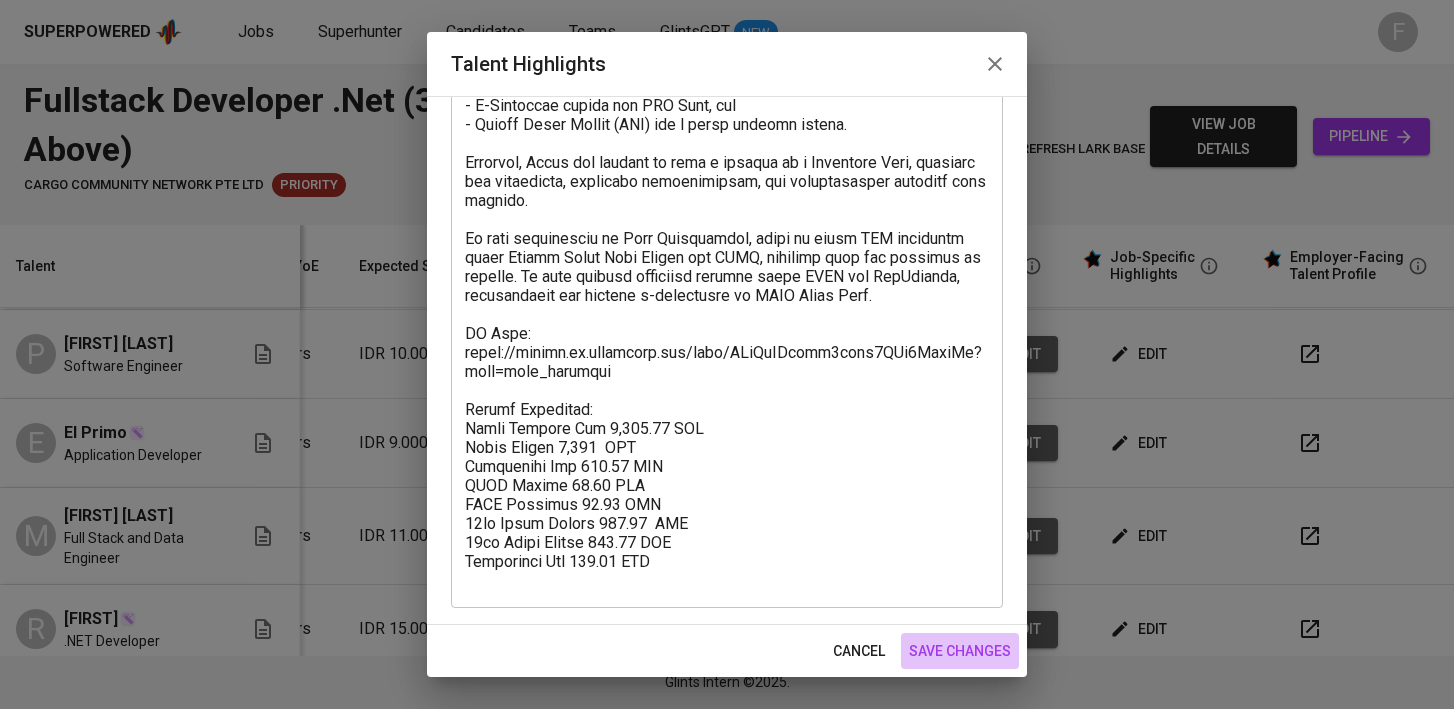 click on "save changes" at bounding box center [960, 651] 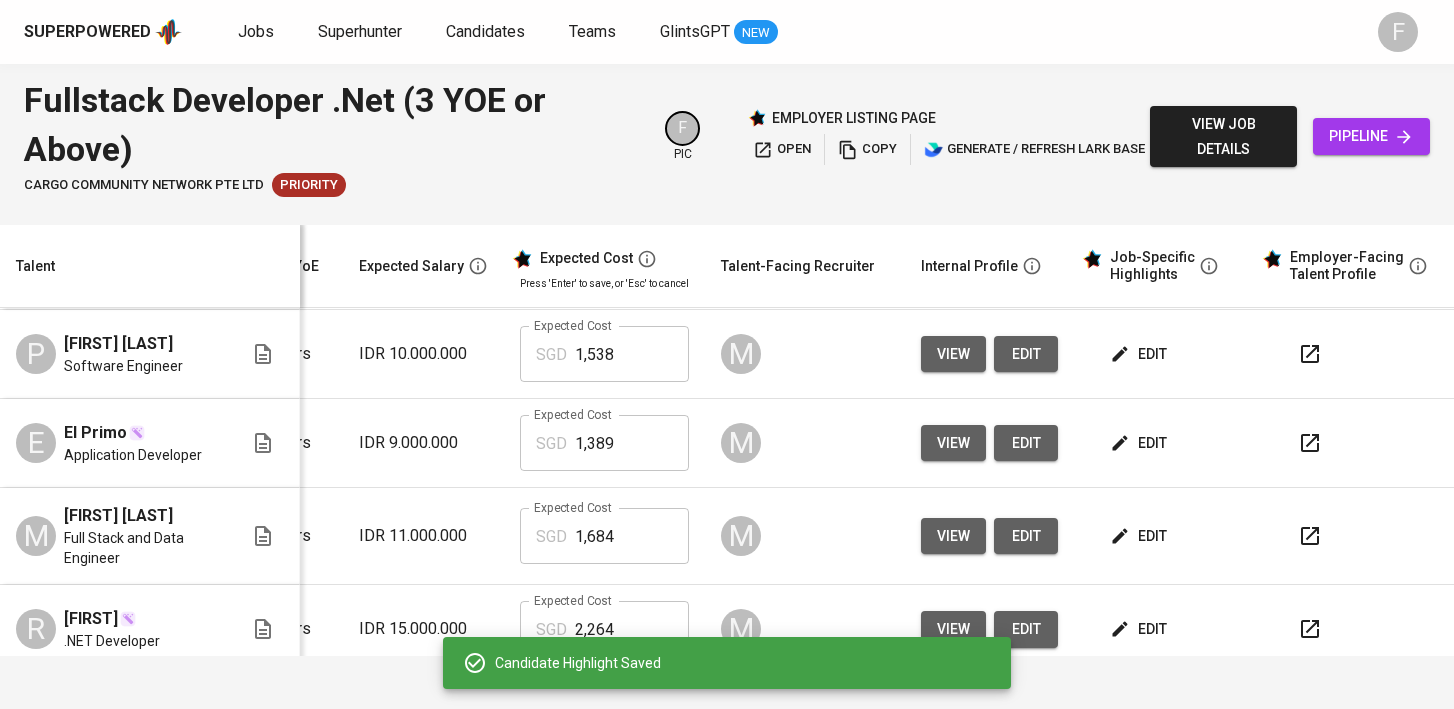 scroll, scrollTop: 168, scrollLeft: 0, axis: vertical 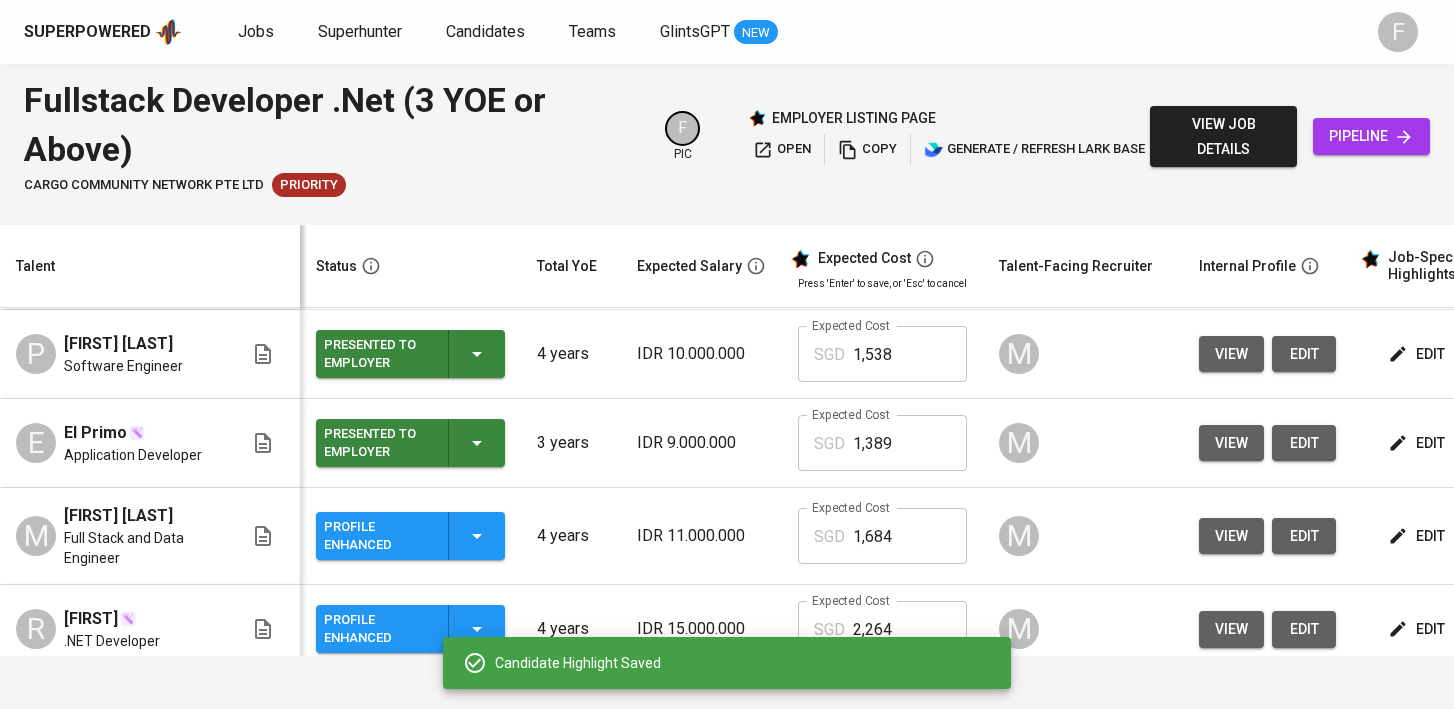 click 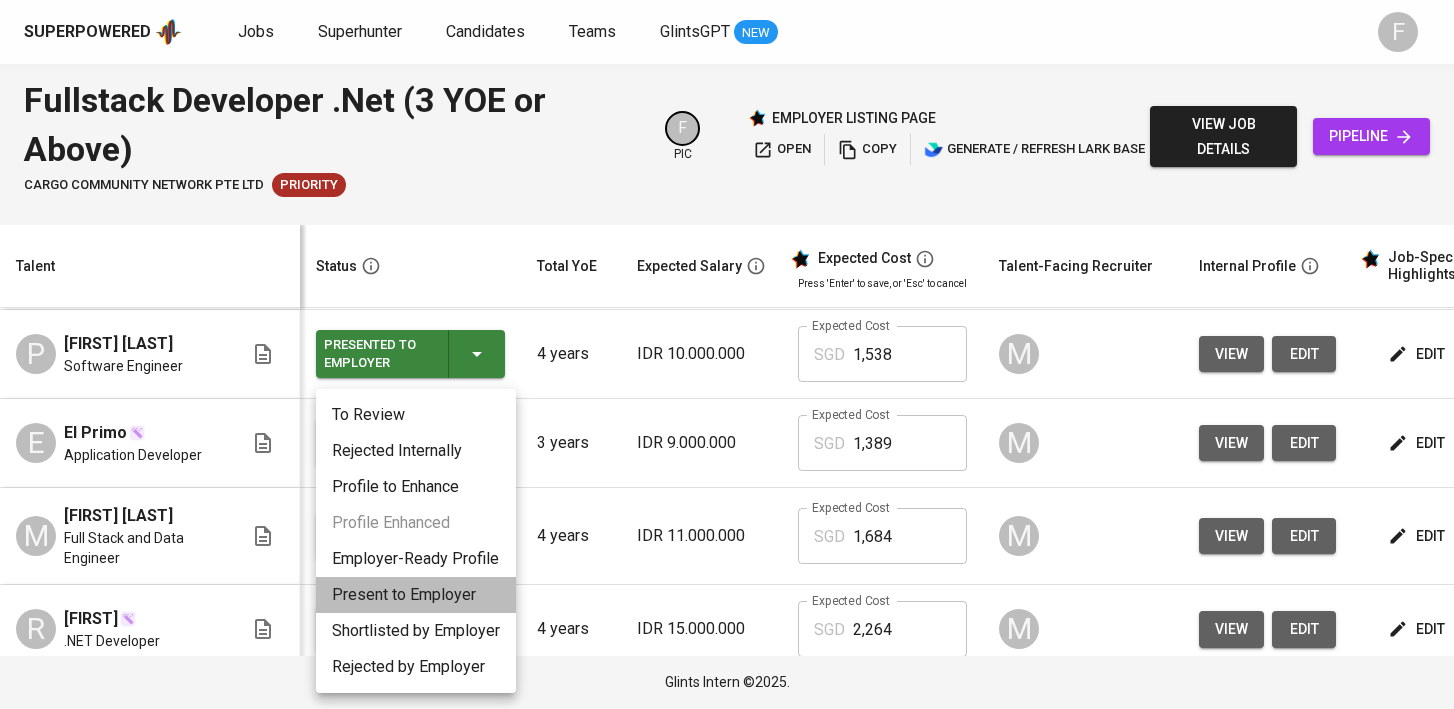 click on "Present to Employer" at bounding box center [416, 595] 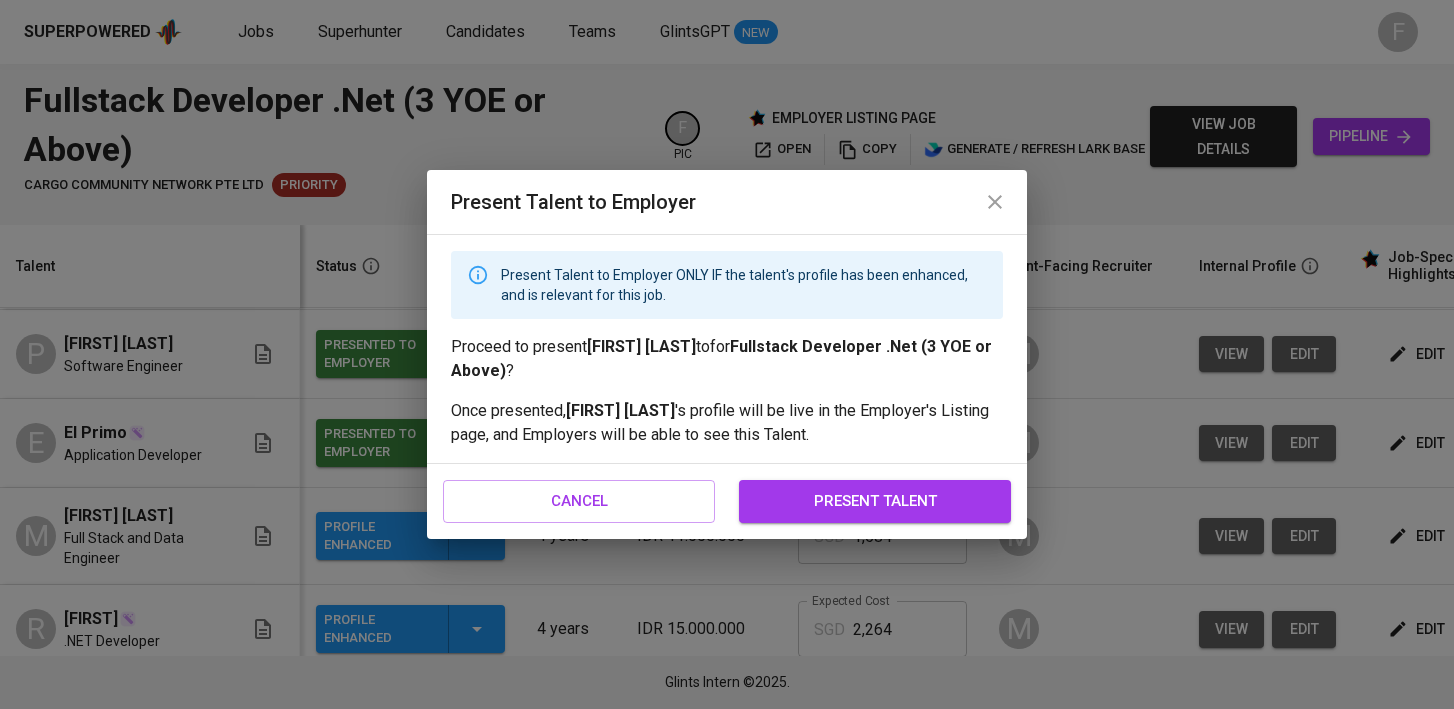 click on "present talent" at bounding box center [875, 501] 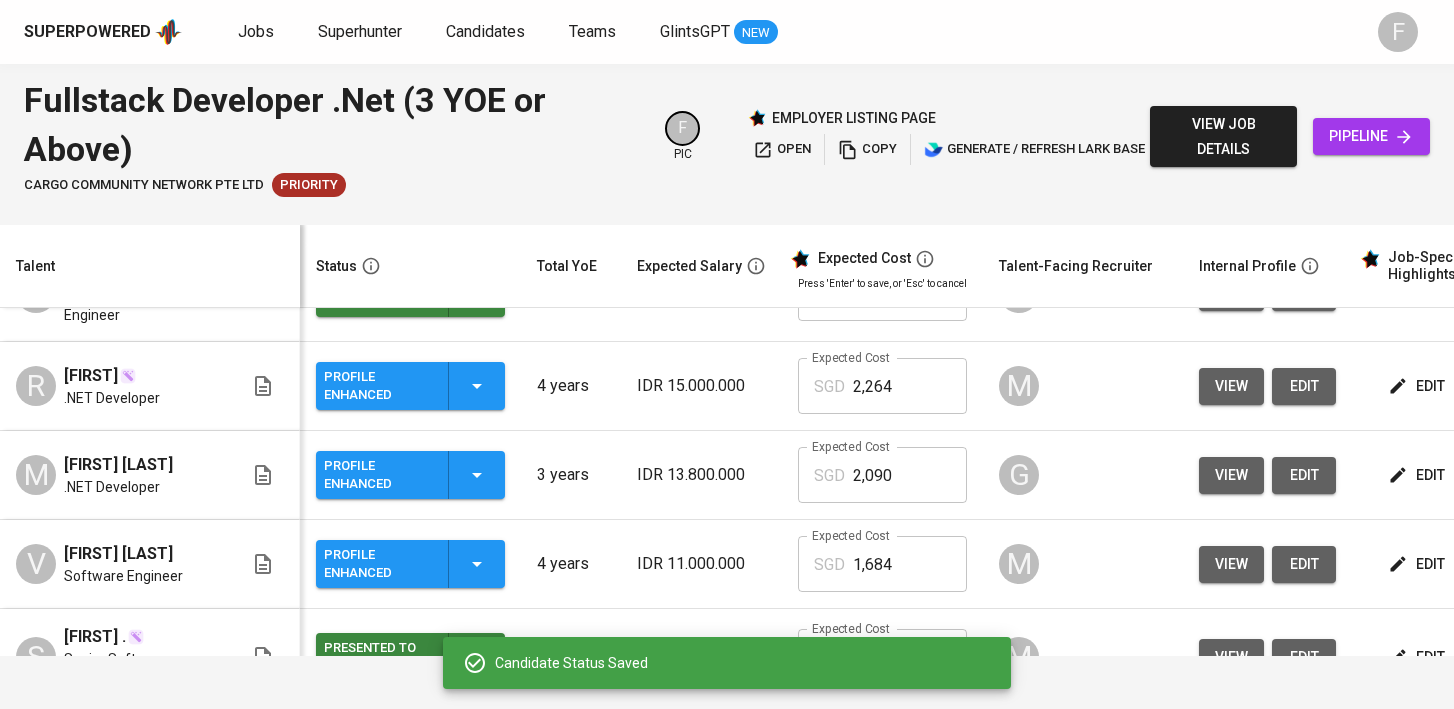 scroll, scrollTop: 411, scrollLeft: 288, axis: both 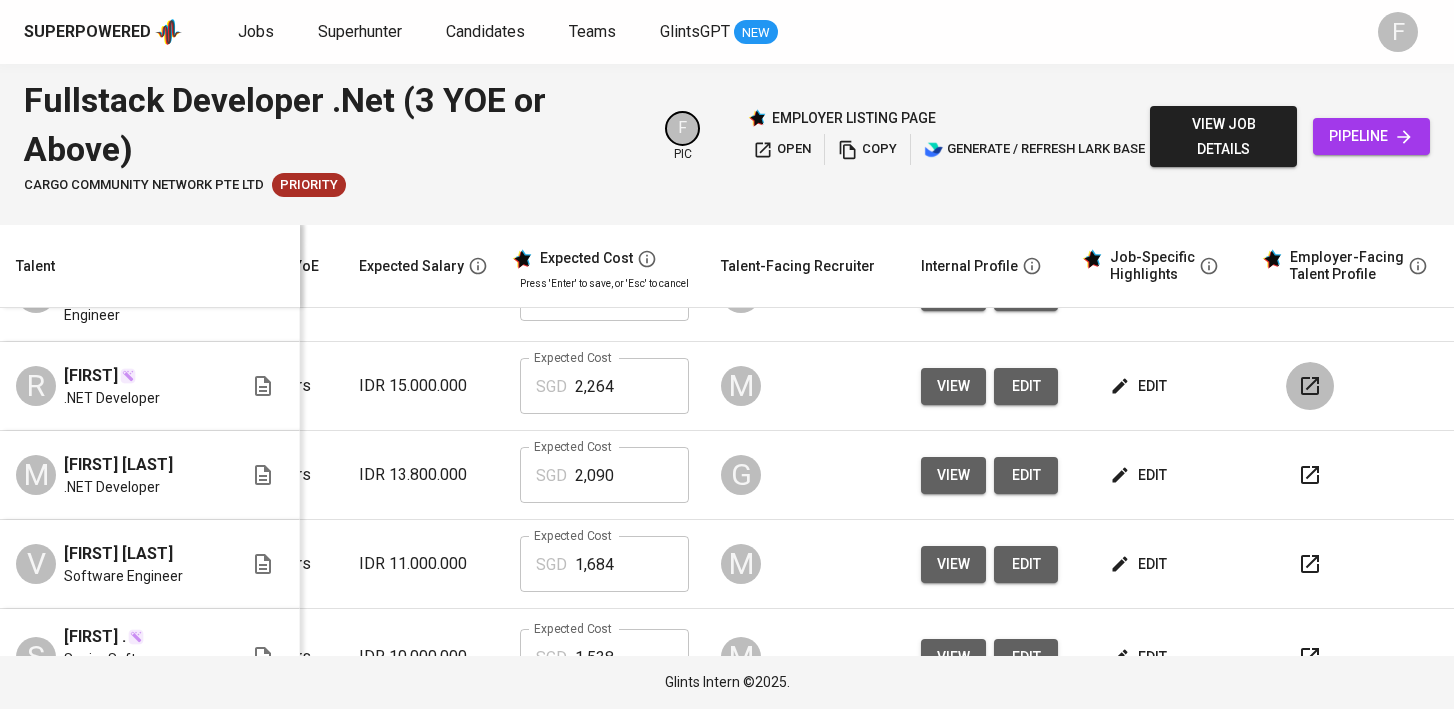 click 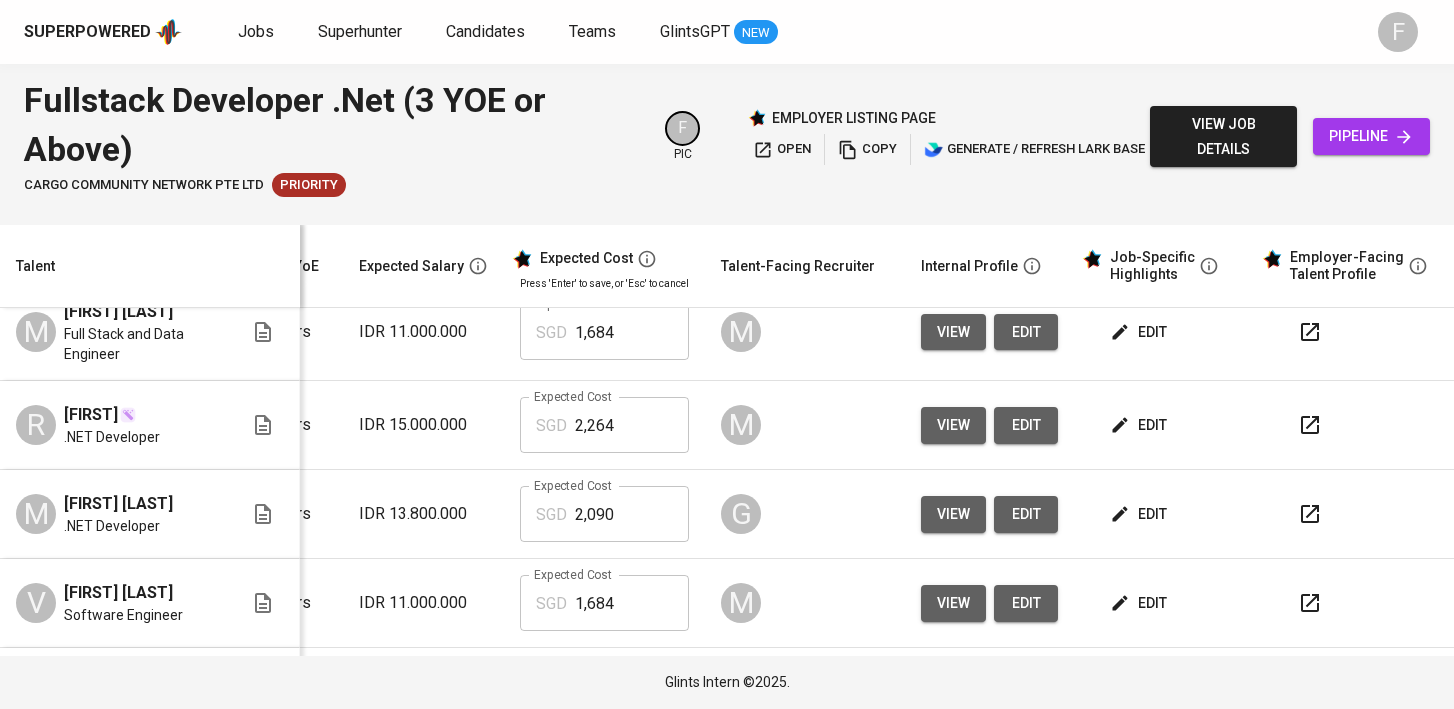 scroll, scrollTop: 372, scrollLeft: 225, axis: both 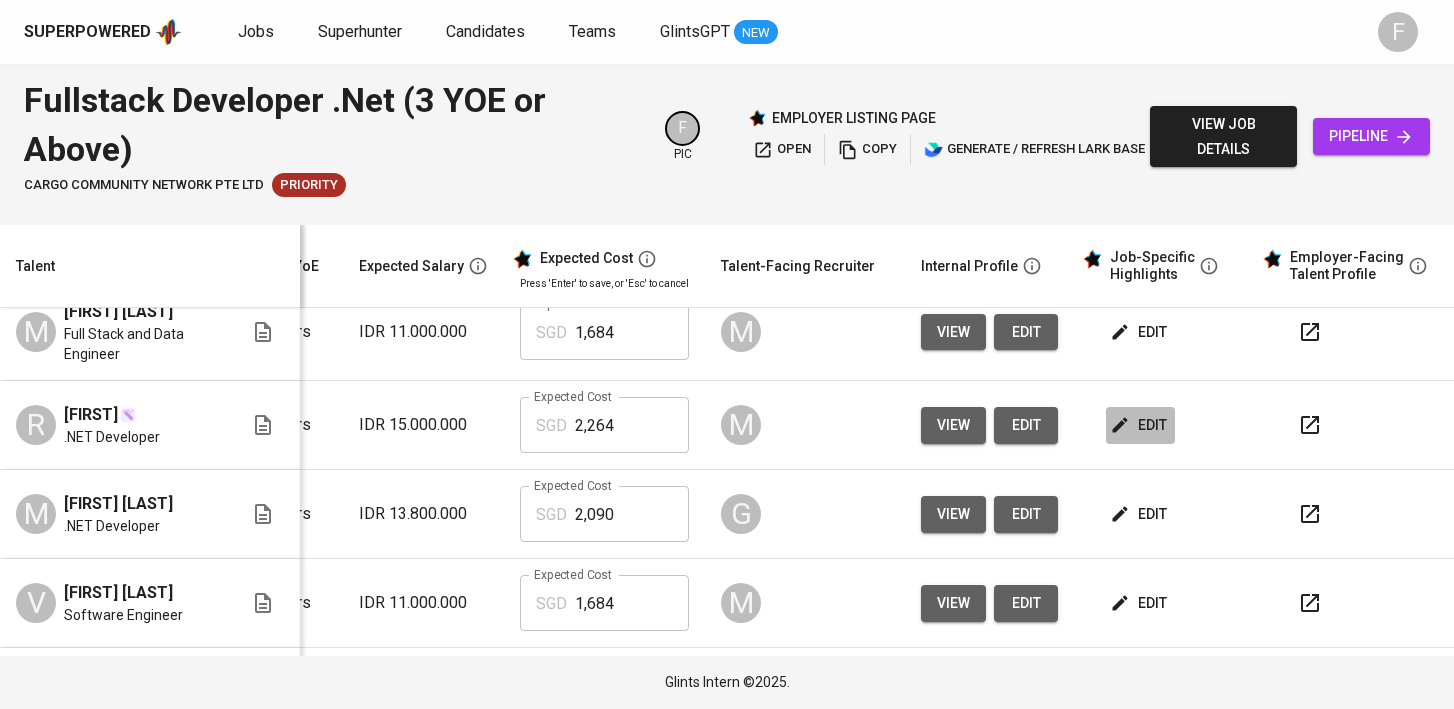 click on "edit" at bounding box center [1140, 425] 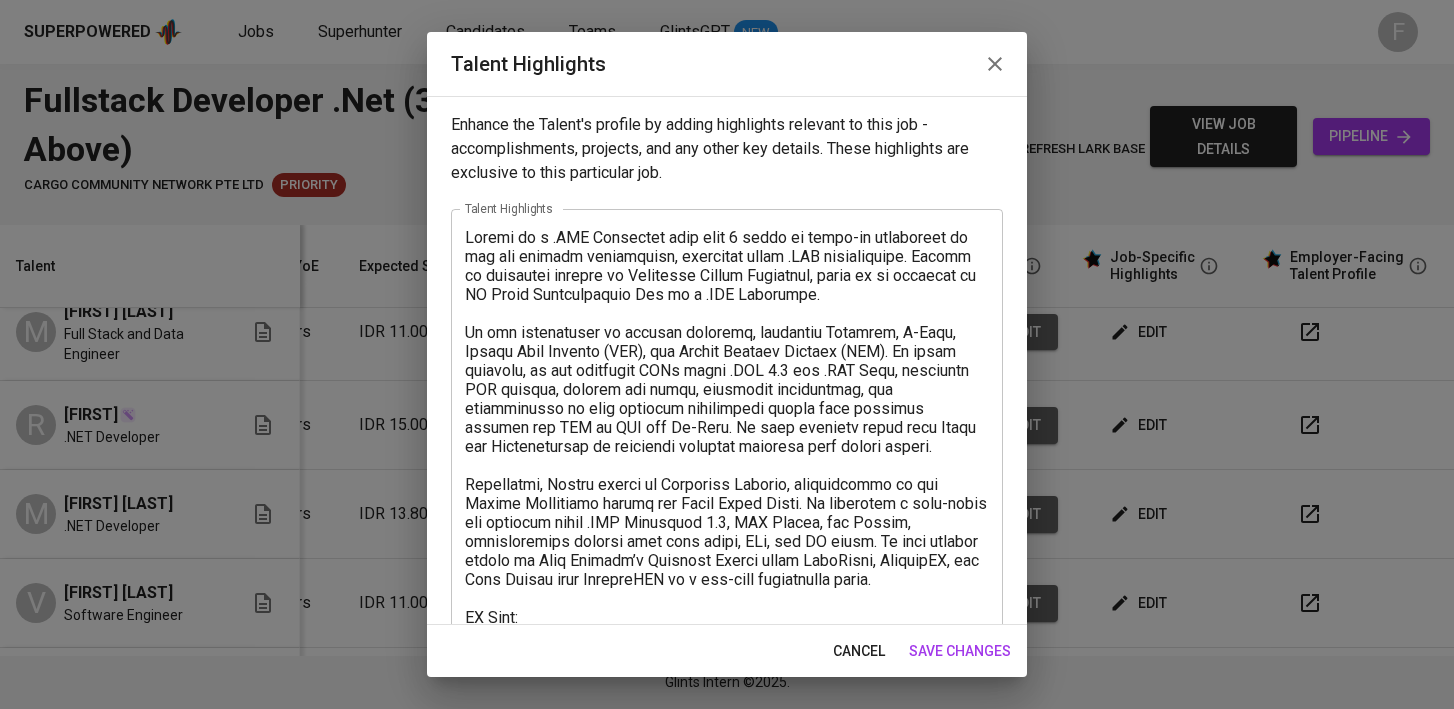 scroll, scrollTop: 360, scrollLeft: 0, axis: vertical 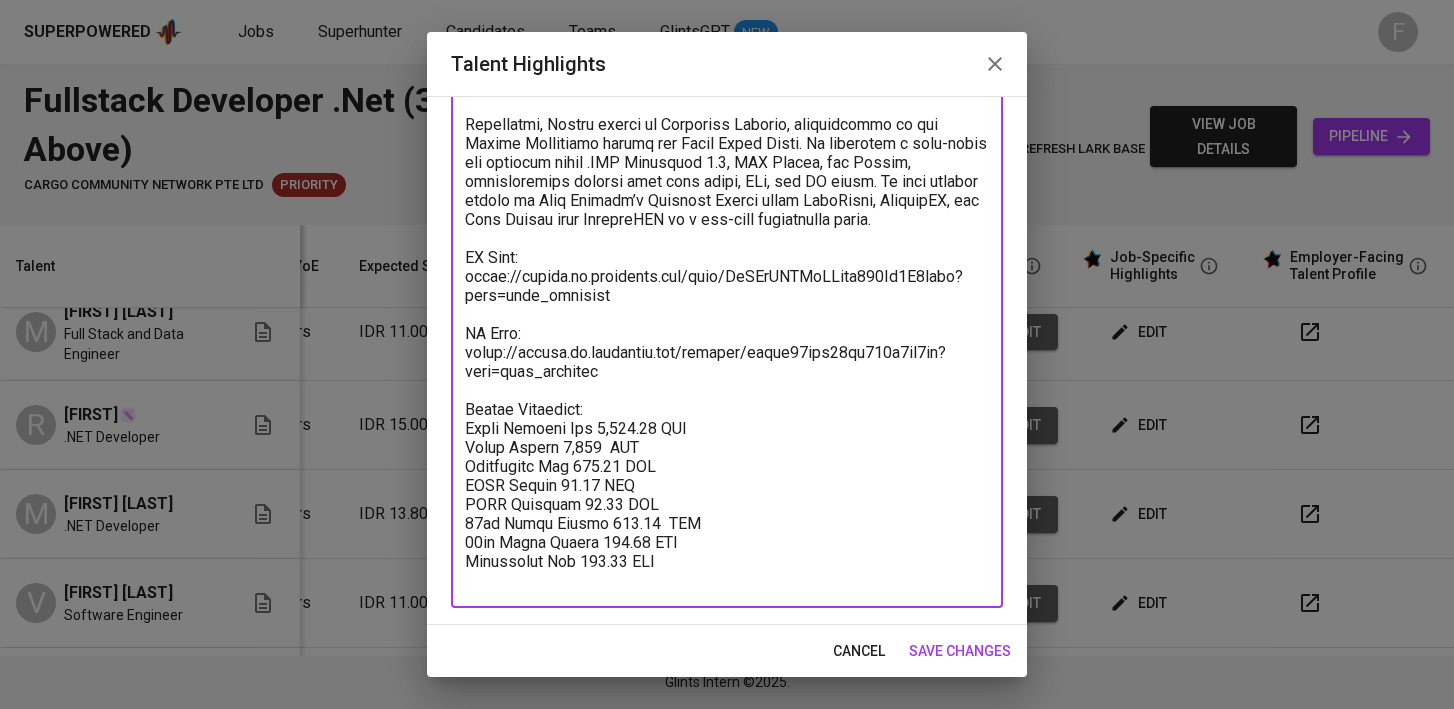 drag, startPoint x: 656, startPoint y: 379, endPoint x: 466, endPoint y: 313, distance: 201.13676 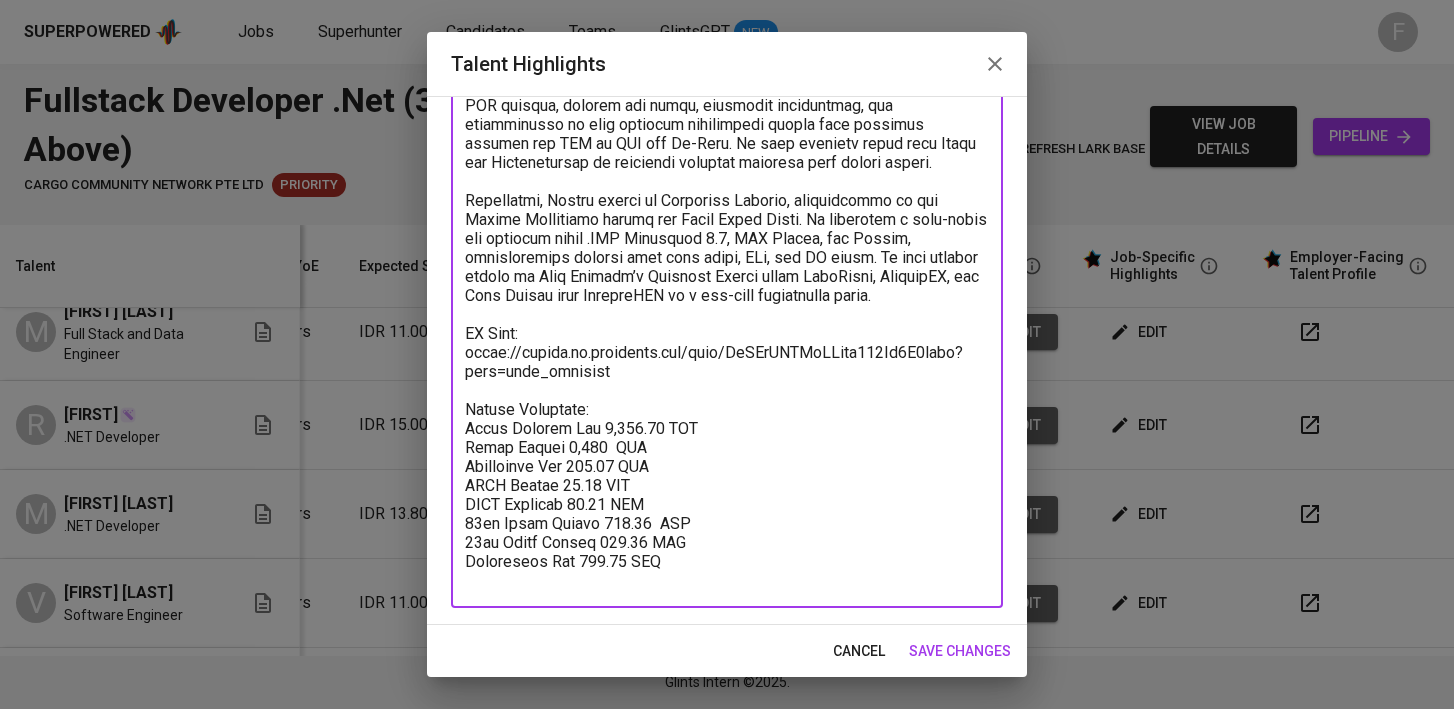 scroll, scrollTop: 284, scrollLeft: 0, axis: vertical 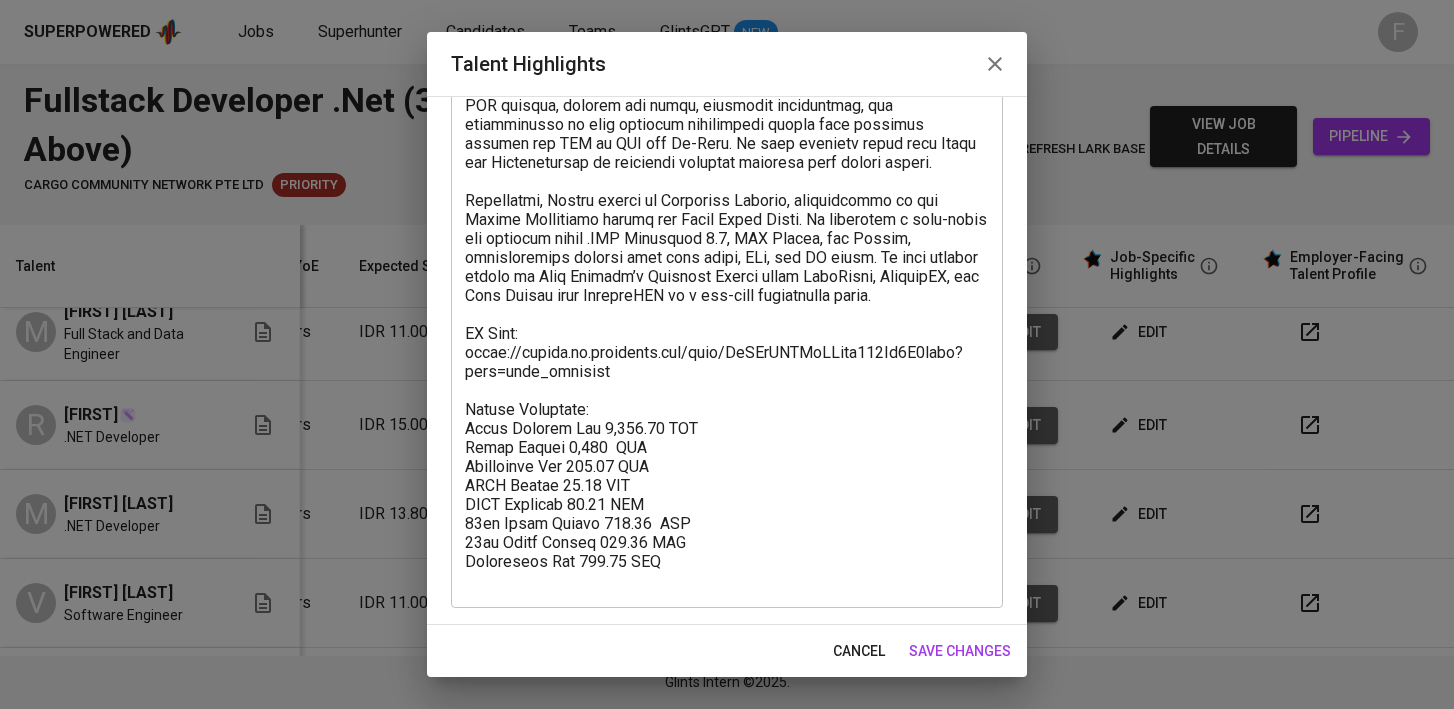 click on "x Talent Highlights" at bounding box center [727, 266] 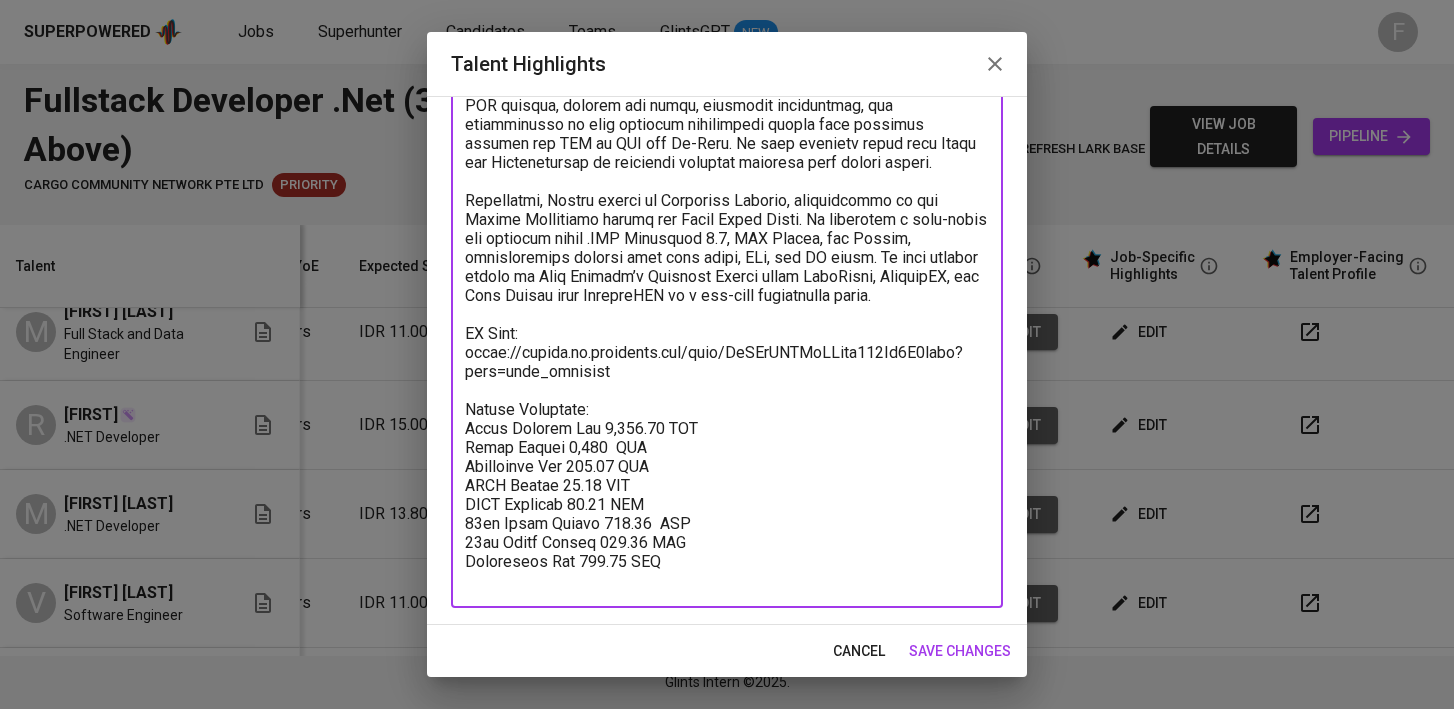 click at bounding box center (727, 267) 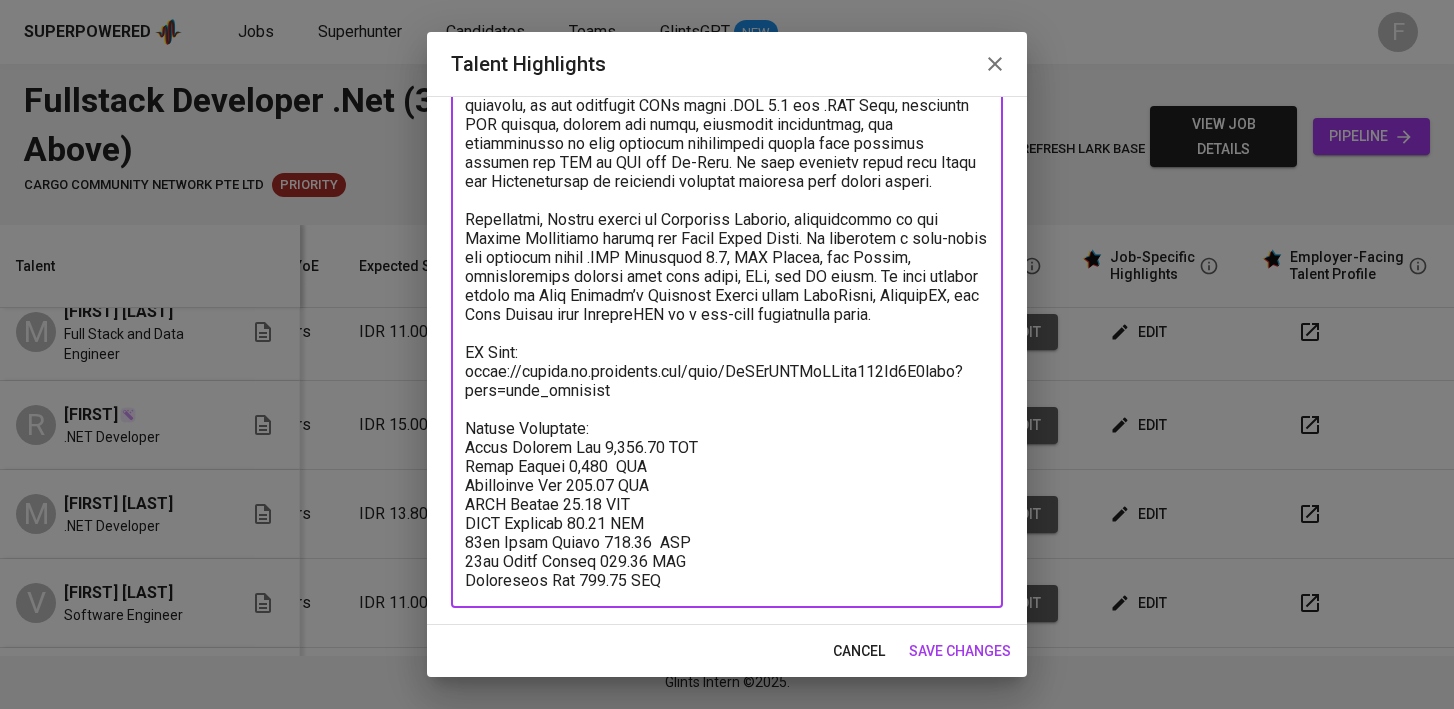 scroll, scrollTop: 265, scrollLeft: 0, axis: vertical 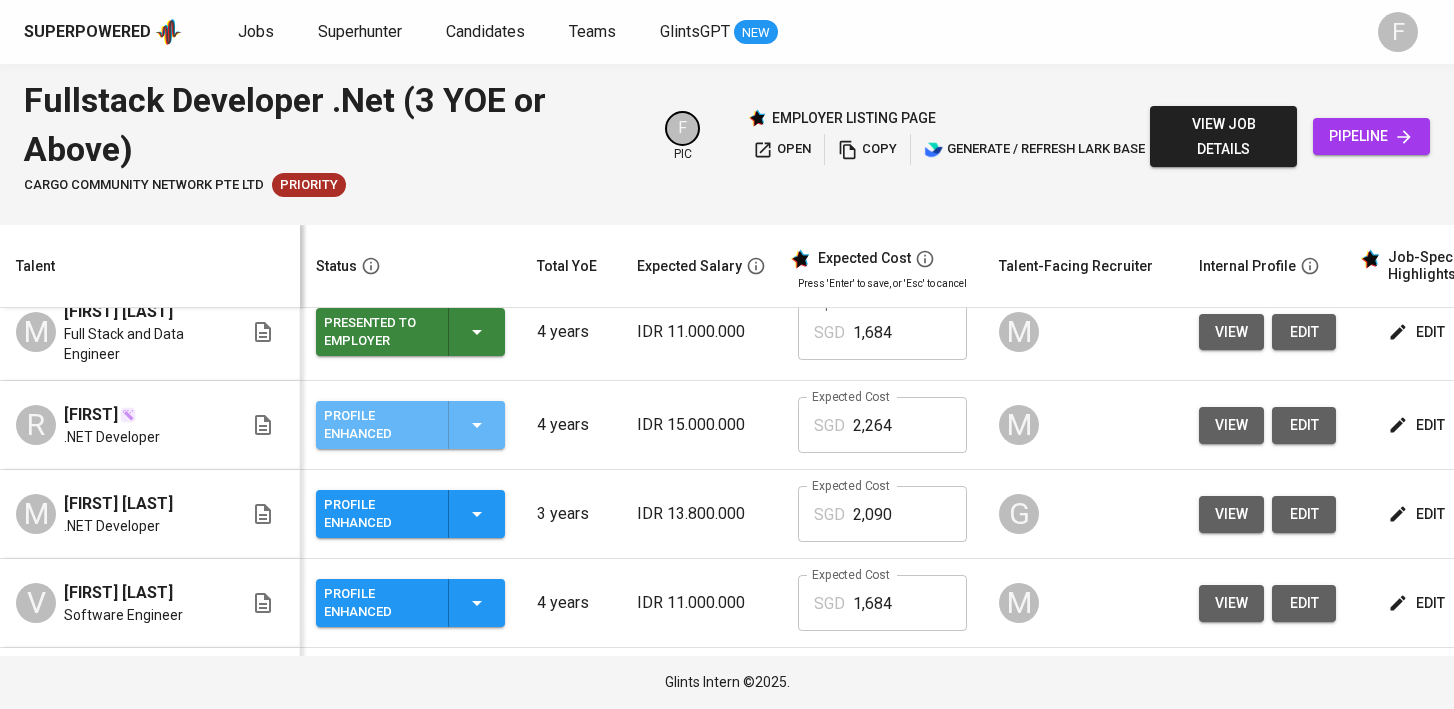 click 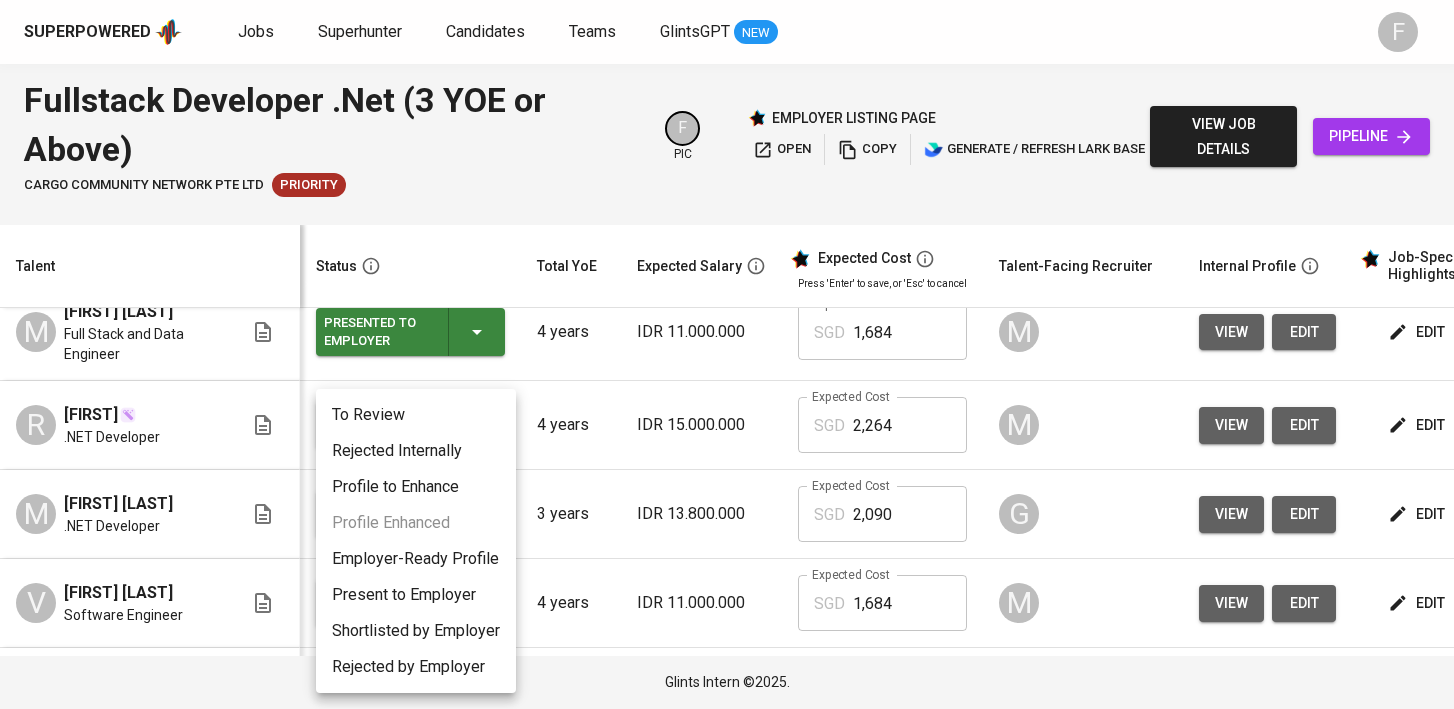 click on "Present to Employer" at bounding box center (416, 595) 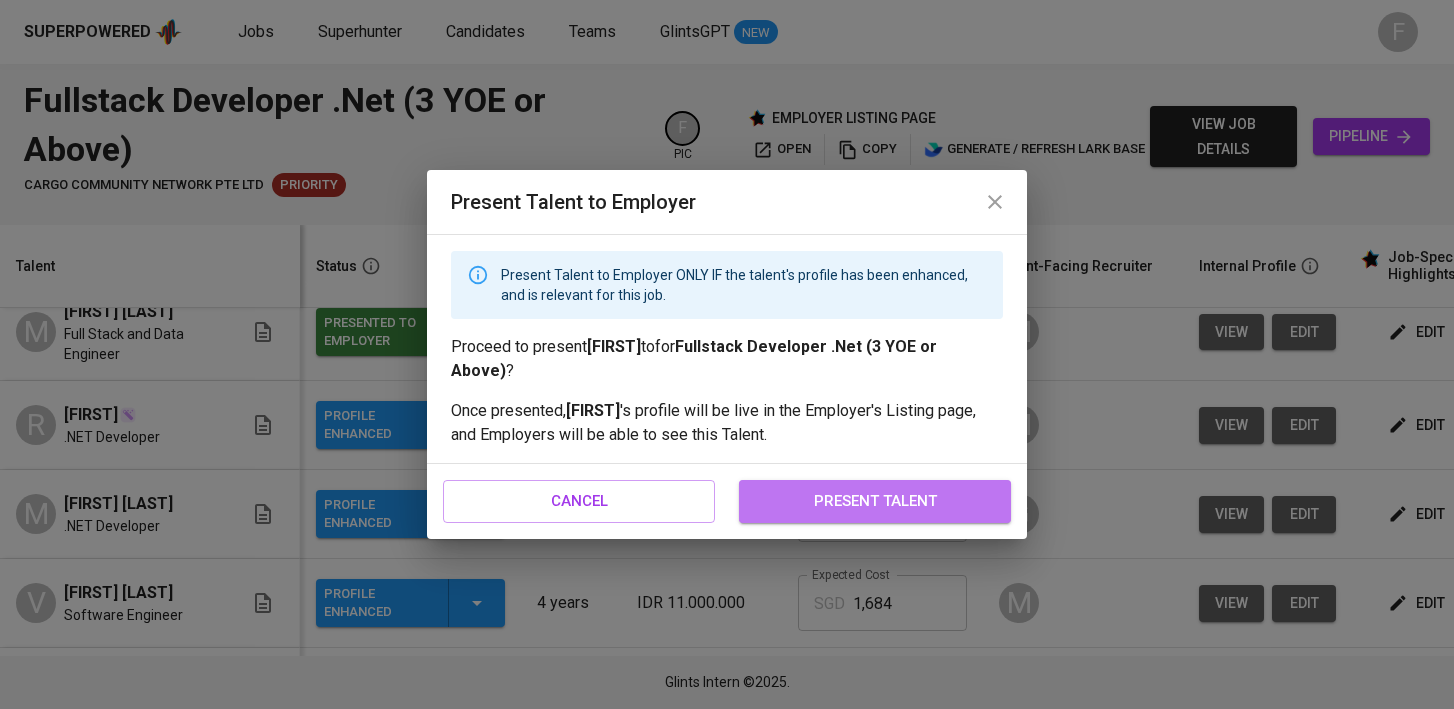 click on "present talent" at bounding box center (875, 501) 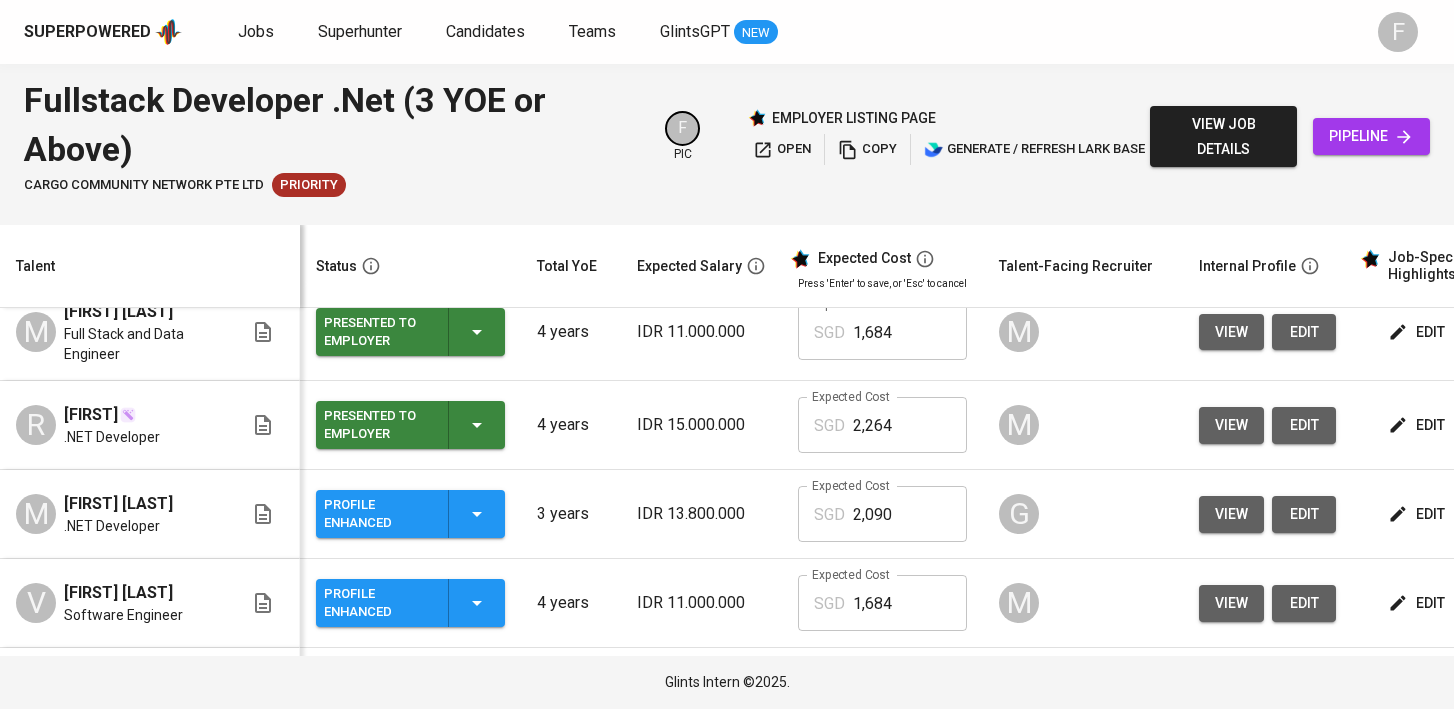 scroll, scrollTop: 372, scrollLeft: 272, axis: both 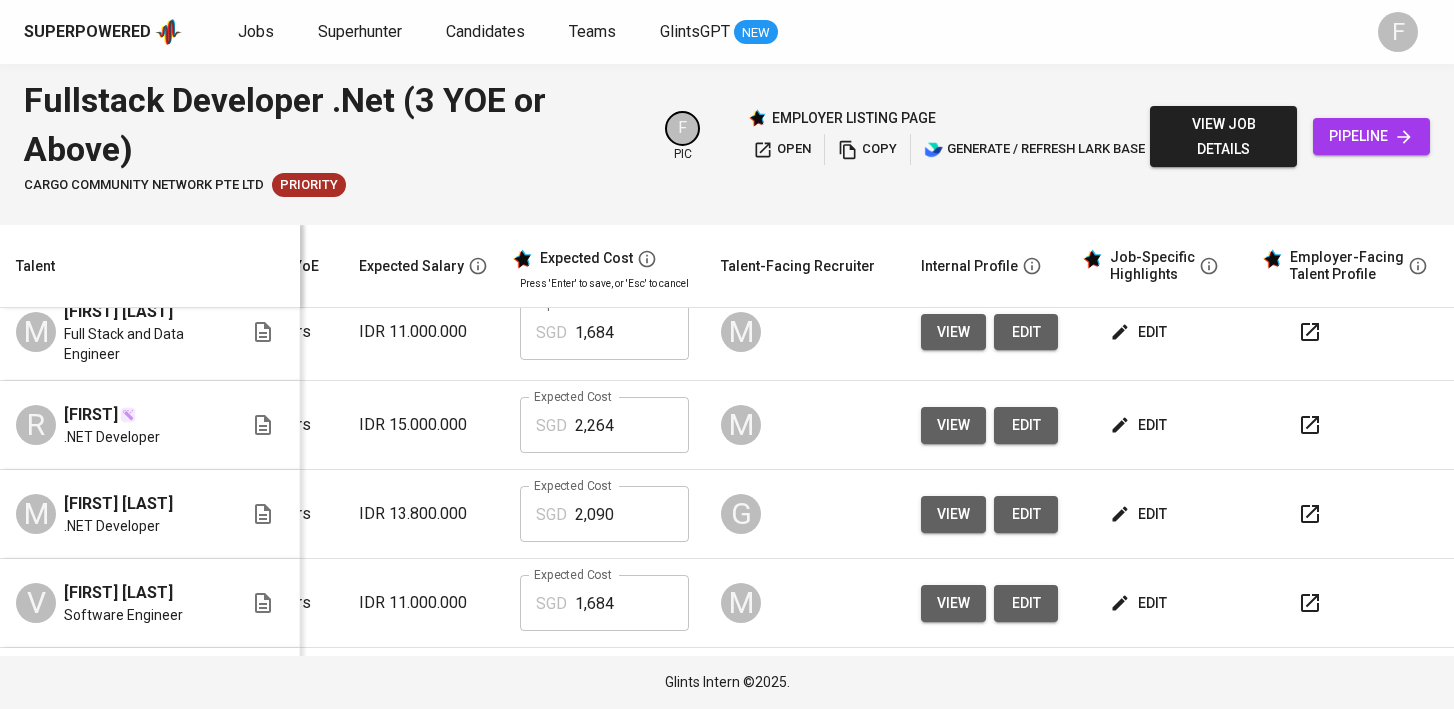 click 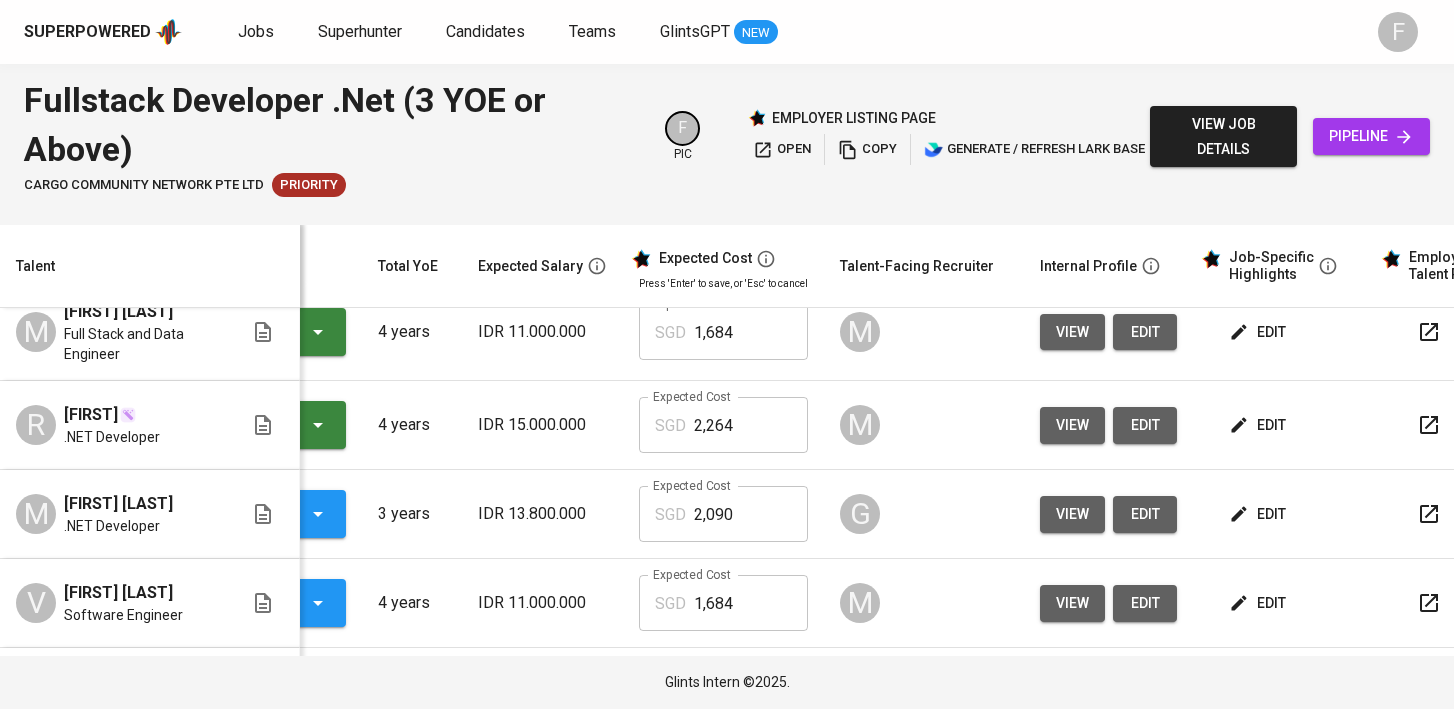 scroll, scrollTop: 372, scrollLeft: 88, axis: both 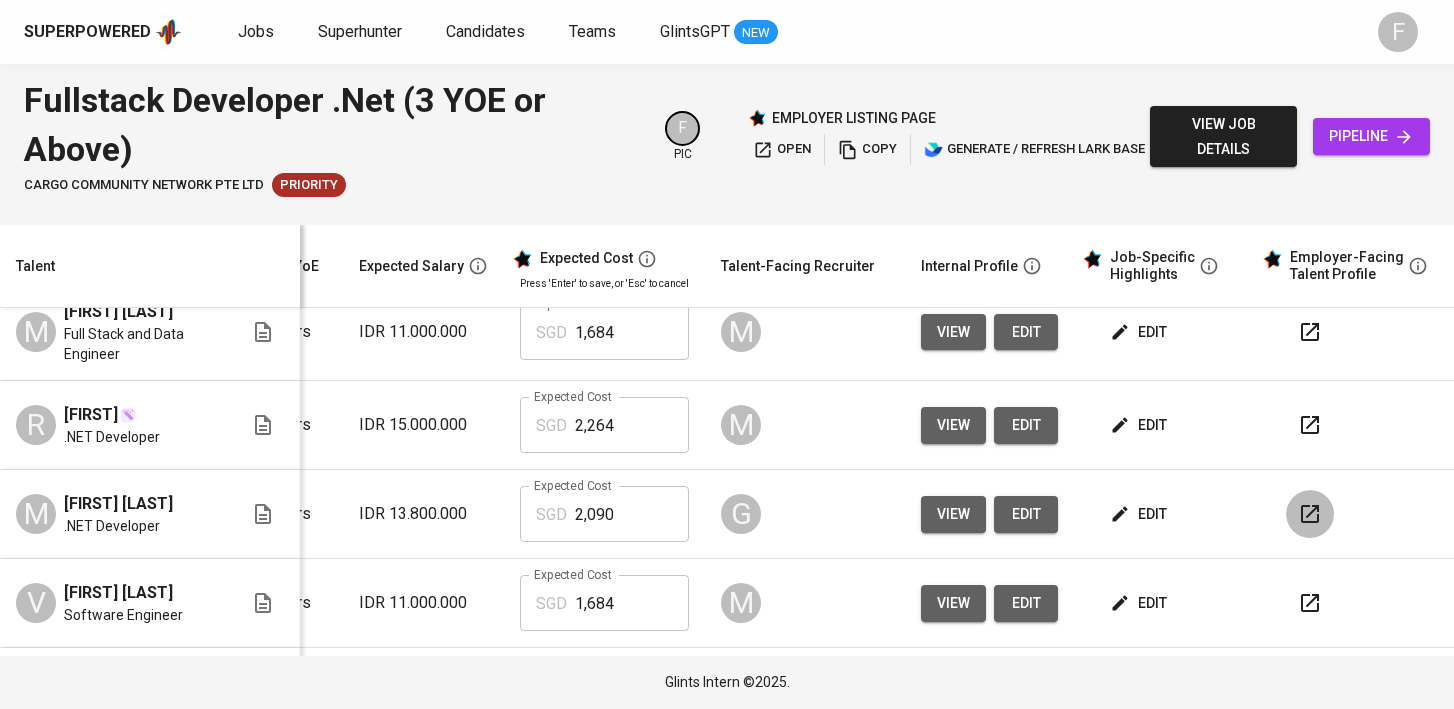 click 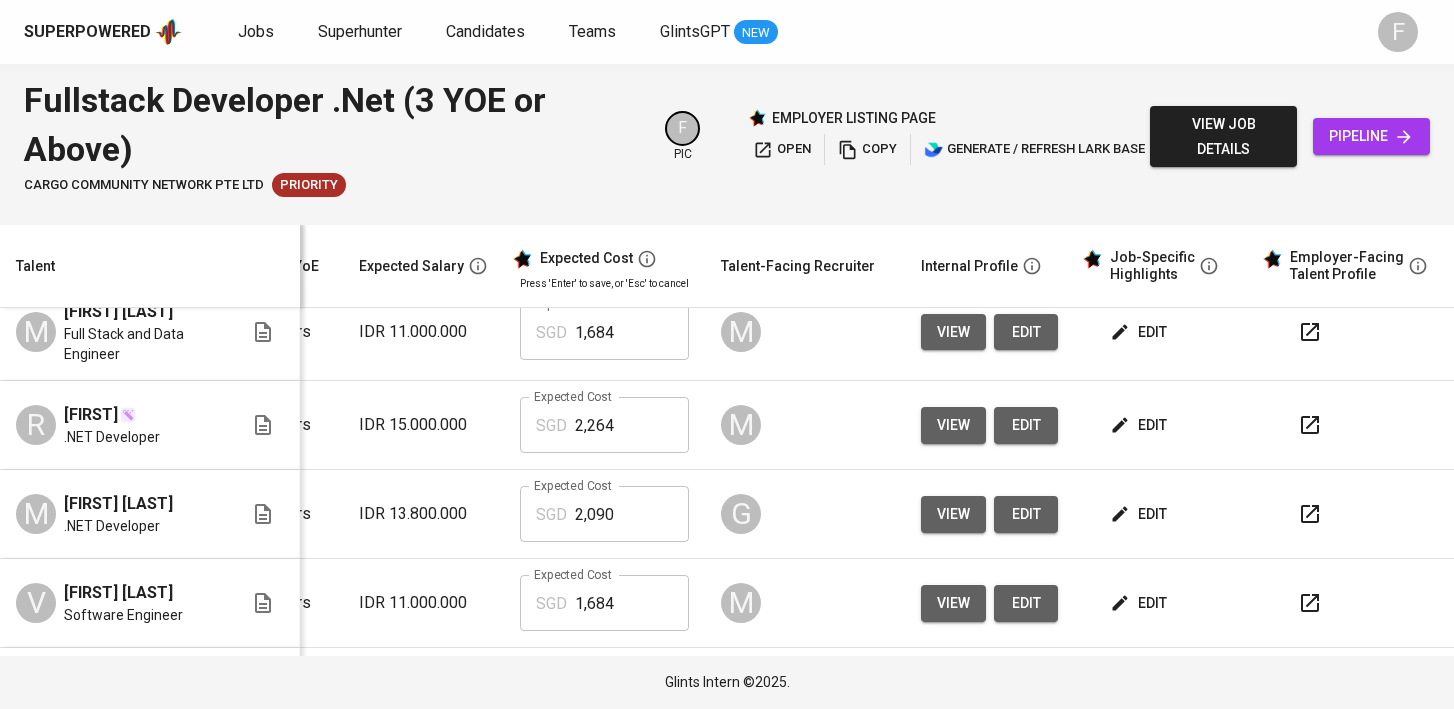 click on "edit" at bounding box center [1140, 425] 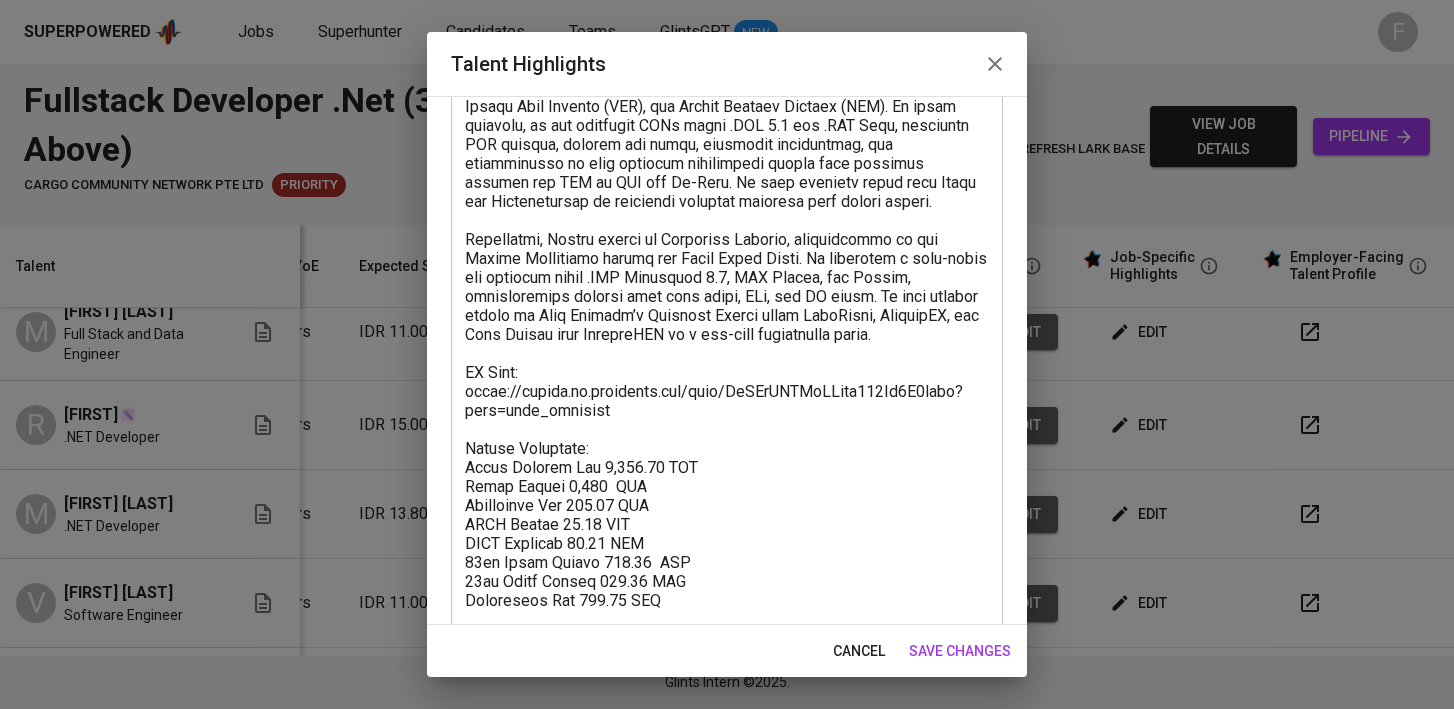 scroll, scrollTop: 265, scrollLeft: 0, axis: vertical 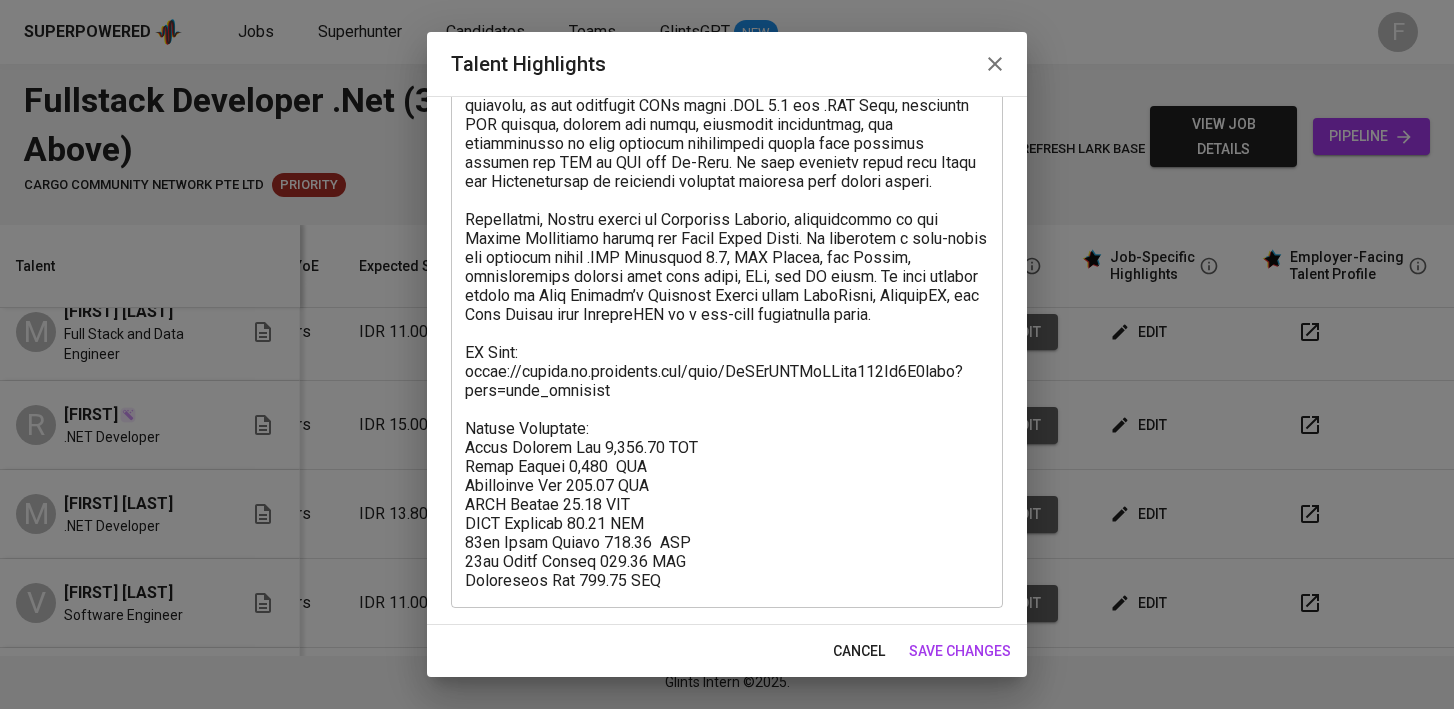 click on "cancel" at bounding box center [859, 651] 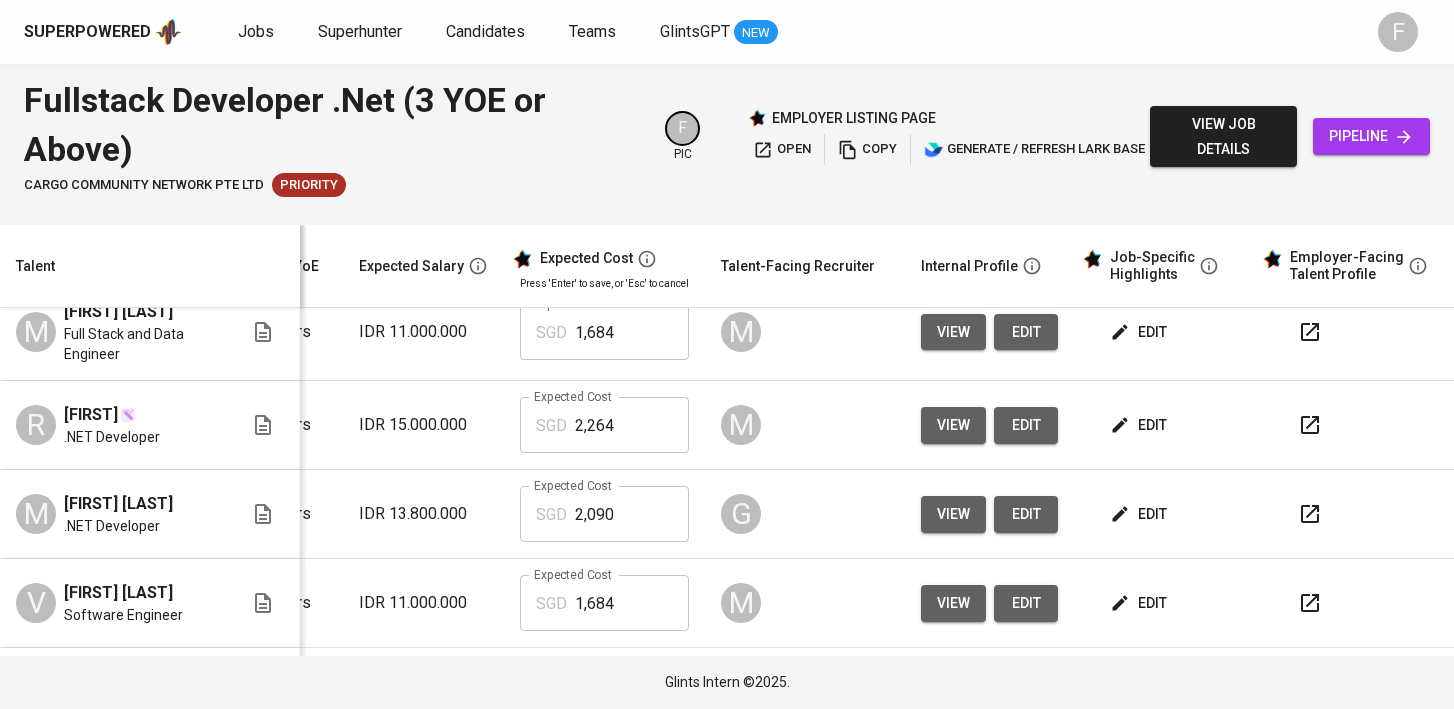 scroll, scrollTop: 372, scrollLeft: 0, axis: vertical 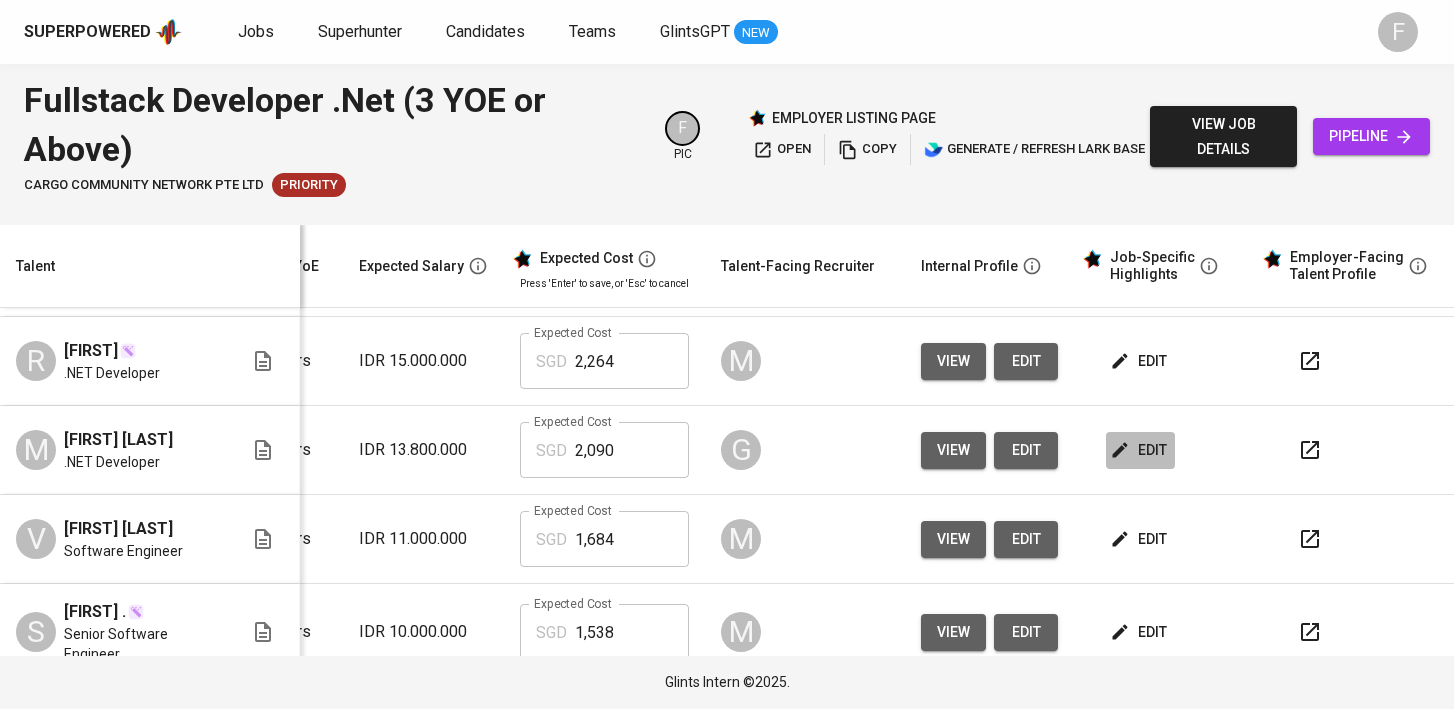 click on "edit" at bounding box center [1140, 450] 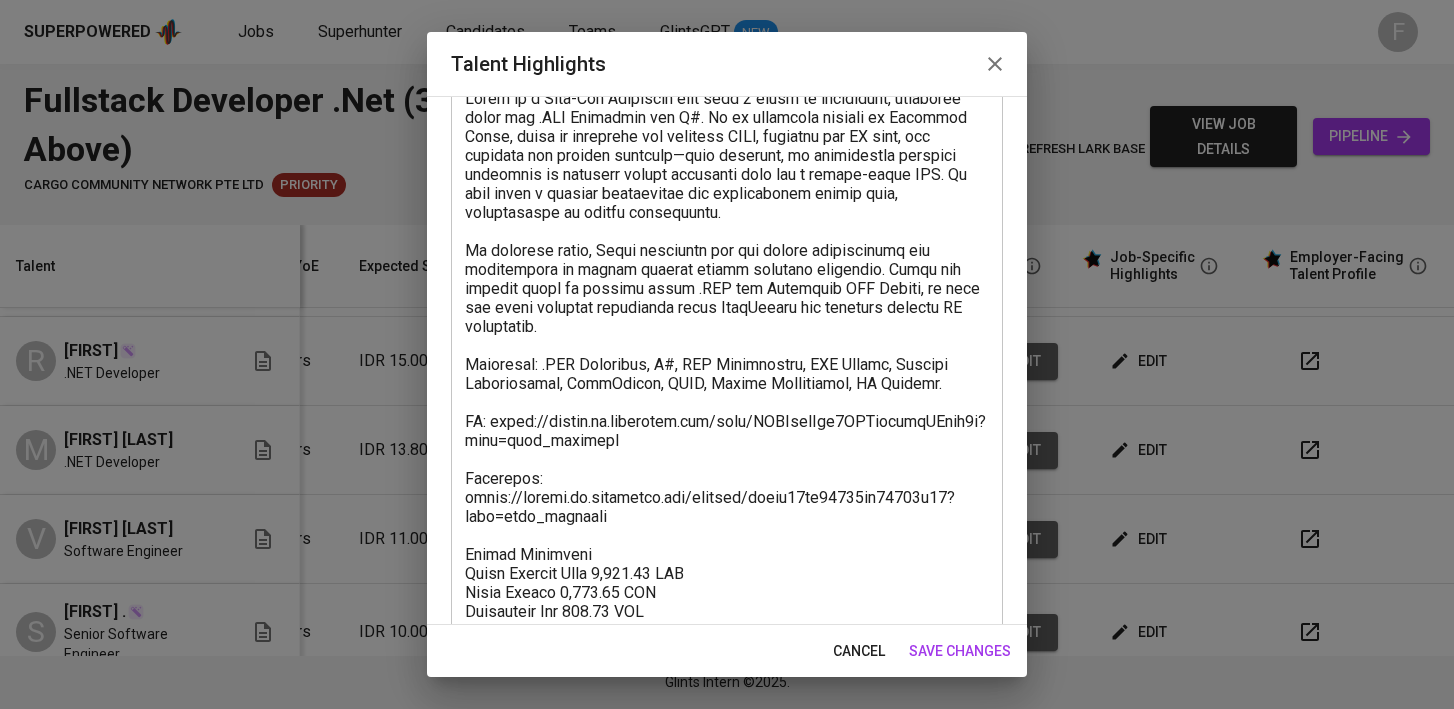 scroll, scrollTop: 150, scrollLeft: 0, axis: vertical 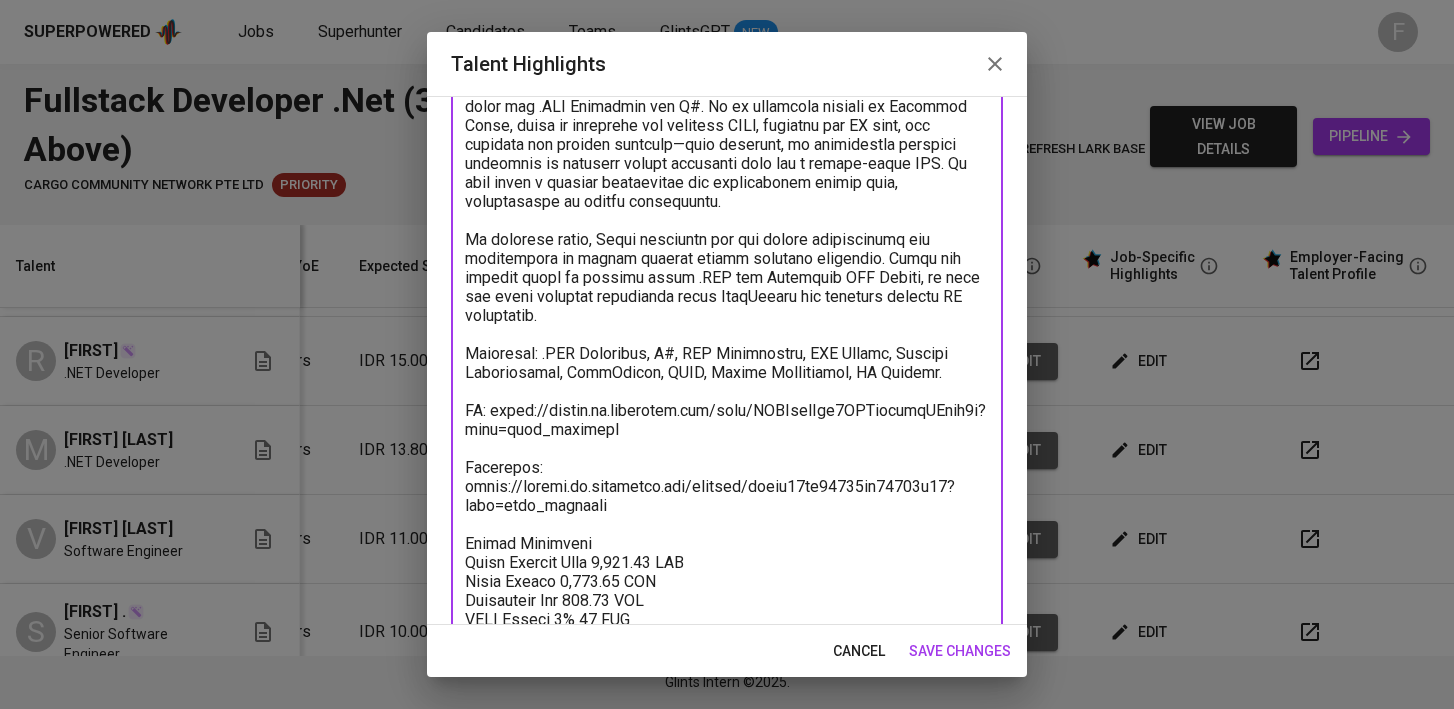 drag, startPoint x: 628, startPoint y: 504, endPoint x: 459, endPoint y: 453, distance: 176.52762 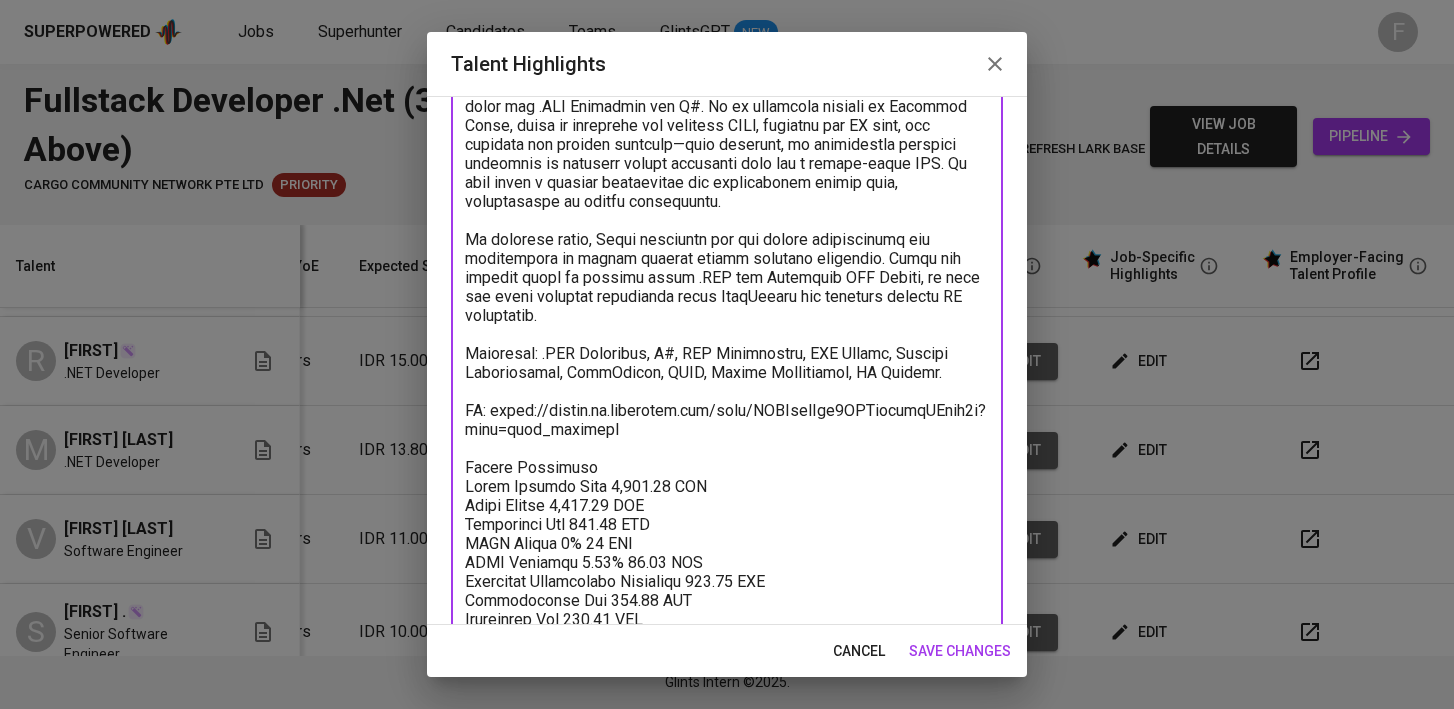 scroll, scrollTop: 189, scrollLeft: 0, axis: vertical 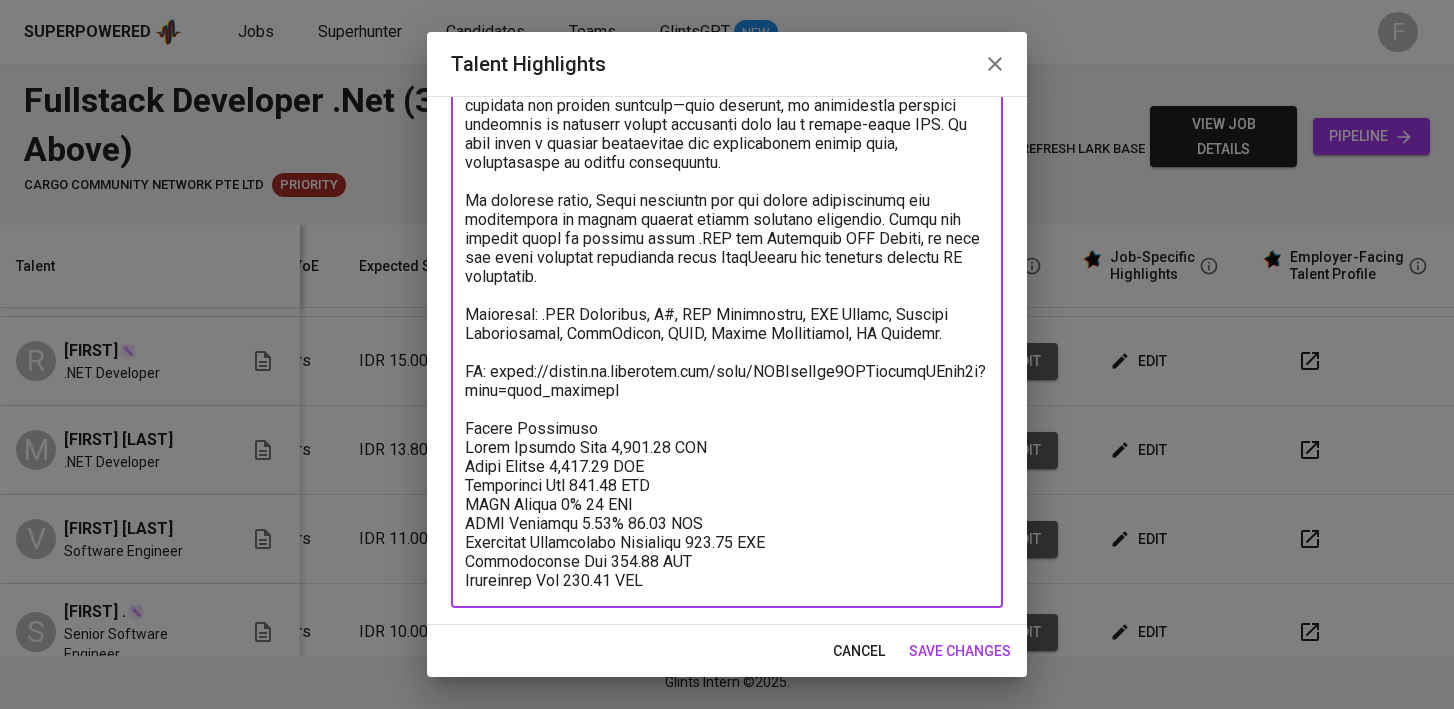 type on "Ilyas is a Back-End Developer with over 3 years of experience, primarily using the .NET Framework and C#. He is currently working at Asuransi Astra, where he maintains and enhances APIs, supports the QA team, and develops new backend features—most recently, an integration allowing hospitals to securely access insurance data via a custom-built API. He also built a console application for reprocessing failed data, contributing to system reliability.
In previous roles, Ilyas developed web and mobile applications and contributed to system revamps across multiple companies. While his current focus is backend using .NET and Microsoft SQL Server, he also has light frontend experience using JavaScript and internal company UI frameworks.
Skillsets: .NET Framework, C#, API Development, SQL Server, Console Applications, JavaScript, HTML, System Maintenance, QA Support.
CV: https://glints.sg.larksuite.com/file/LWGNbygJio7QDFxnocflQXqsg7d?from=from_copylink
Salary Breakdown
Total Payroll Cost 2,089.45 SGD
Basic Sa..." 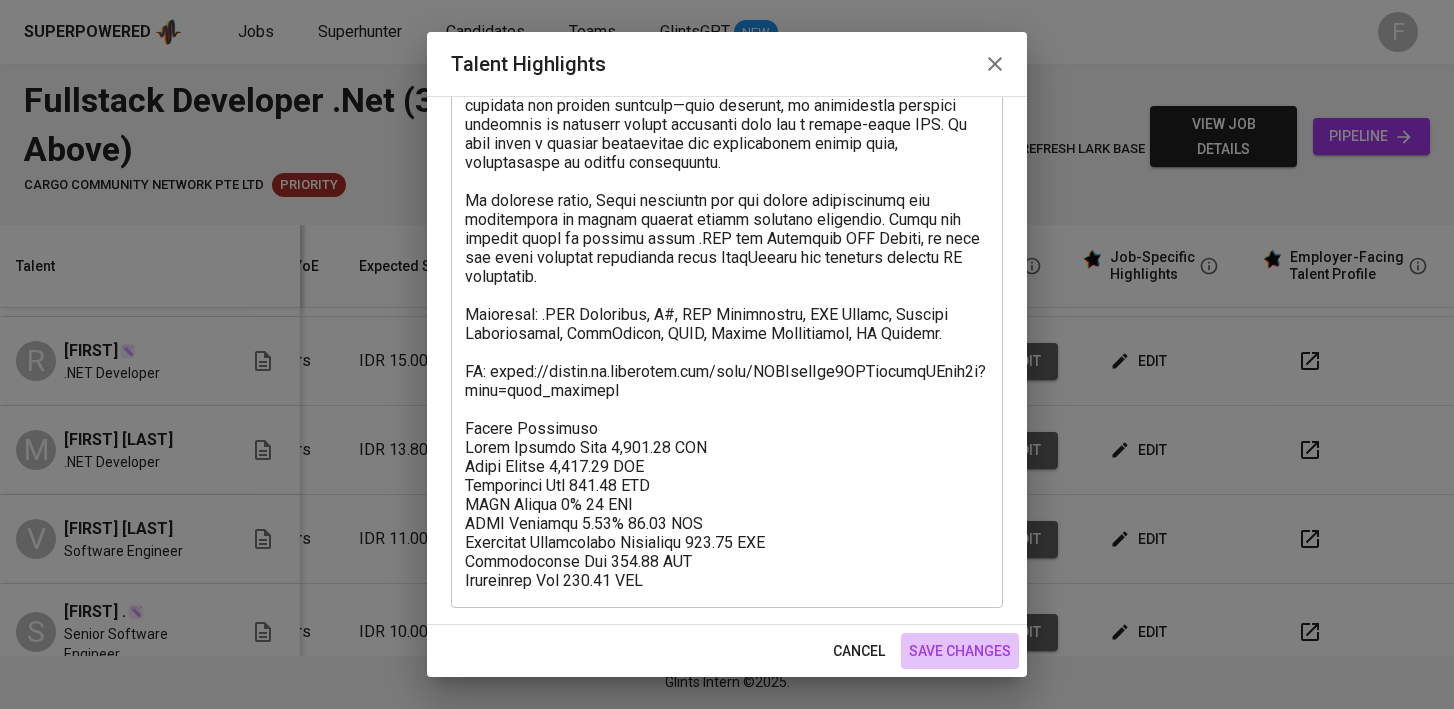 click on "save changes" at bounding box center (960, 651) 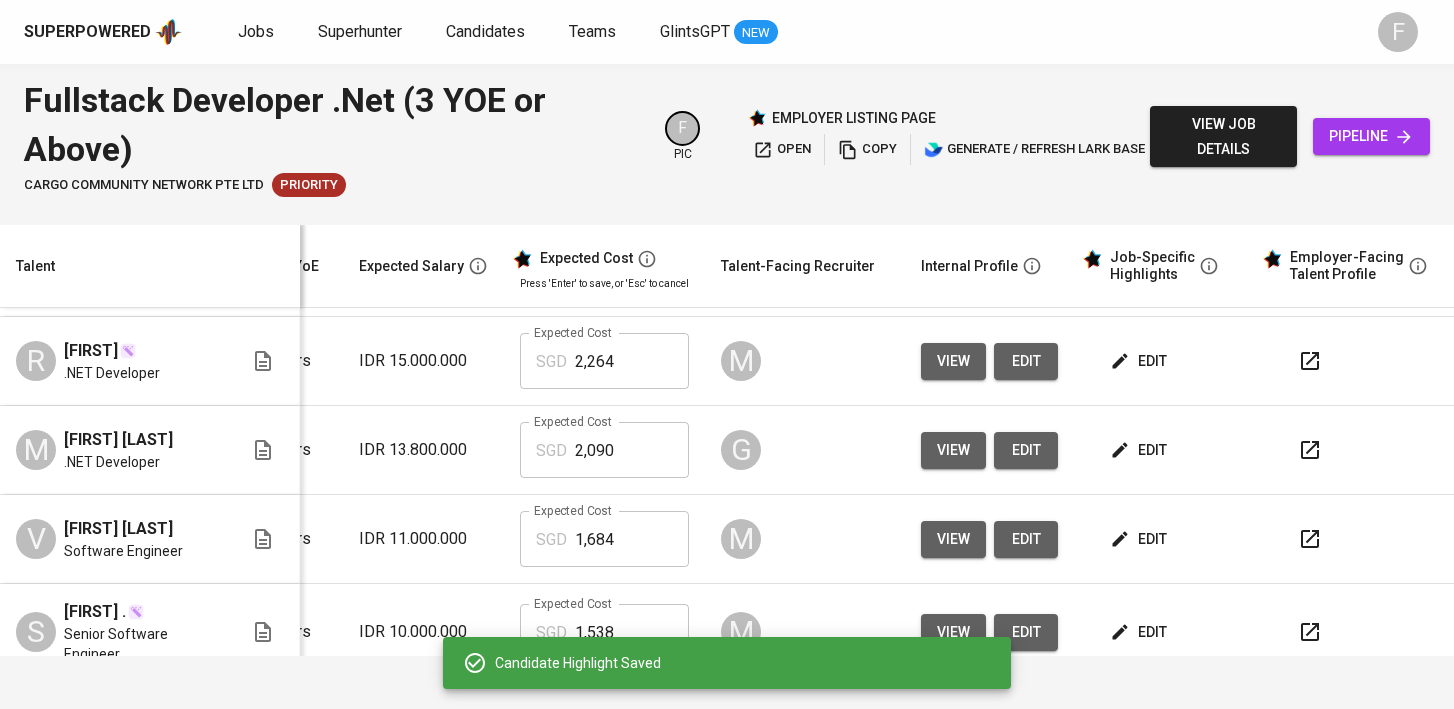 scroll, scrollTop: 436, scrollLeft: 9, axis: both 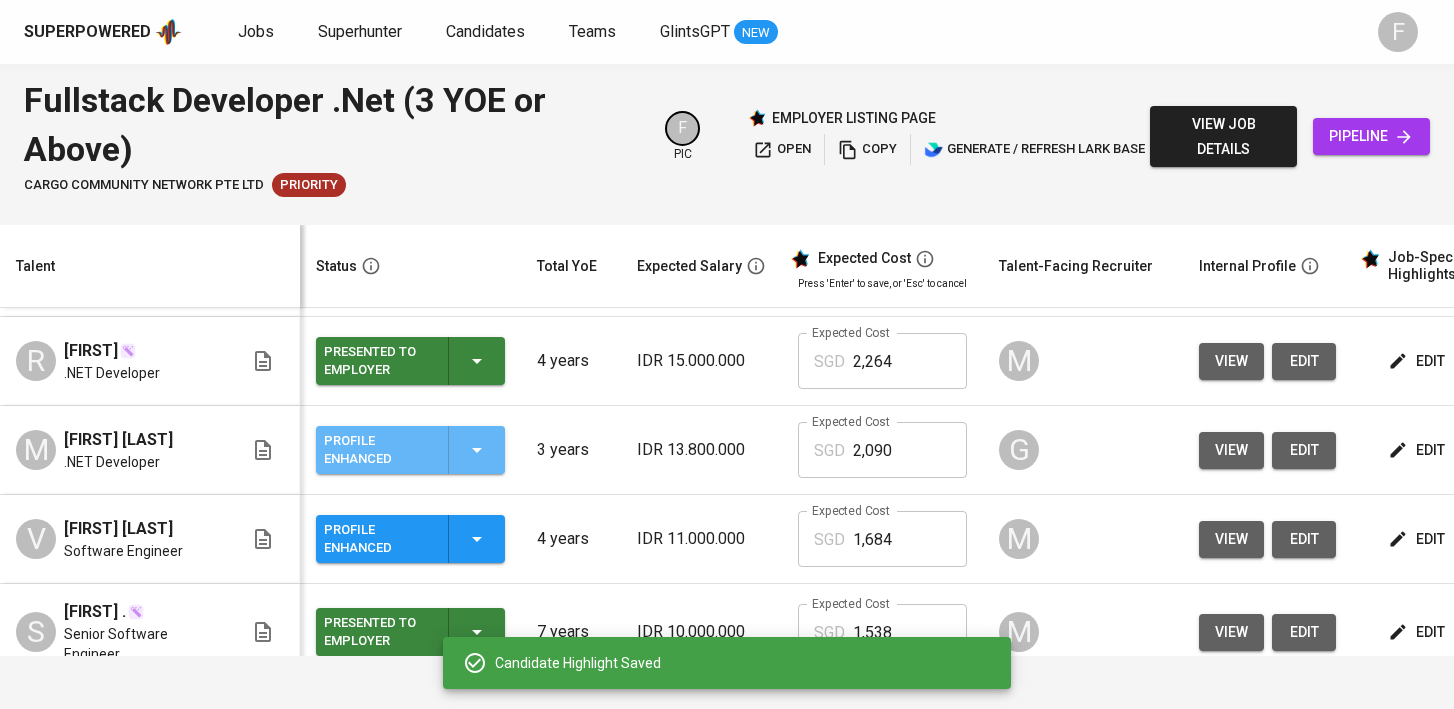 click on "Profile Enhanced" at bounding box center (410, 450) 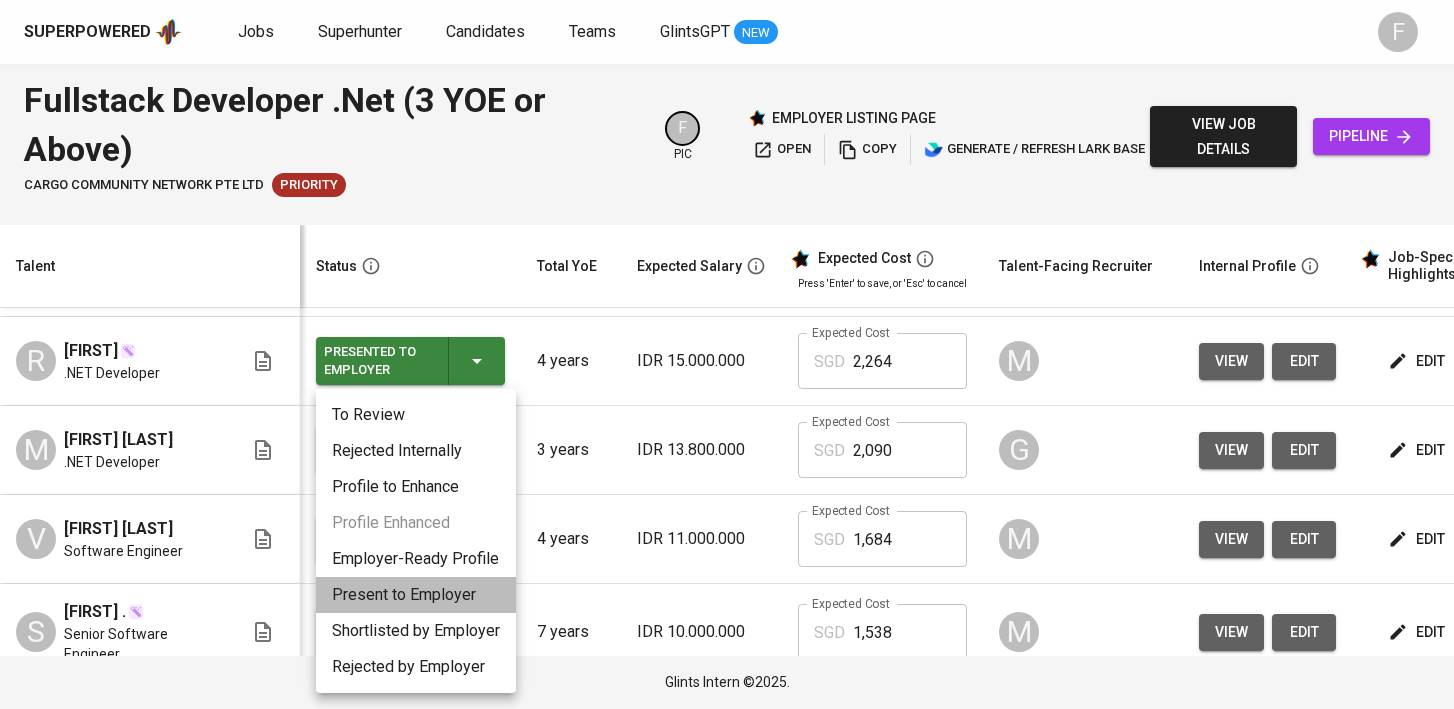 click on "Present to Employer" at bounding box center (416, 595) 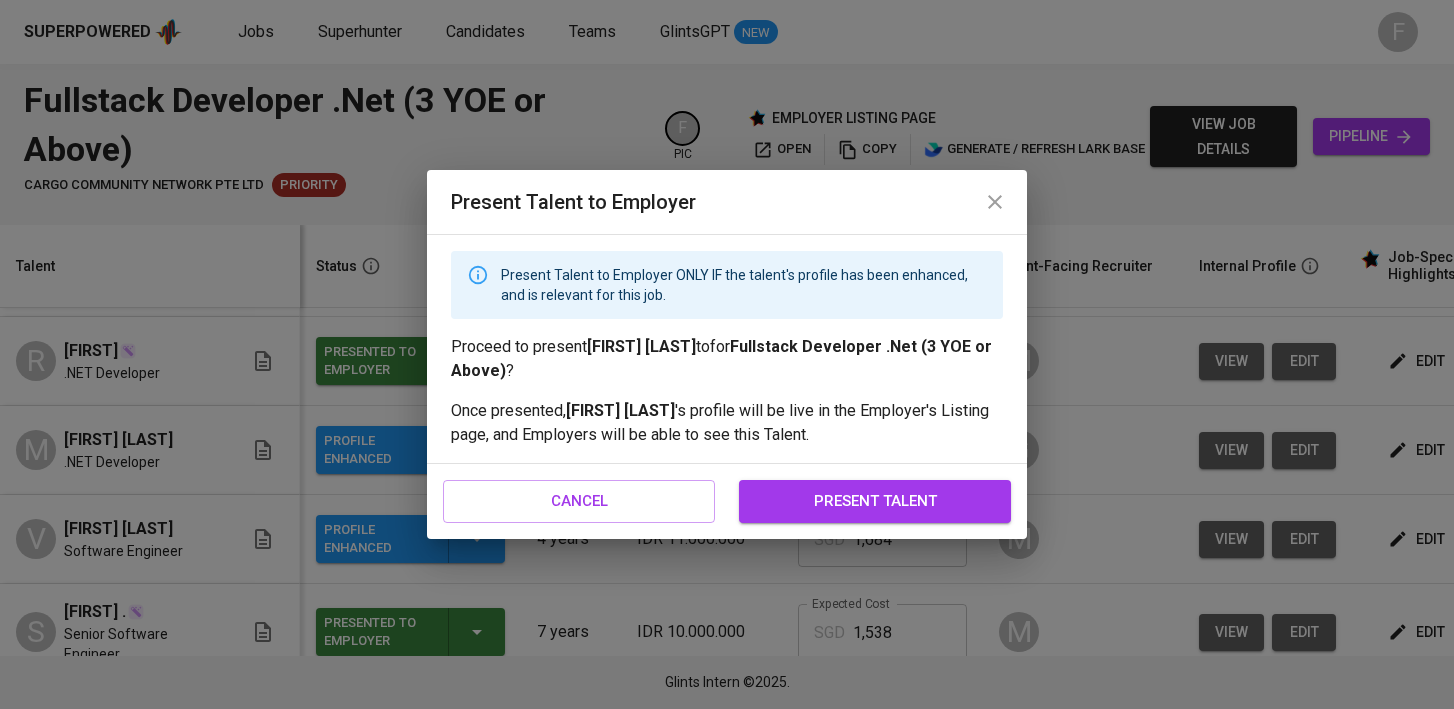 click on "present talent" at bounding box center [875, 501] 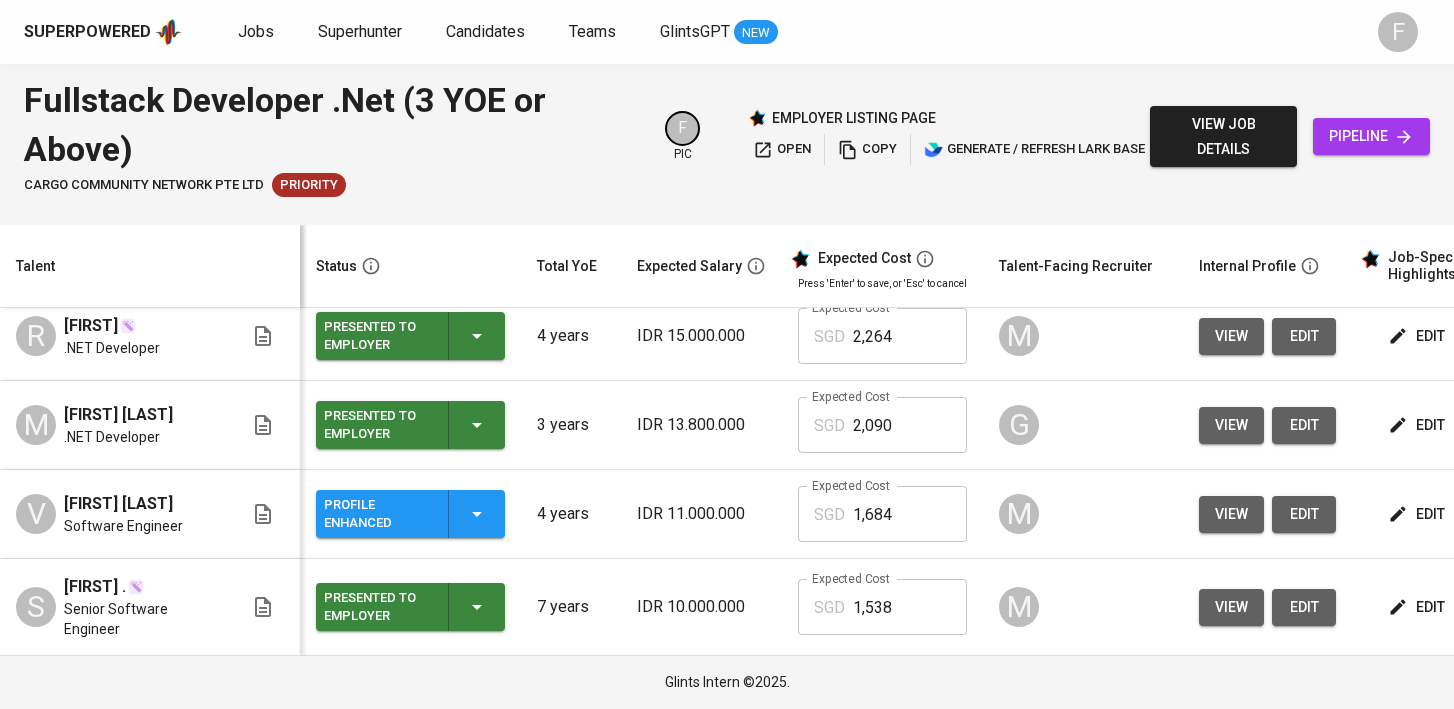 scroll, scrollTop: 468, scrollLeft: 104, axis: both 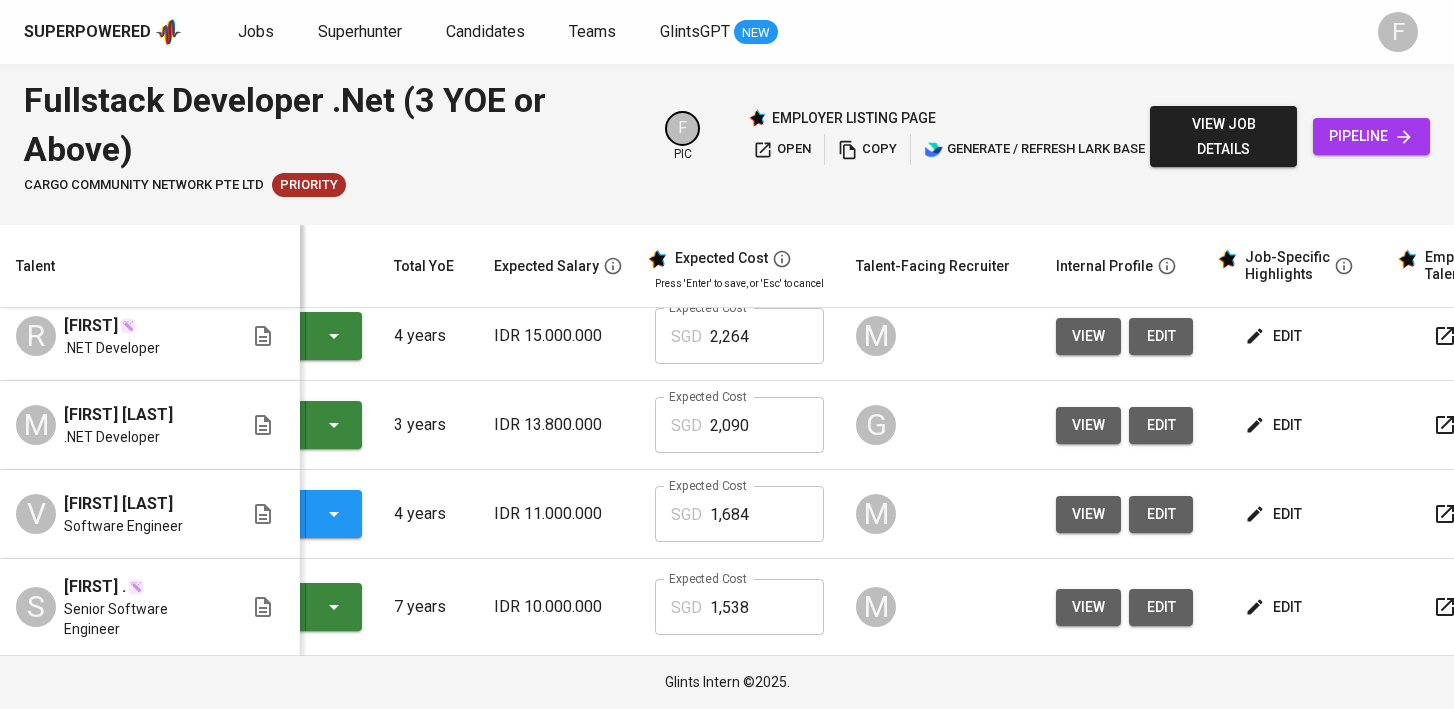 click on "edit" at bounding box center (1275, 425) 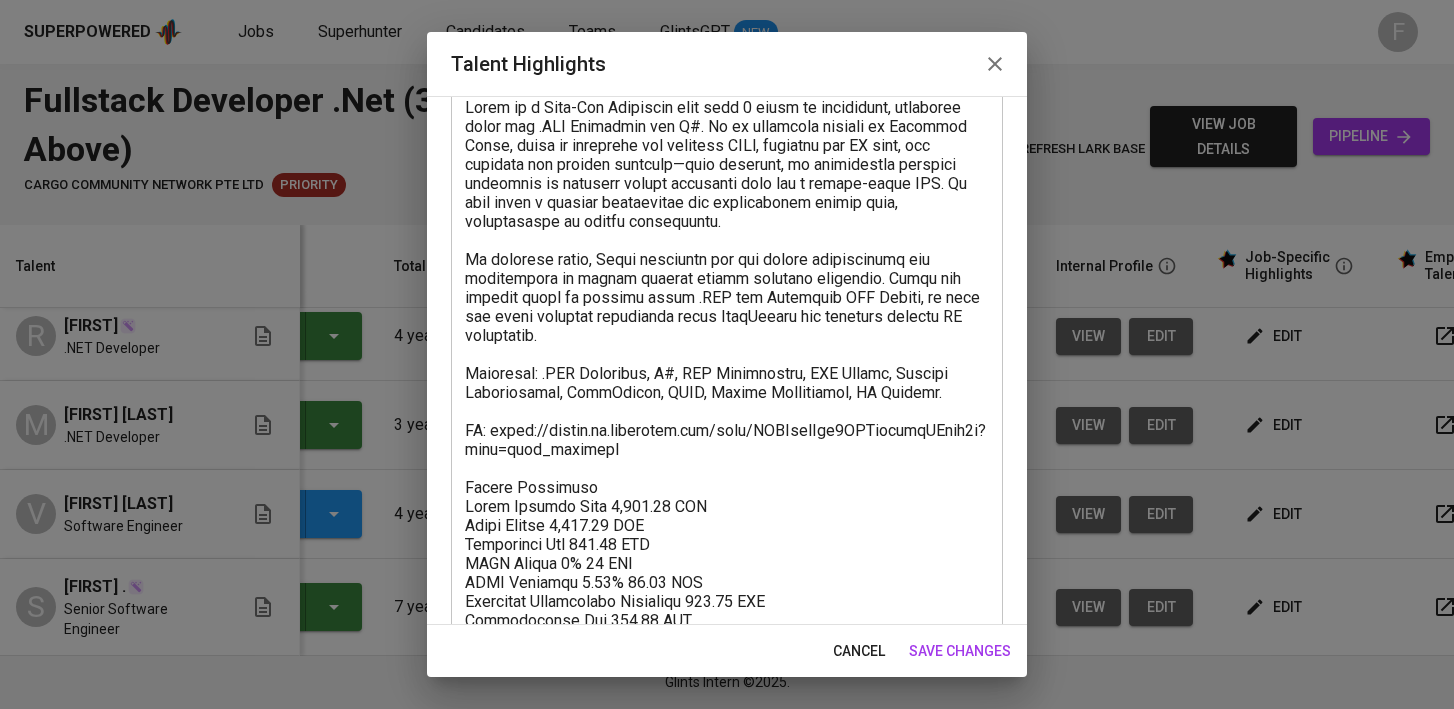 scroll, scrollTop: 132, scrollLeft: 0, axis: vertical 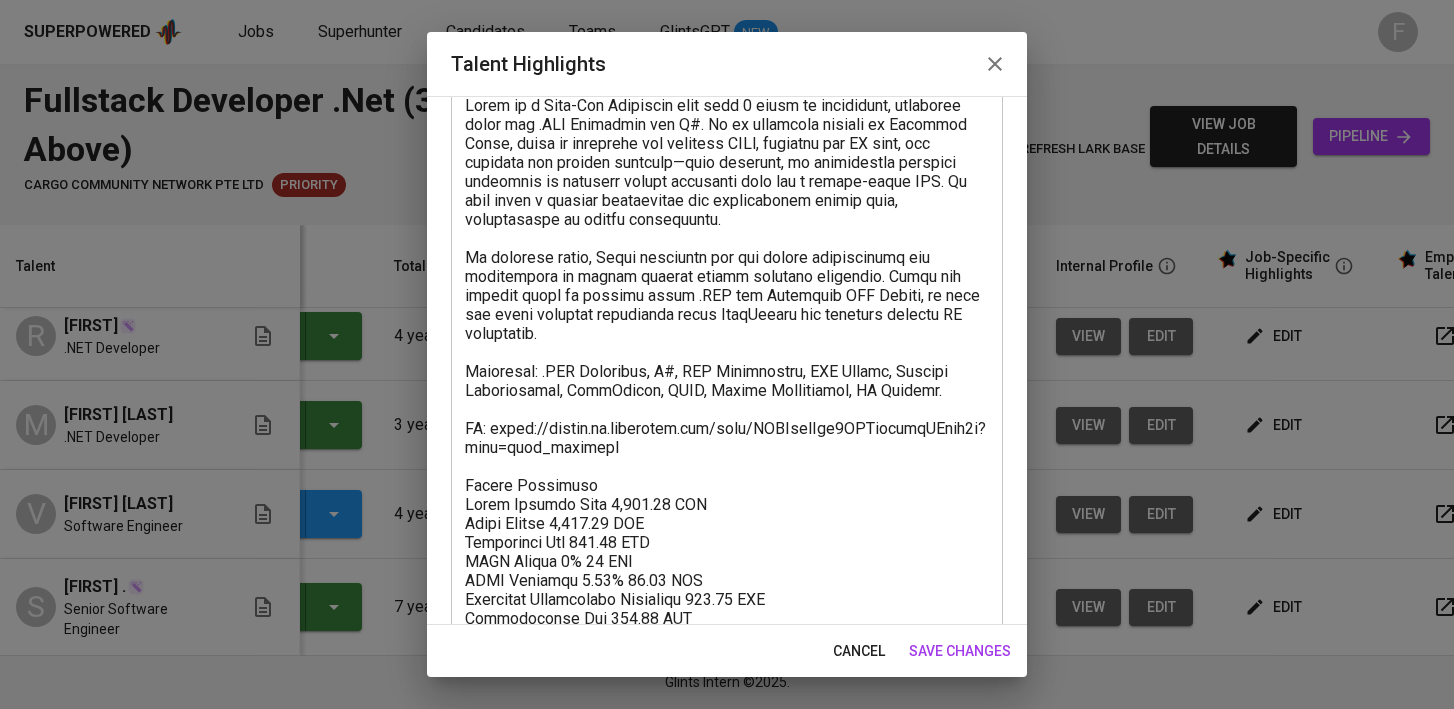 click 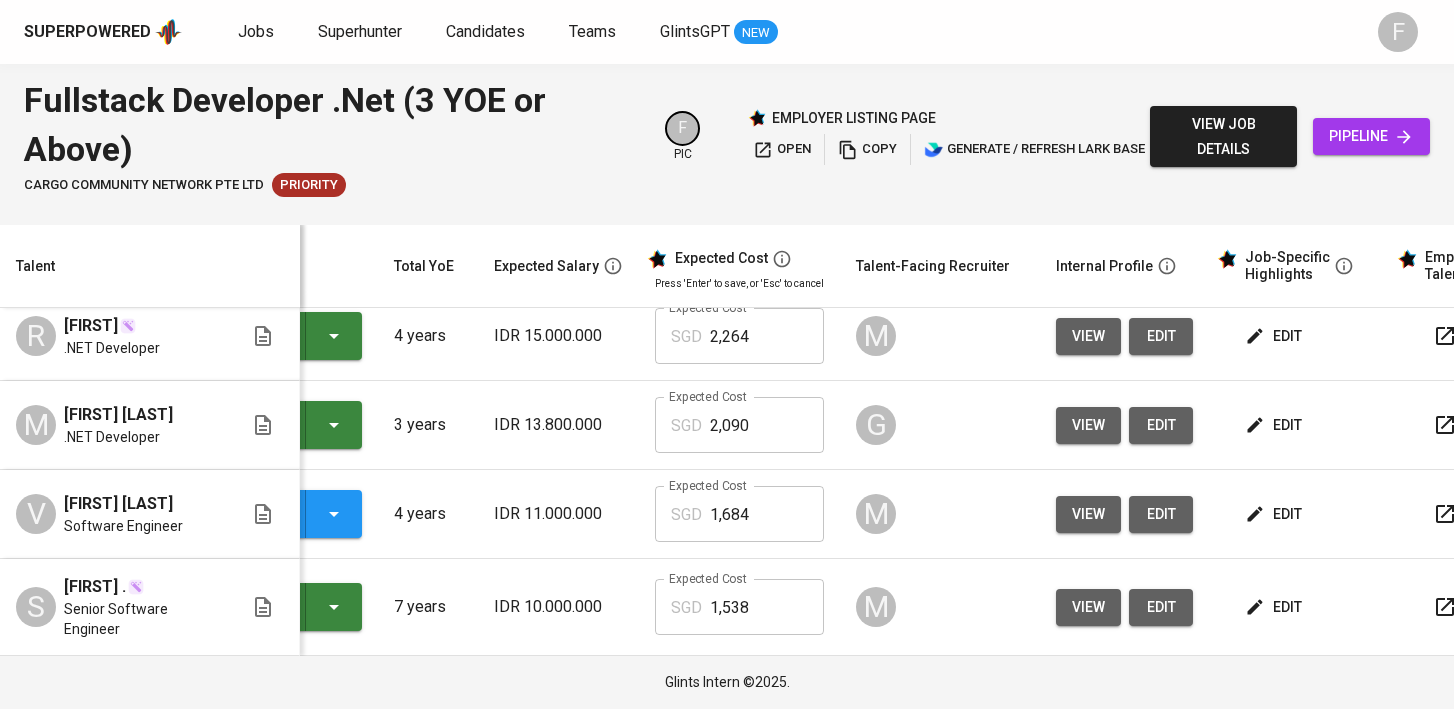 scroll, scrollTop: 509, scrollLeft: 0, axis: vertical 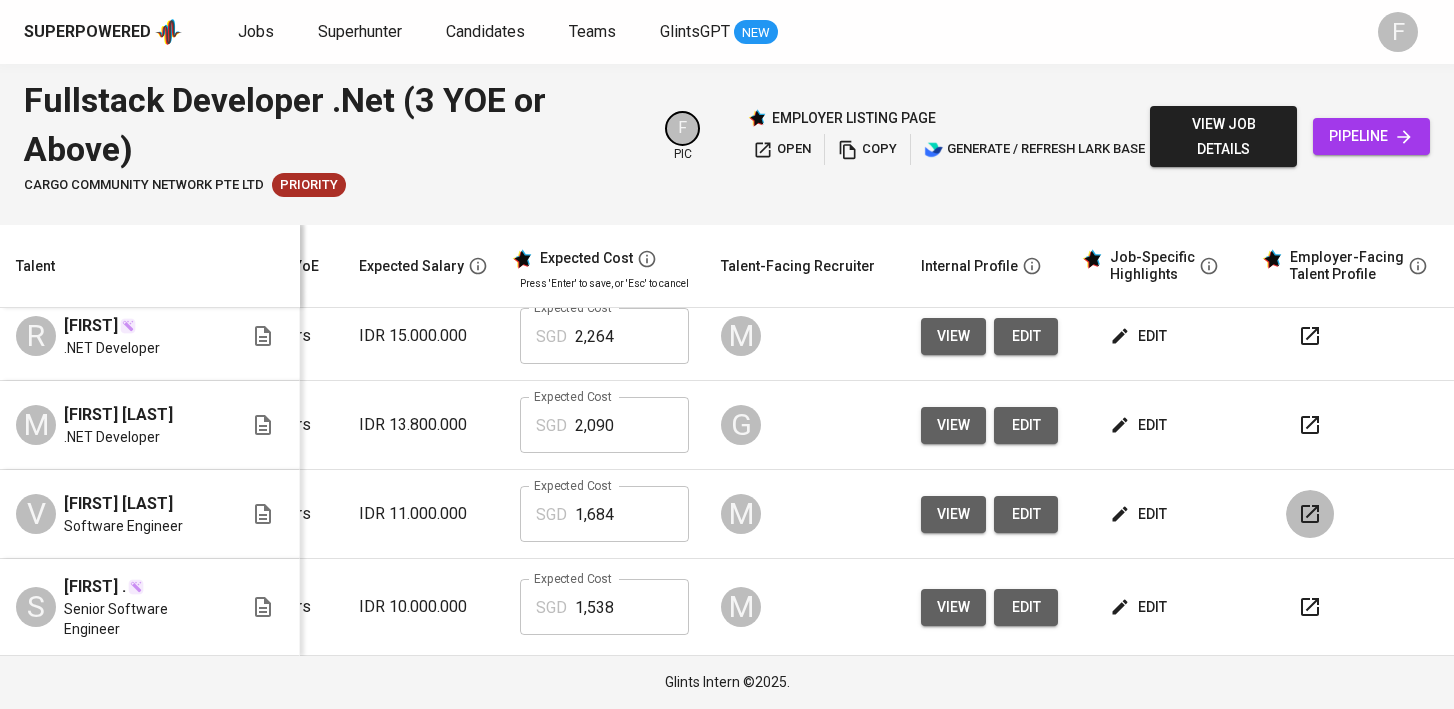 click 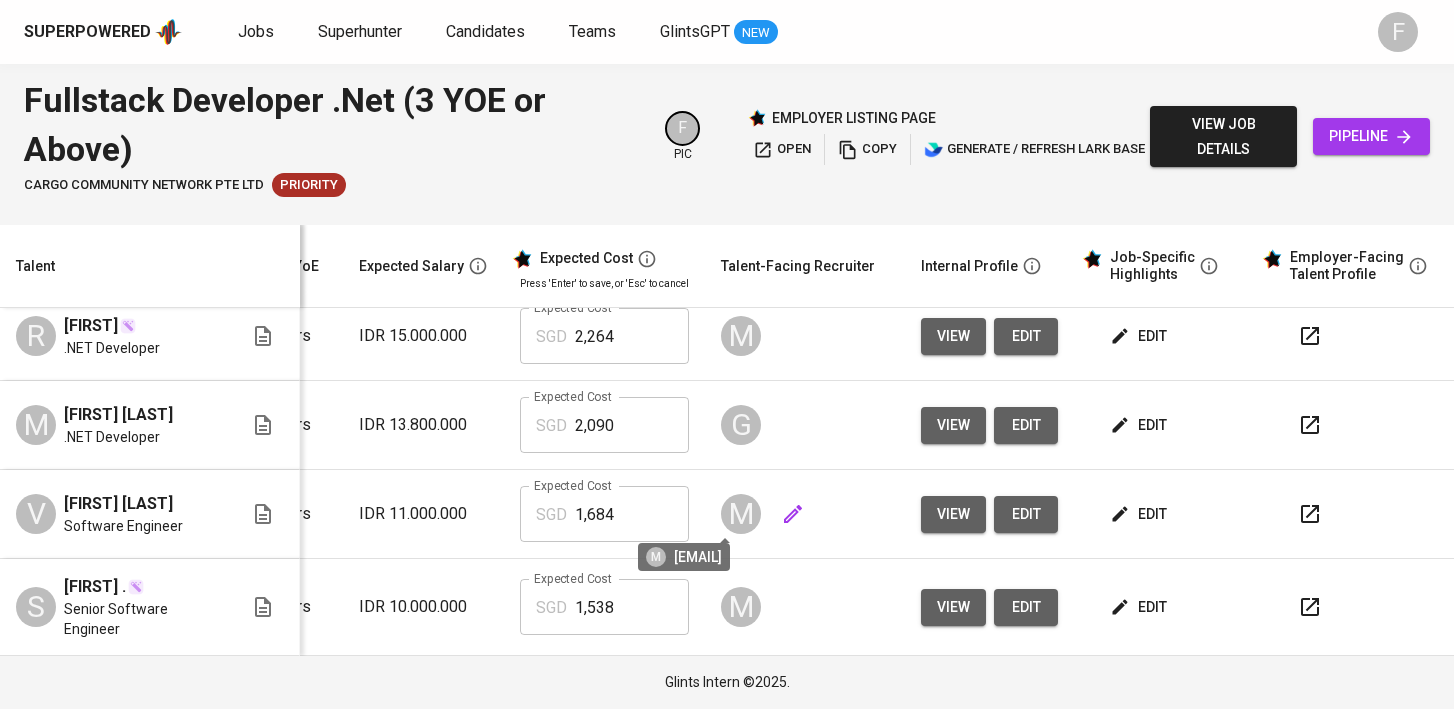 scroll, scrollTop: 509, scrollLeft: 179, axis: both 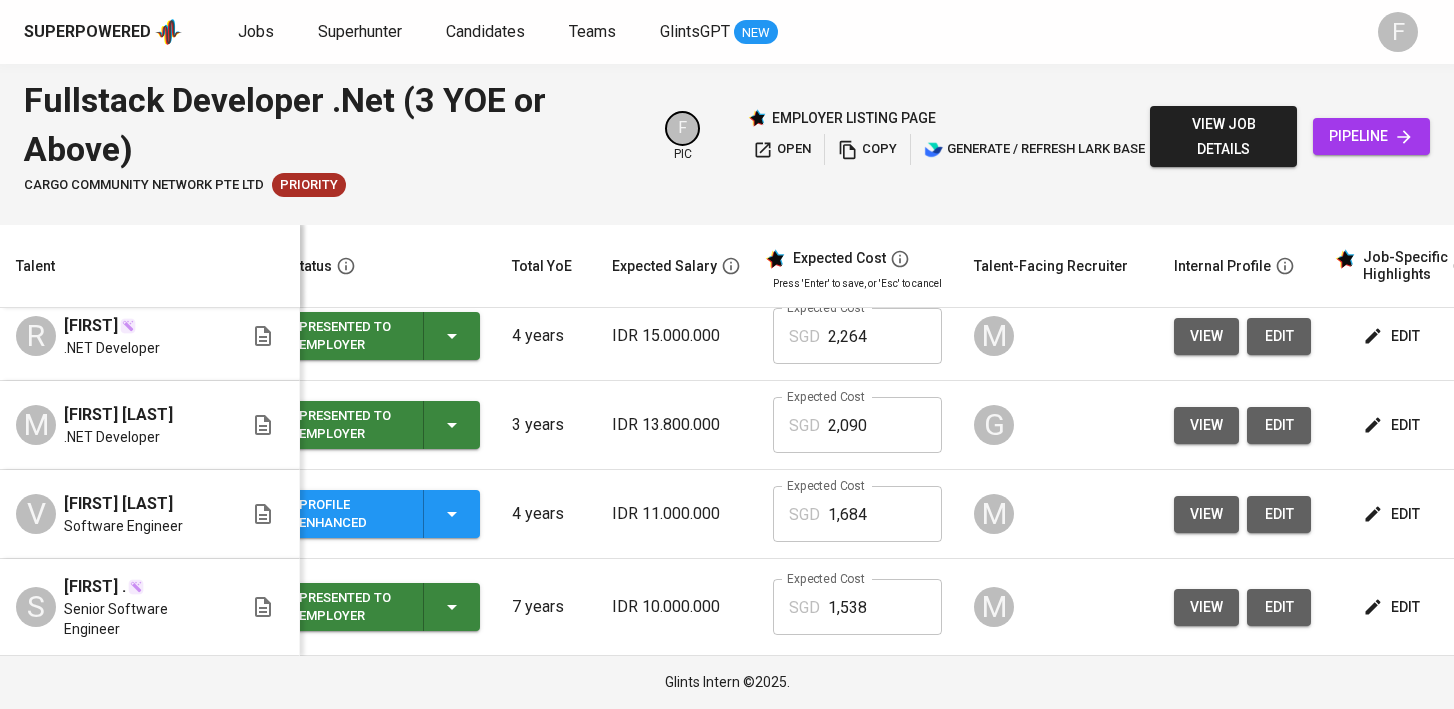 click 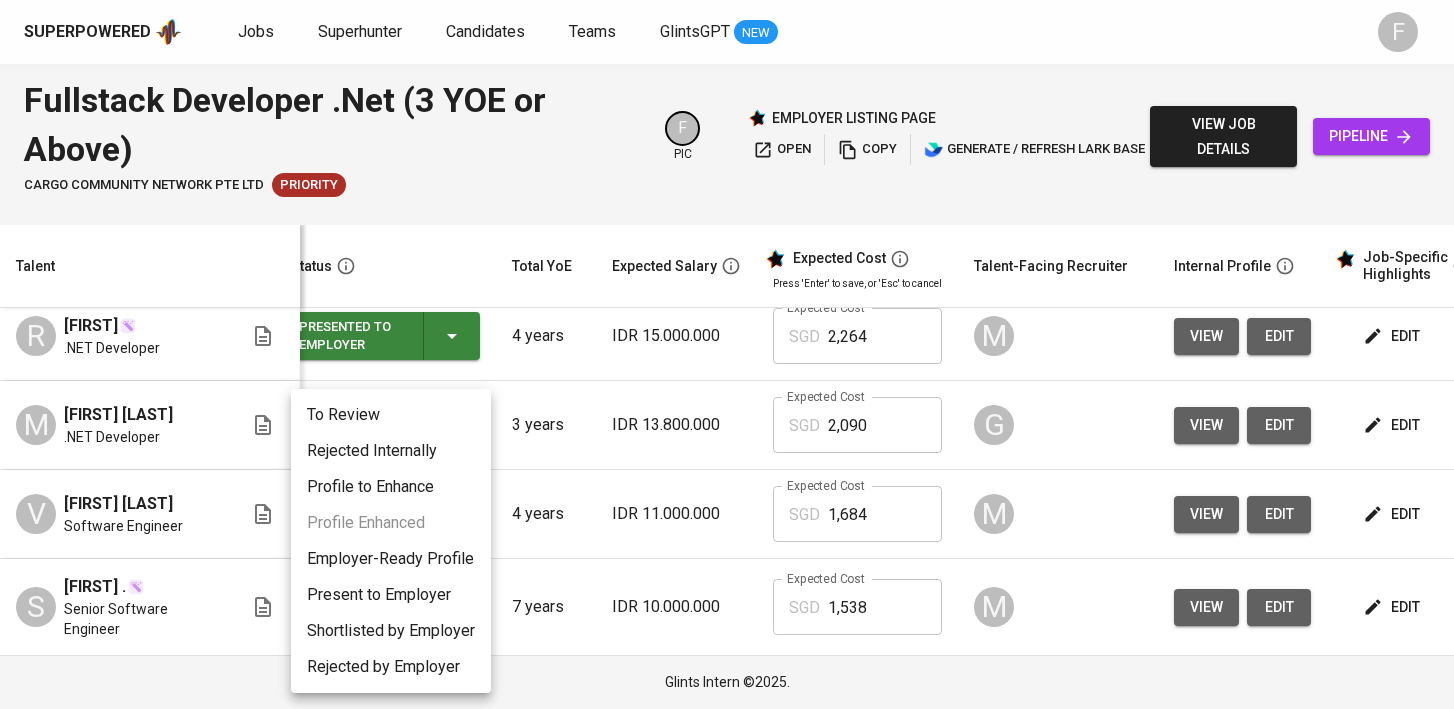 click at bounding box center [727, 354] 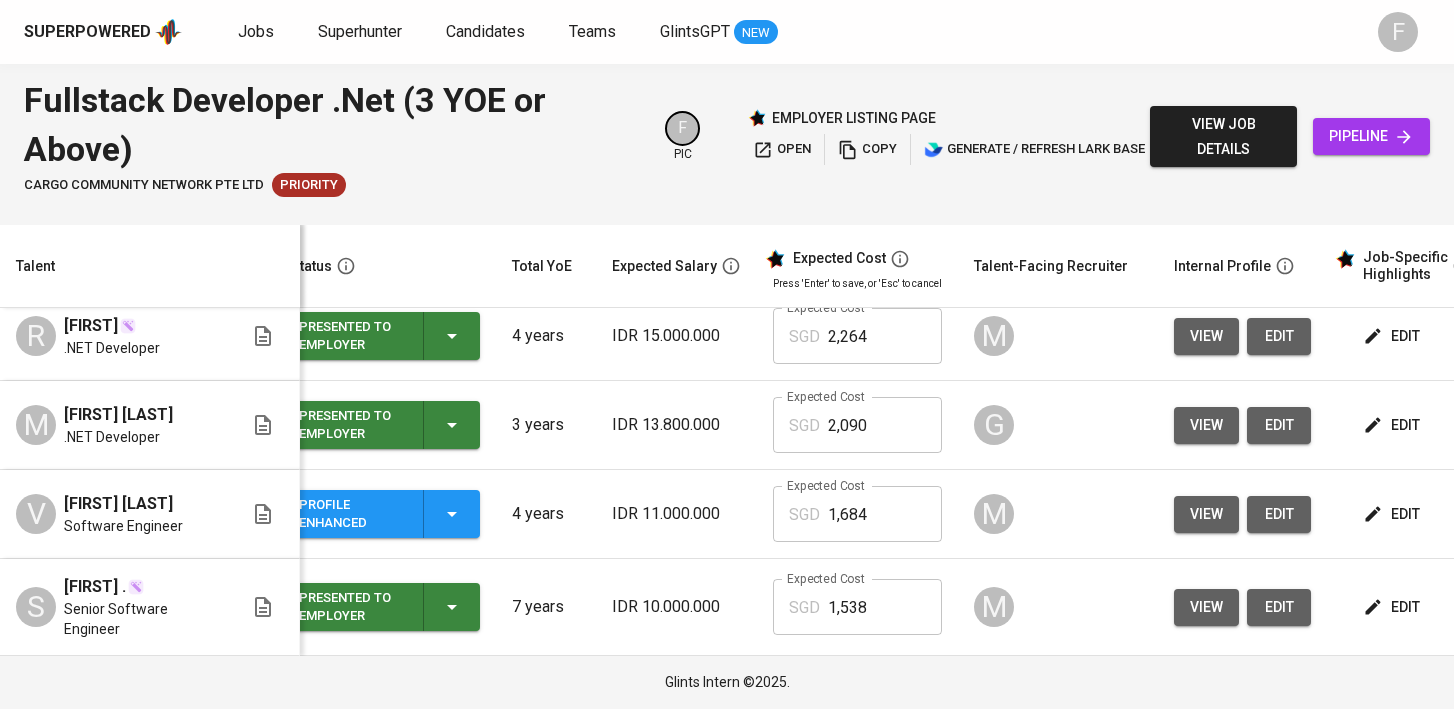 click 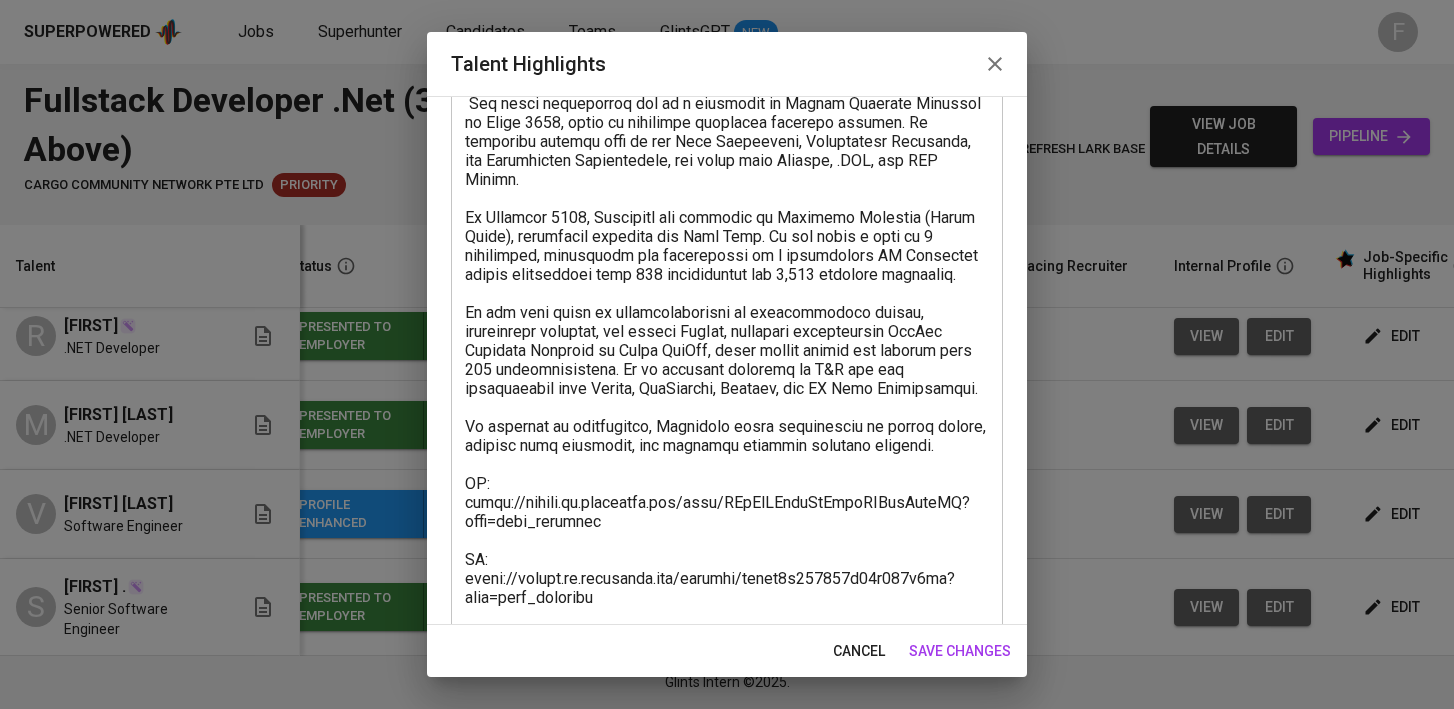 scroll, scrollTop: 450, scrollLeft: 0, axis: vertical 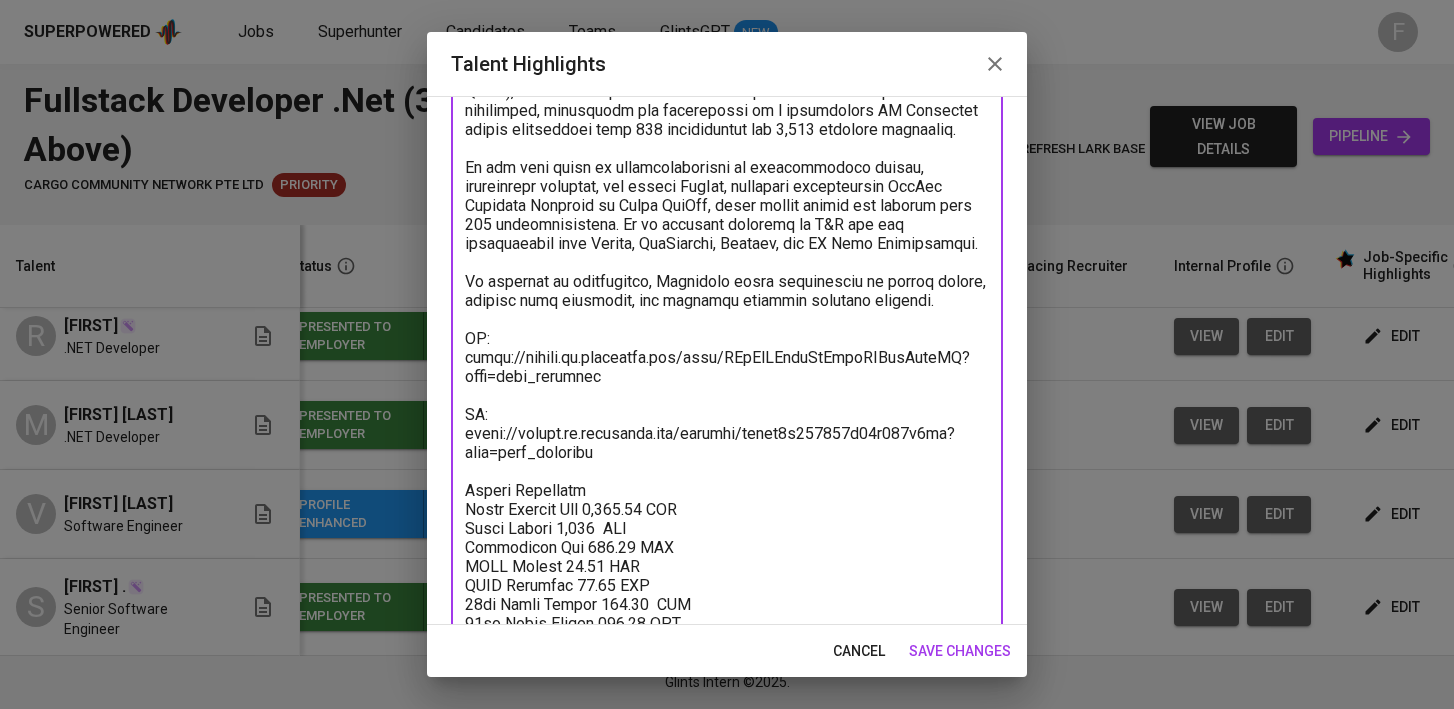 drag, startPoint x: 632, startPoint y: 439, endPoint x: 462, endPoint y: 376, distance: 181.2981 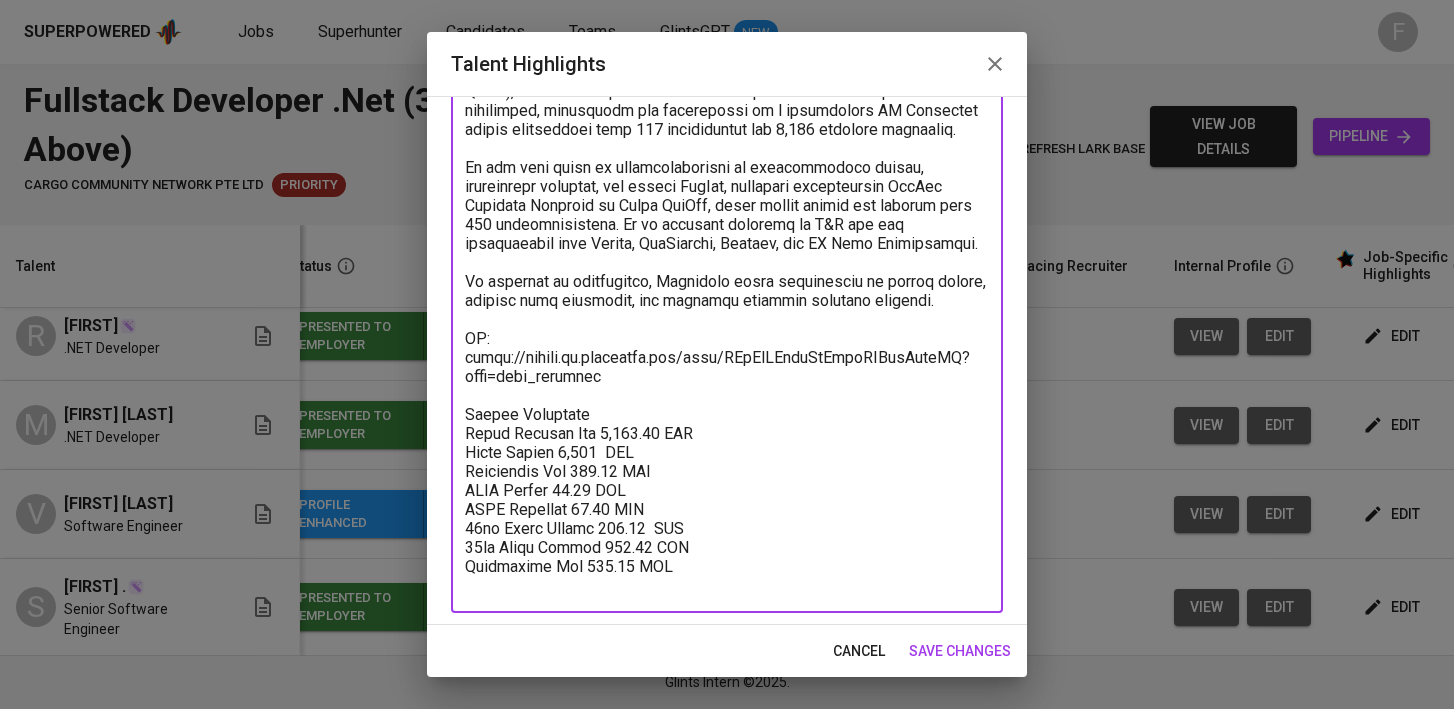 scroll, scrollTop: 436, scrollLeft: 0, axis: vertical 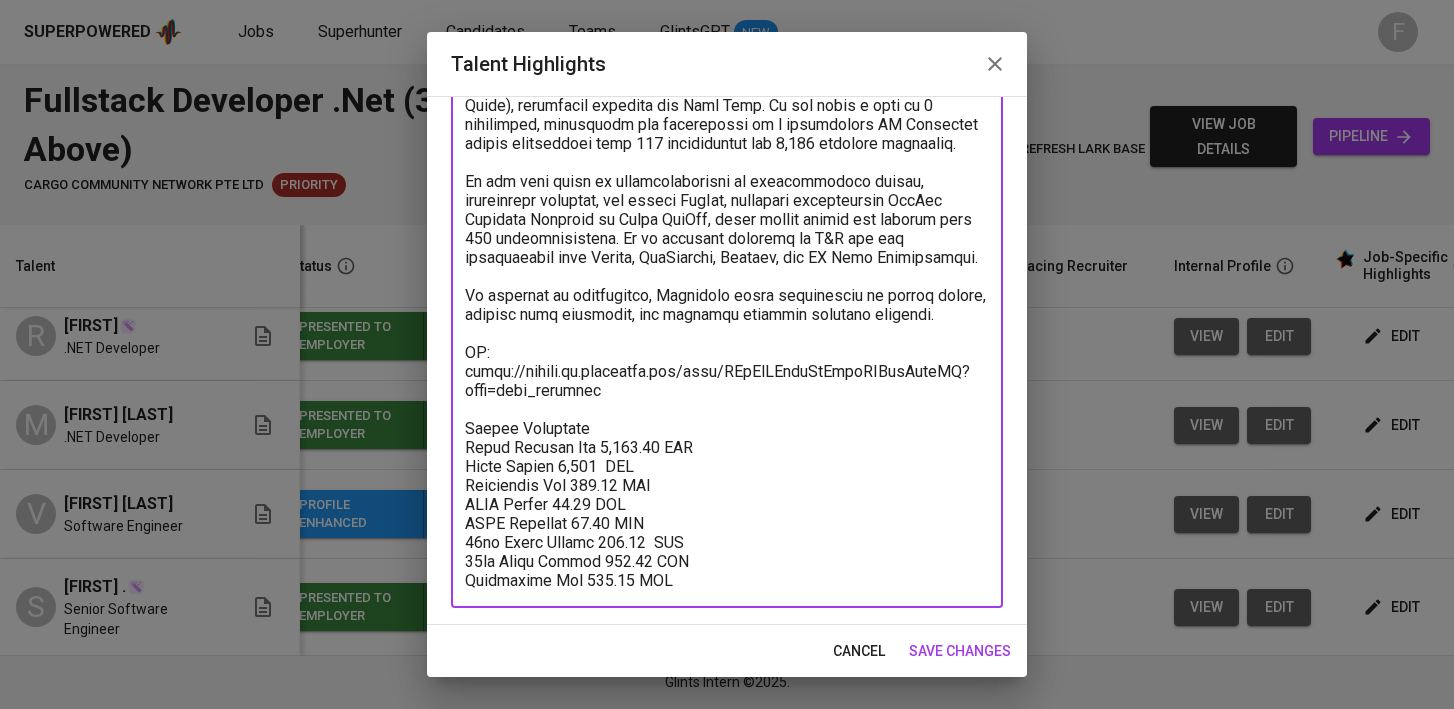 click on "x Talent Highlights" at bounding box center (727, 190) 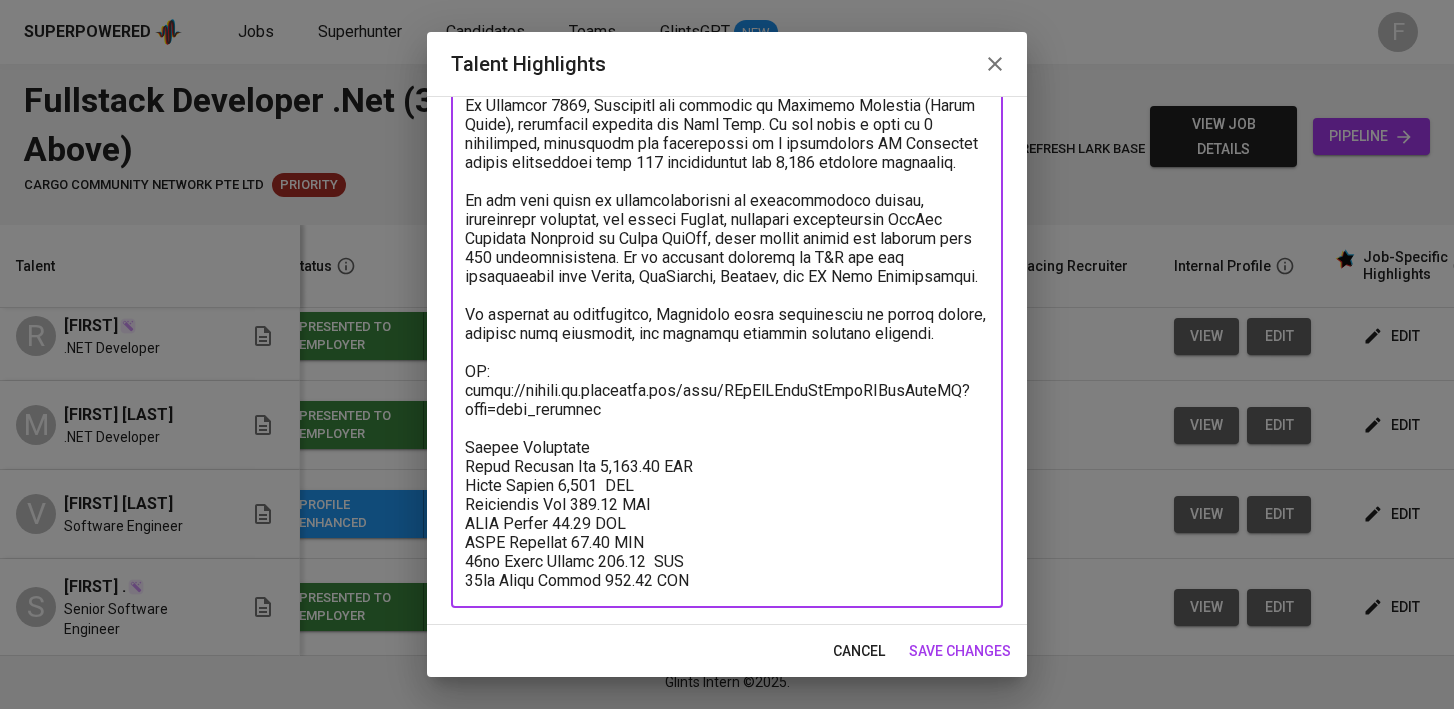 type on "Varellino is a Software Engineer with over three years of hands-on experience in full-stack development, DevOps, and team leadership.
He began his professional journey as an Intern (Associate Member Developer) at Bina Nusantara IT Service & Consultant in March 2021. During this period, he worked extensively on backend services using .NET, developed and maintained over 20 CI/CD pipelines in Azure DevOps, and implemented bash scripting to improve Linux server management.
His solid performance led to a promotion to Junior Software Engineer in March 2022, where he continued enhancing internal systems. He developed modules such as the Data Dictionary, Application Catalogue, and Application Architecture, all built with Flutter, .NET, and SQL Server.
In November 2023, Varellino was promoted to Software Engineer (Staff Level), eventually becoming the Team Lead. He now leads a team of 7 developers, overseeing the development of a centralized IT Blueprint module integrating over 200 applications and 5,000 busine..." 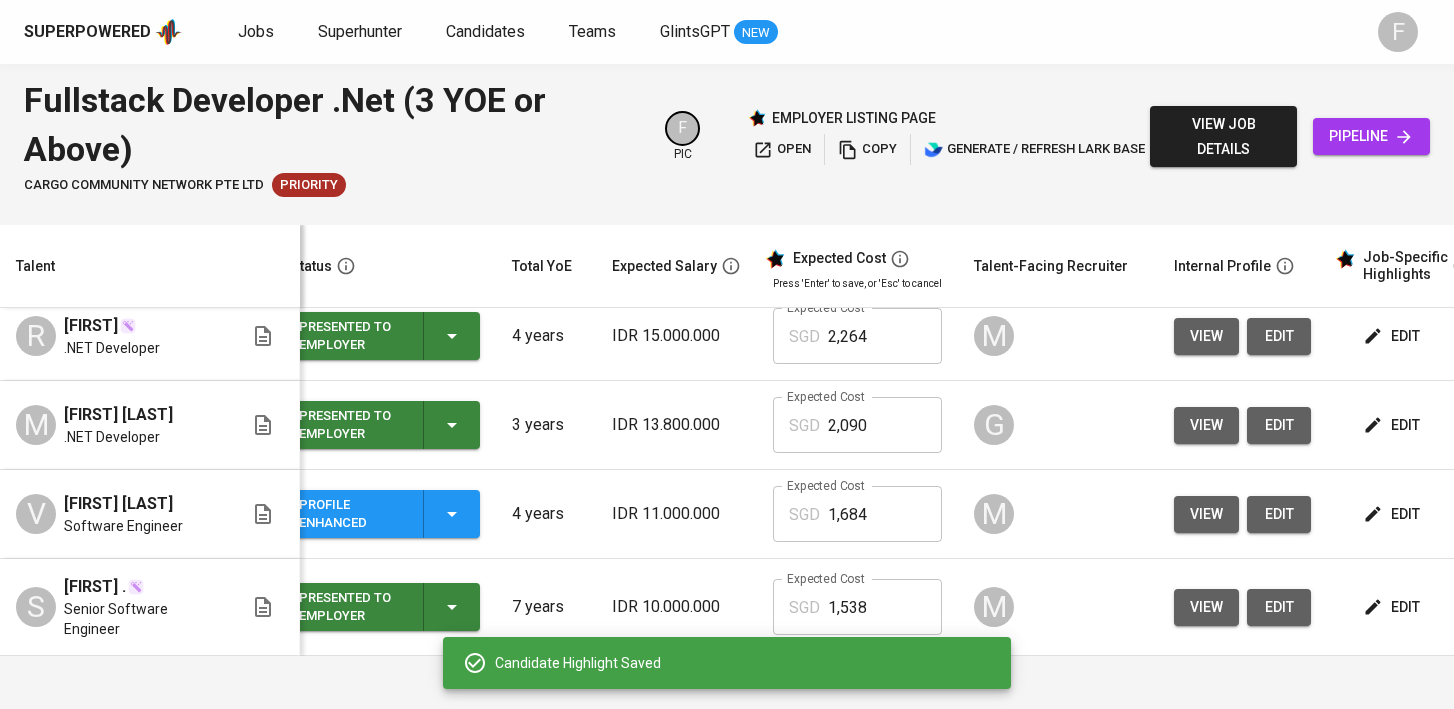 click 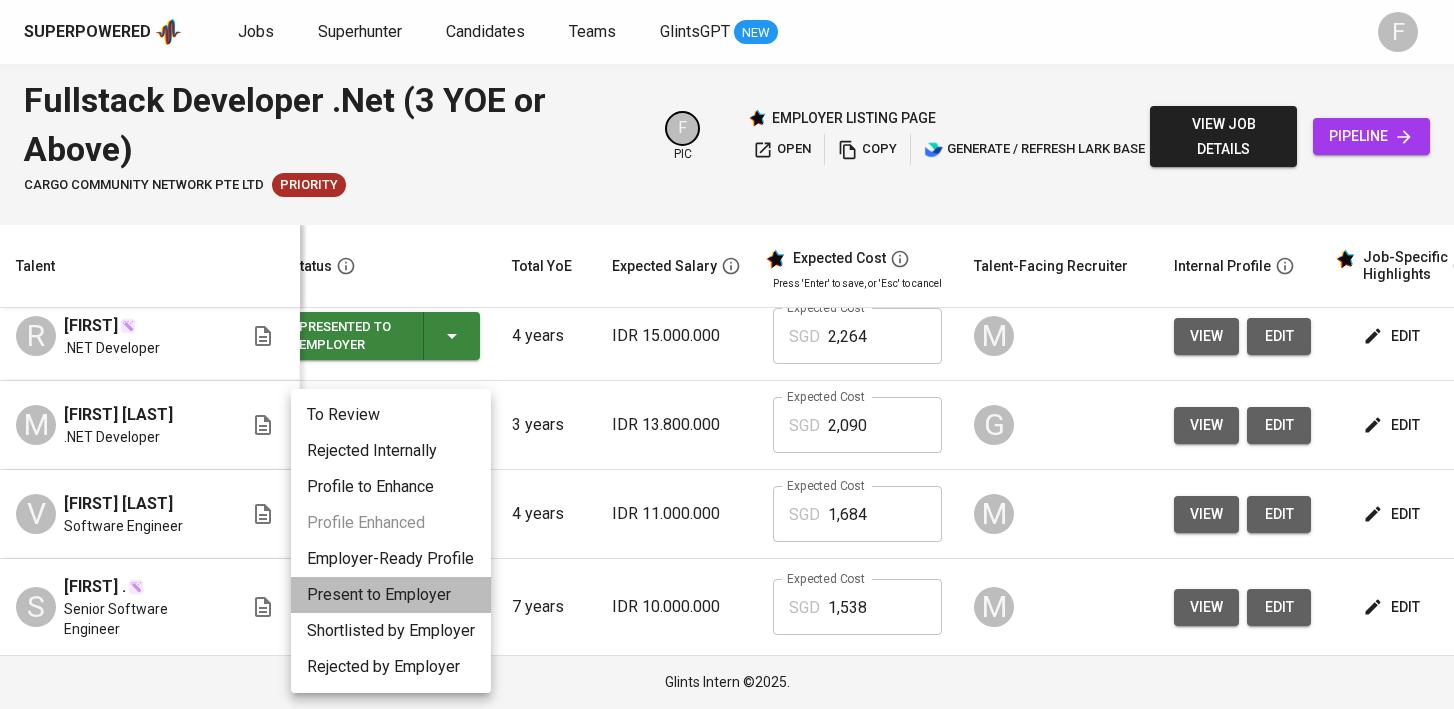 click on "Present to Employer" at bounding box center (391, 595) 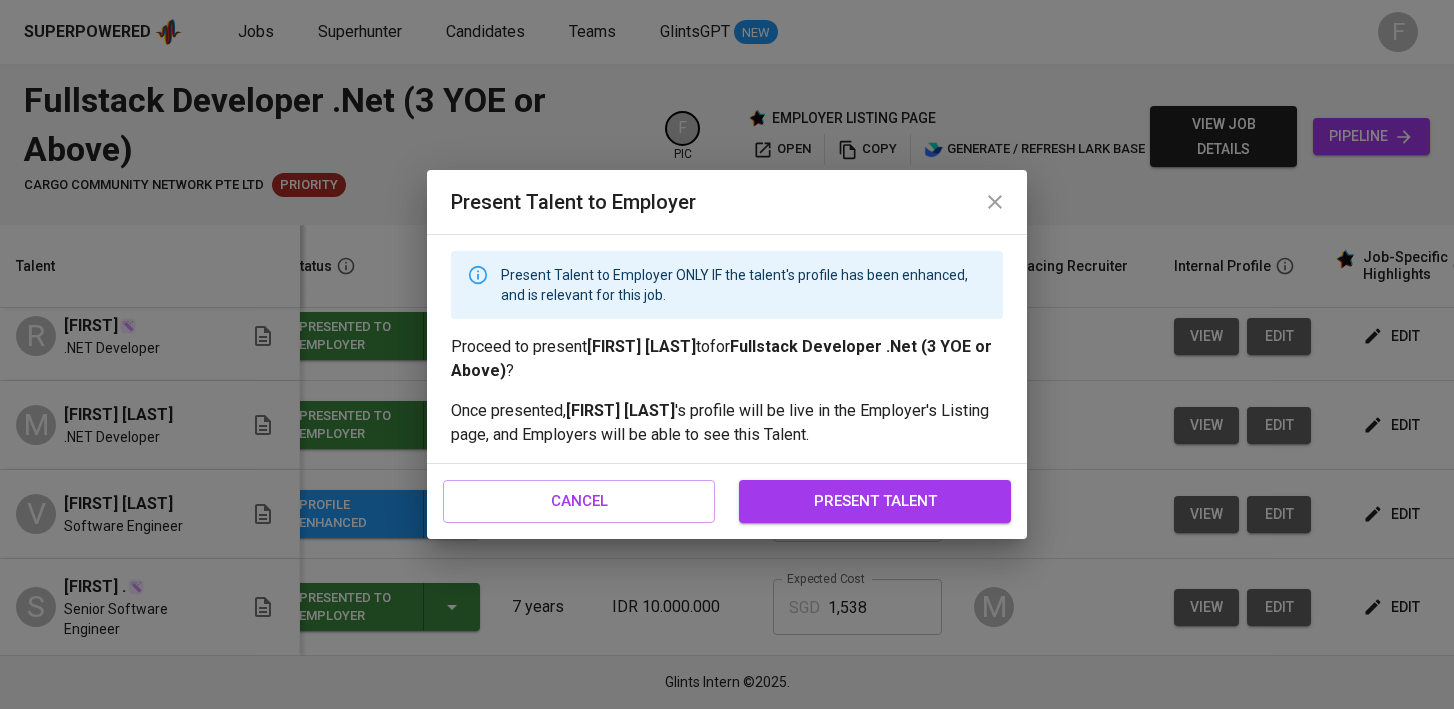 click on "present talent" at bounding box center [875, 501] 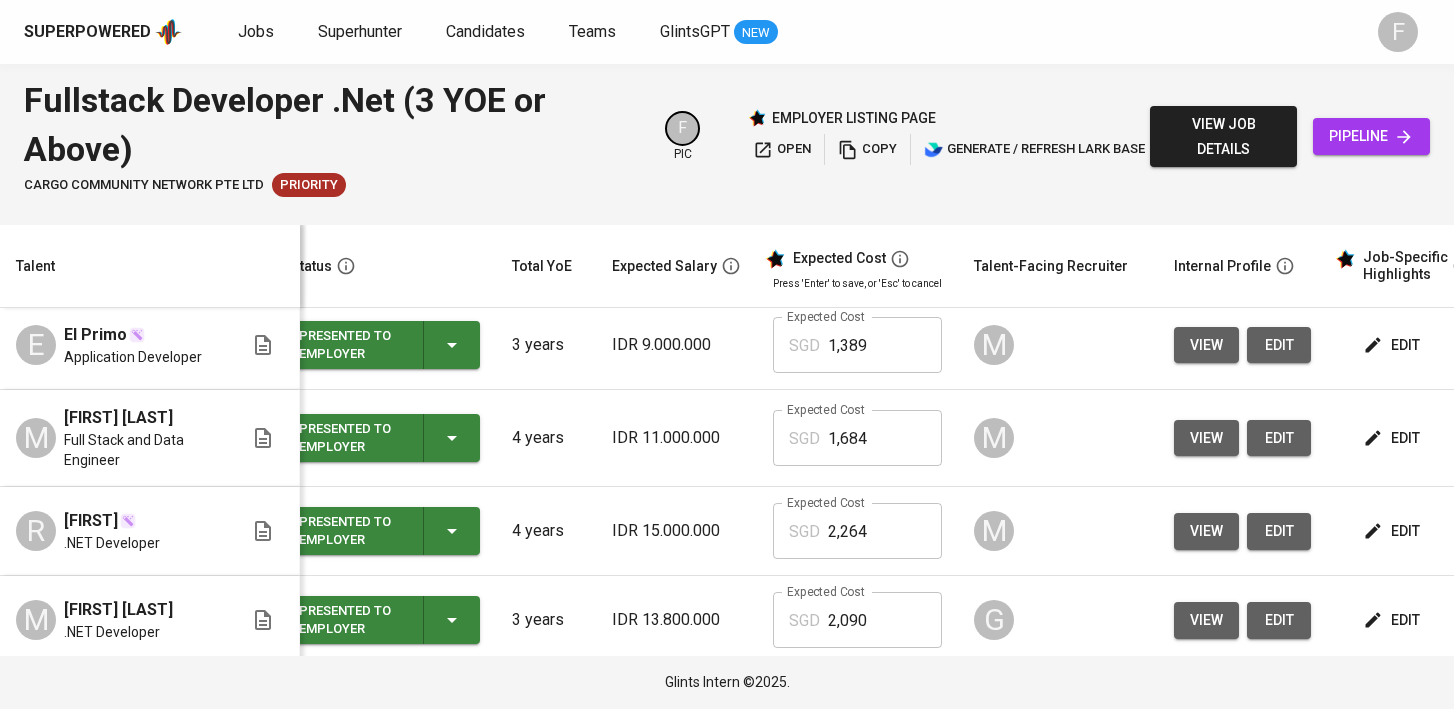 scroll, scrollTop: 278, scrollLeft: 0, axis: vertical 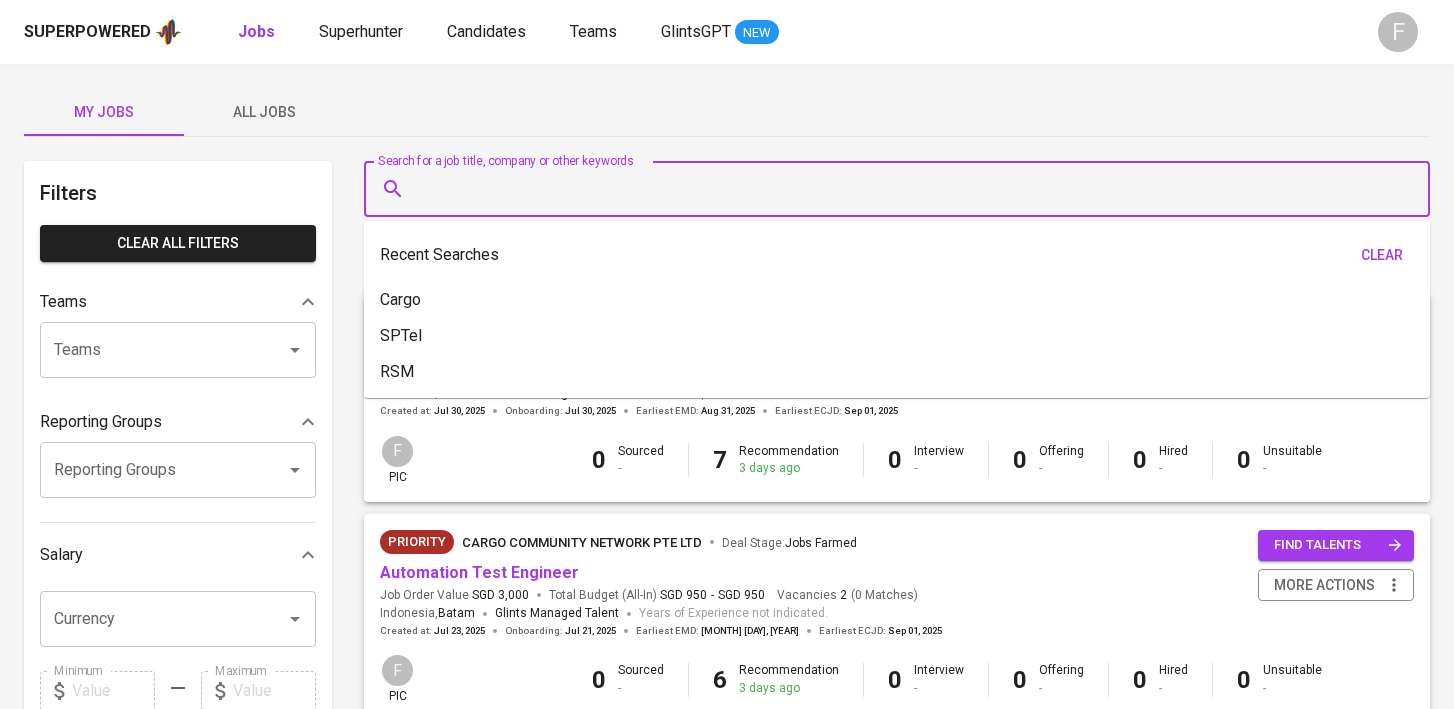 click on "Search for a job title, company or other keywords" at bounding box center [902, 189] 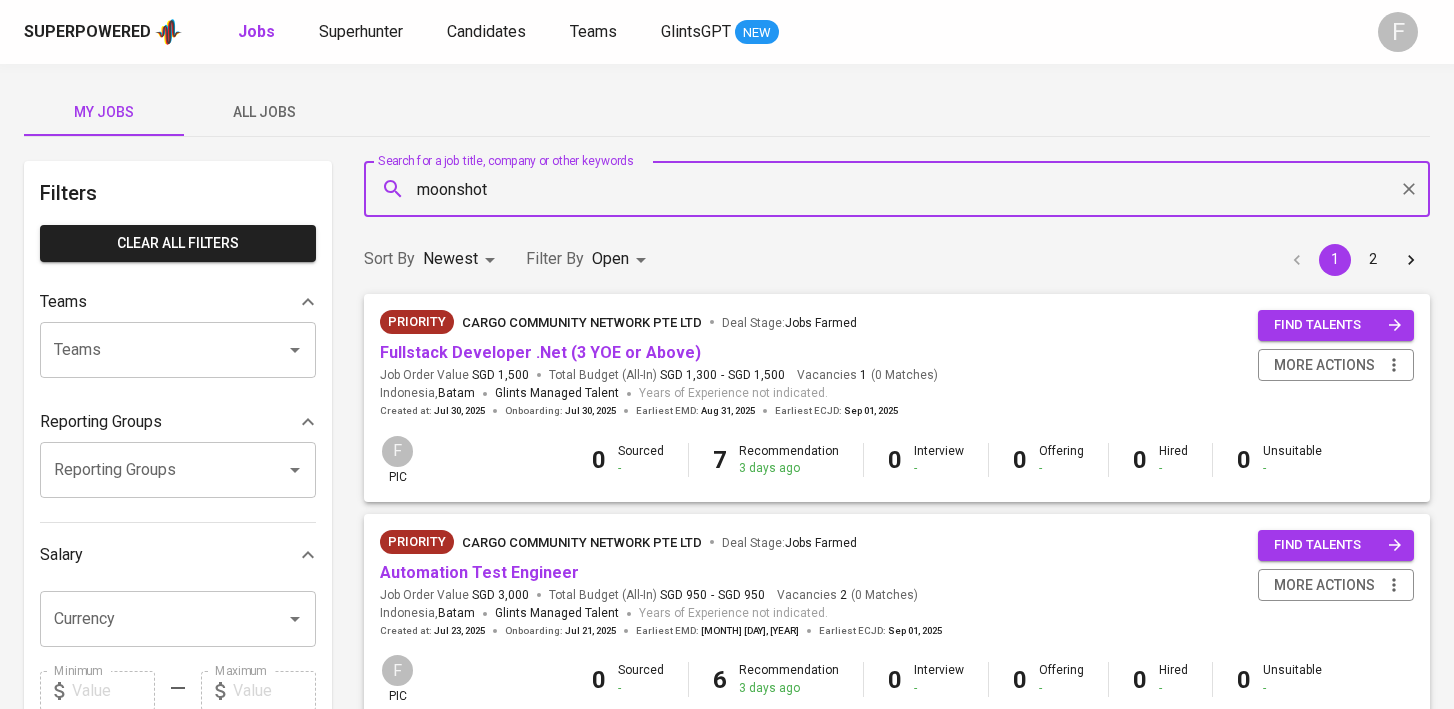 type on "moonshot" 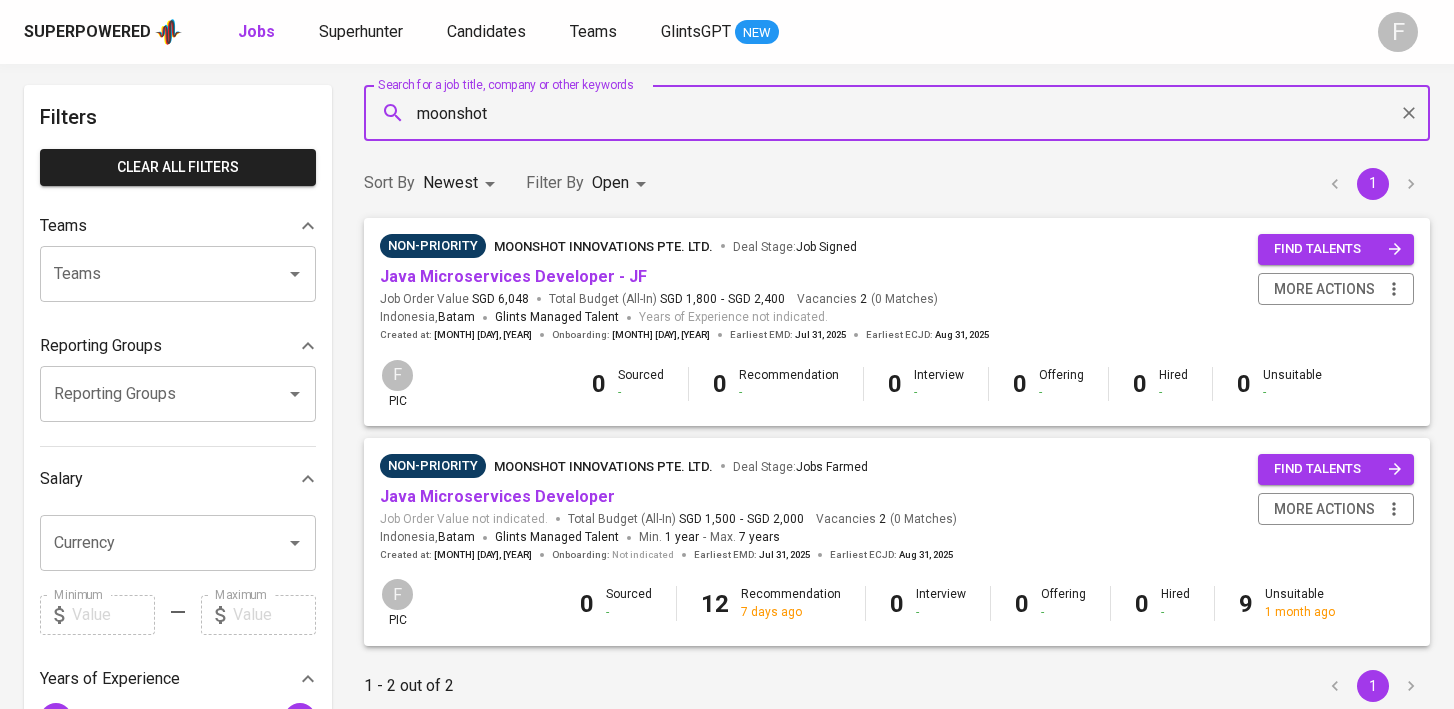 scroll, scrollTop: 77, scrollLeft: 0, axis: vertical 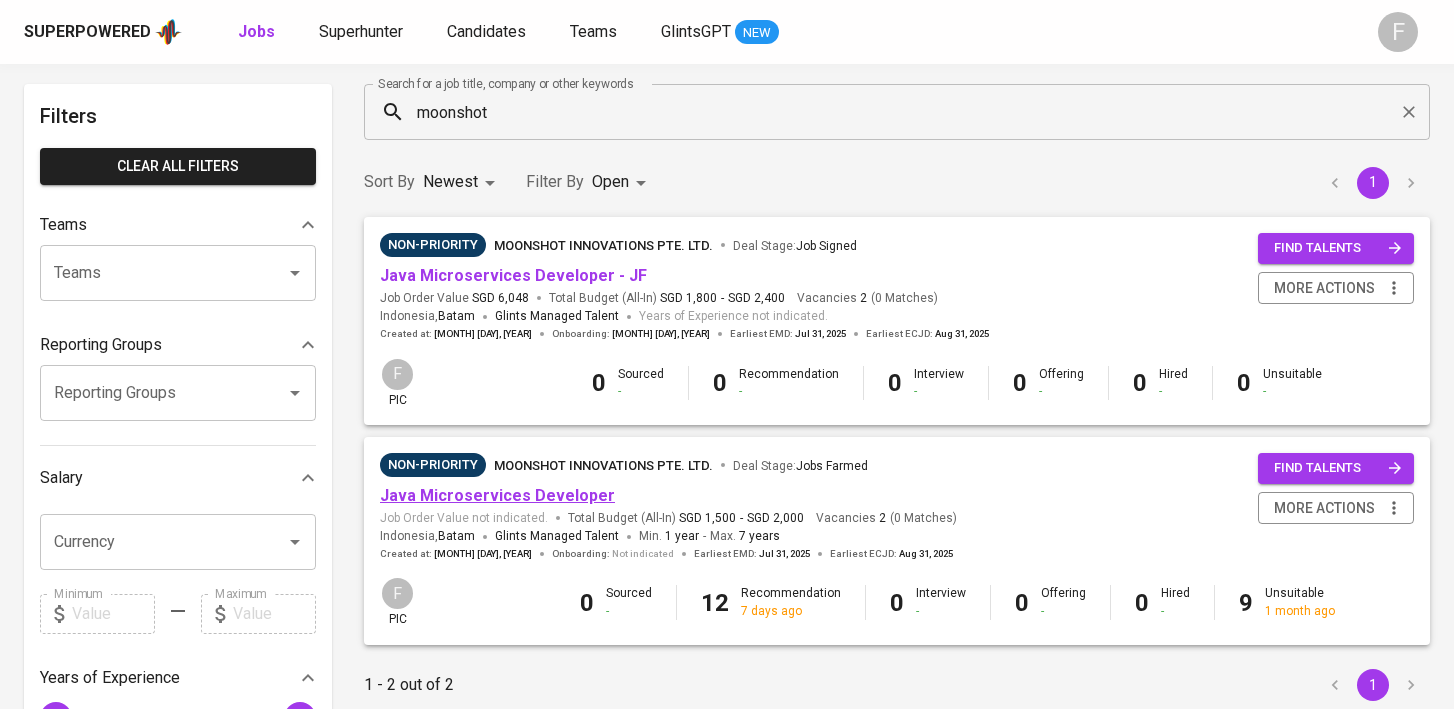 click on "Java Microservices Developer" at bounding box center (497, 495) 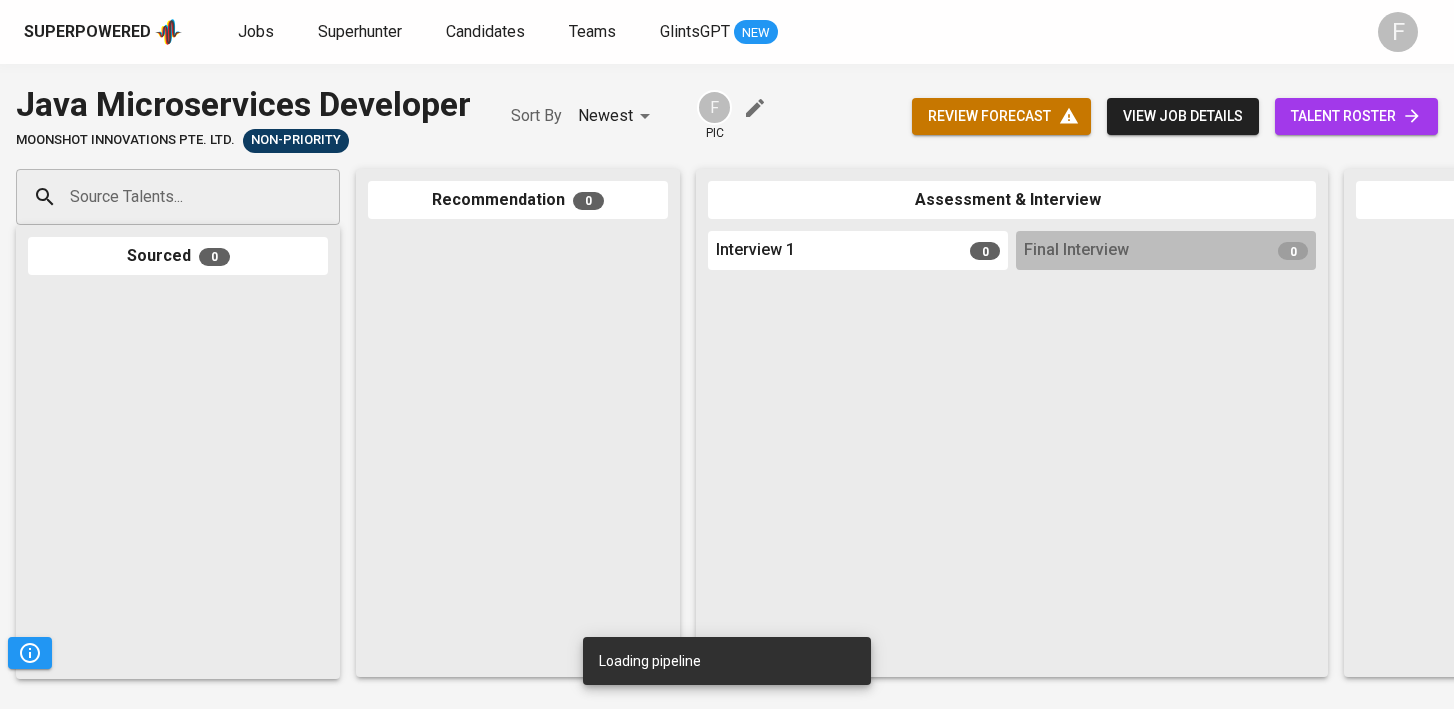 click on "Superpowered Jobs   Superhunter   Candidates   Teams   GlintsGPT   NEW F Pipeline Triggers Java Microservices Developer Moonshot Innovations Pte. Ltd. Non-Priority Sort By Newest NEWEST F pic review forecast view job details talent roster    Source Talents... Source Talents... Sourced    0 Recommendation    0 Assessment & Interview    Interview 1 0 Final Interview 0 Offered    0 Hired    0 Unsuitable    0 Loading pipeline
Superpowered
Press space bar to start a drag.
When dragging you can use the arrow keys to move the item around and escape to cancel.
Some screen readers may require you to be in focus mode or to use your pass through key" at bounding box center [727, 354] 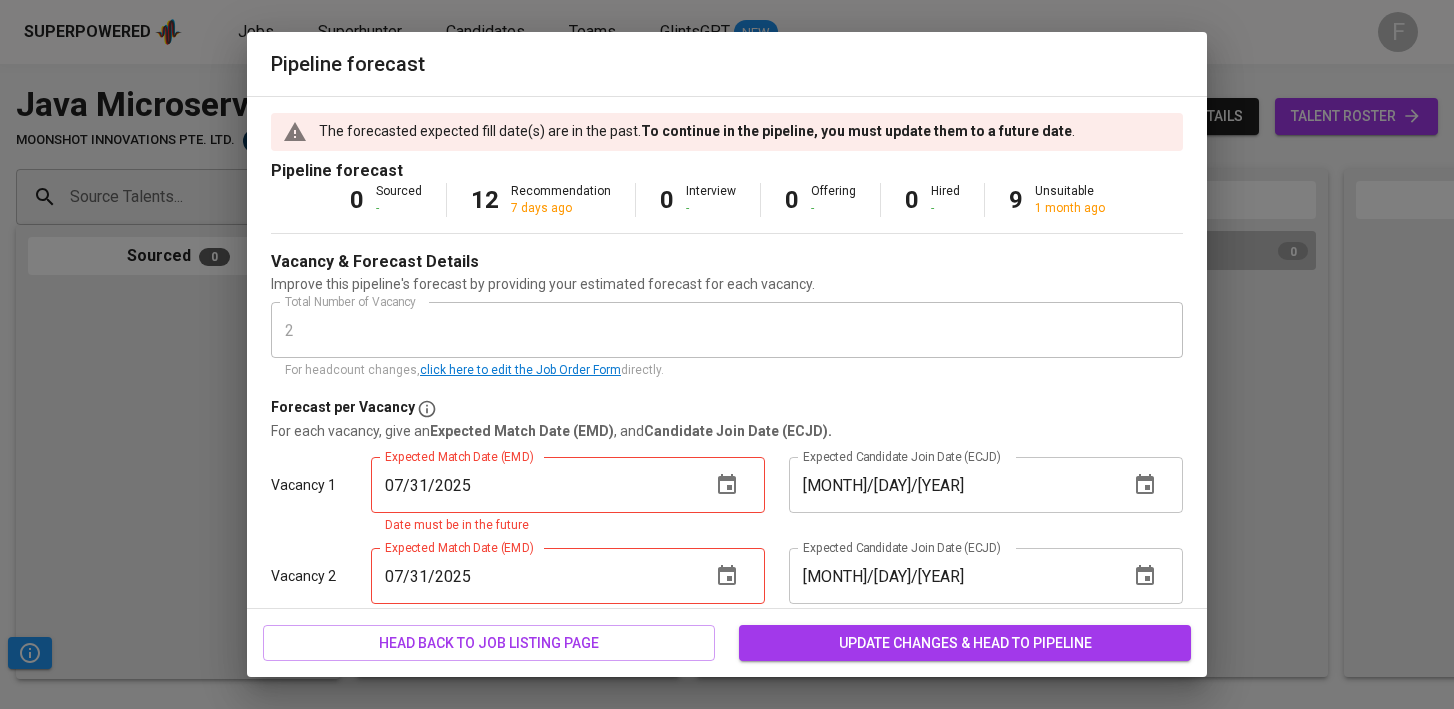 click 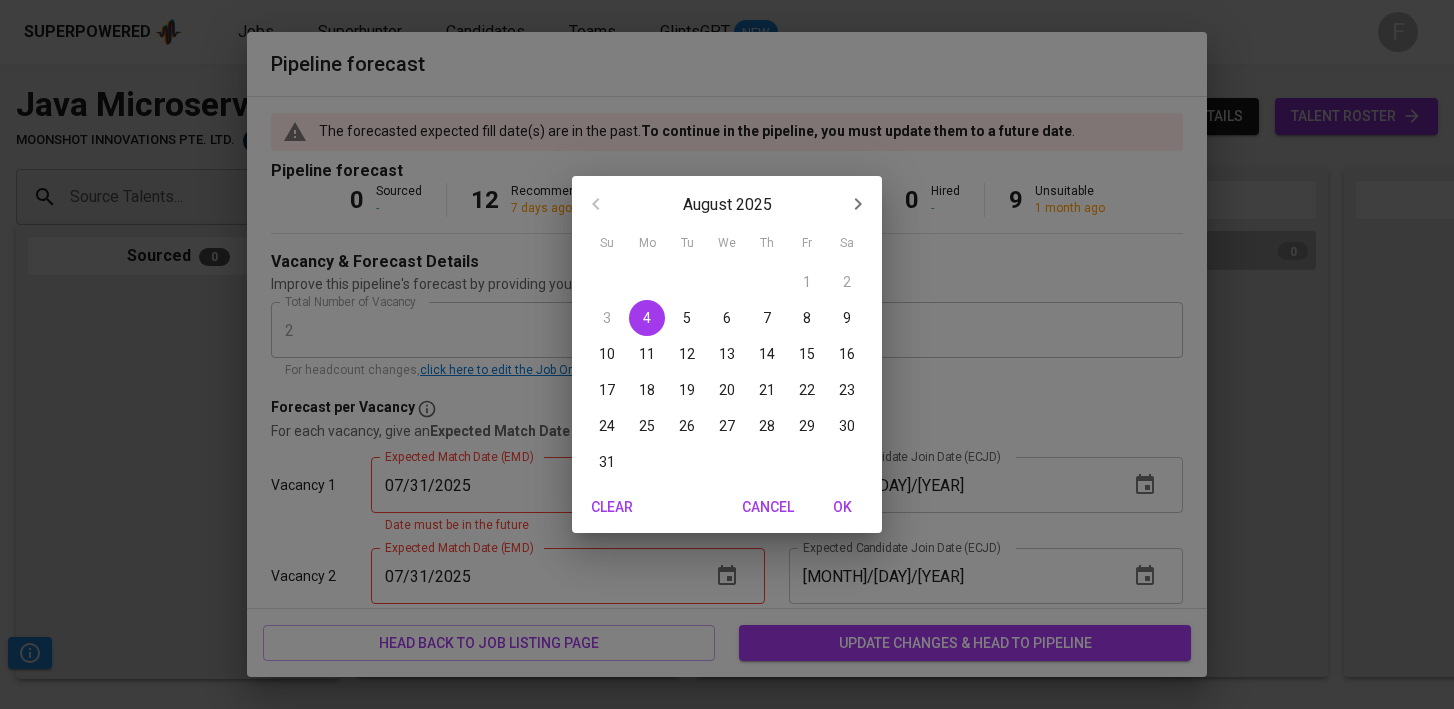 click on "31" at bounding box center [607, 462] 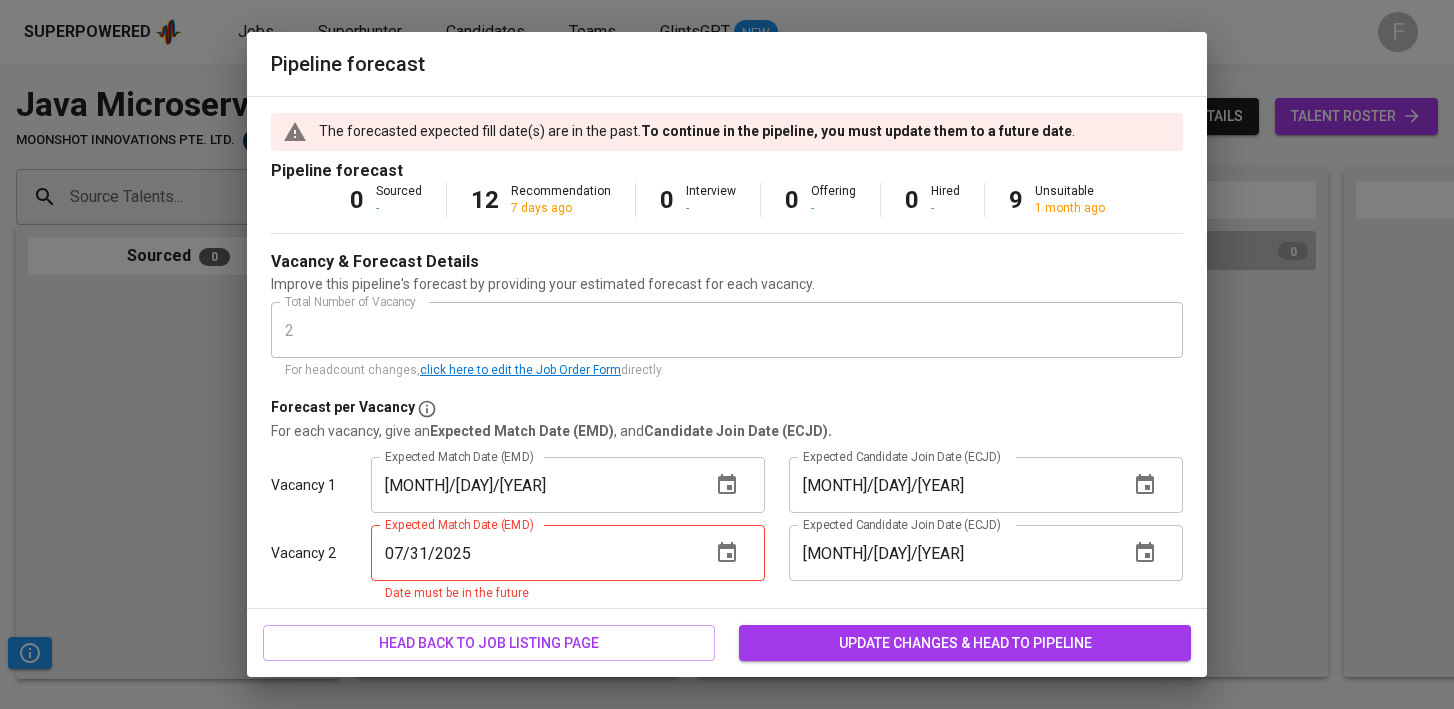click at bounding box center [727, 553] 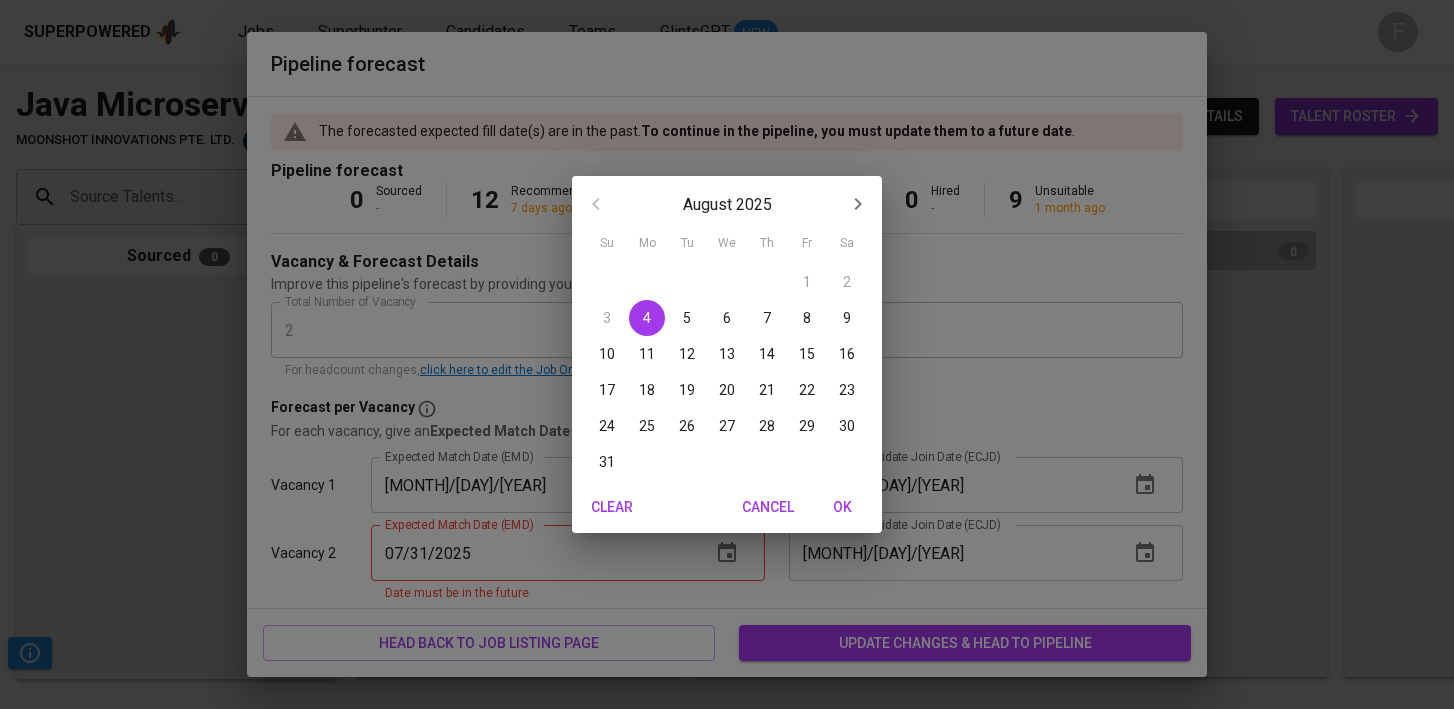 click on "31" at bounding box center (607, 462) 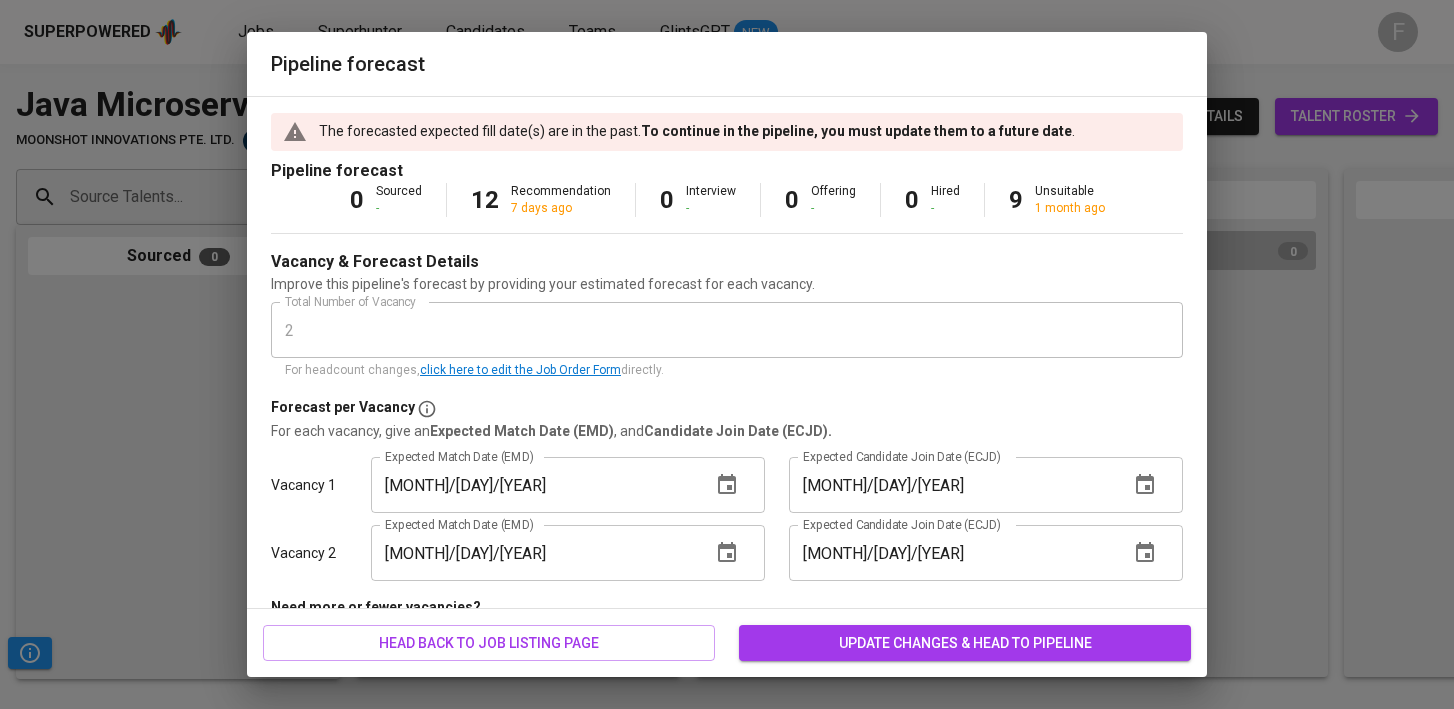 click on "head back to job listing page update changes & head to pipeline" at bounding box center [727, 643] 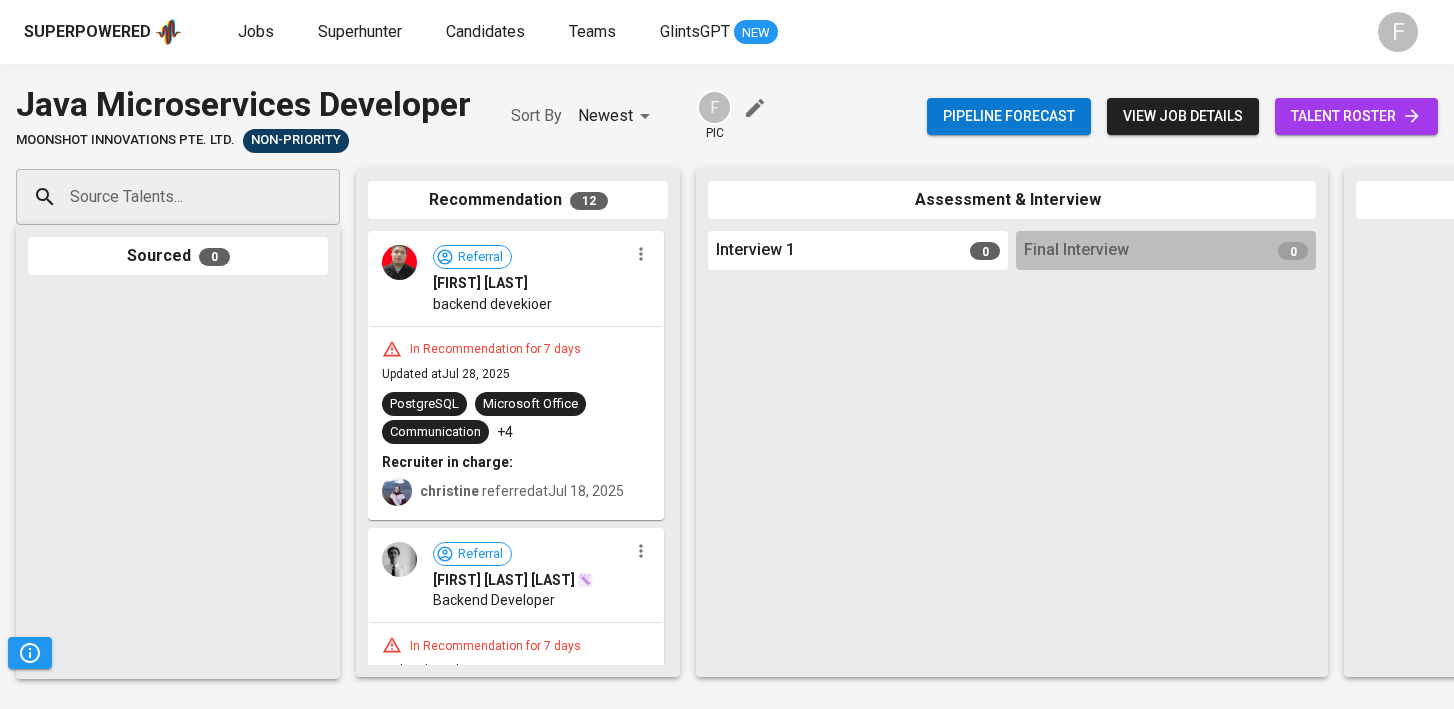 click on "talent roster" at bounding box center [1356, 116] 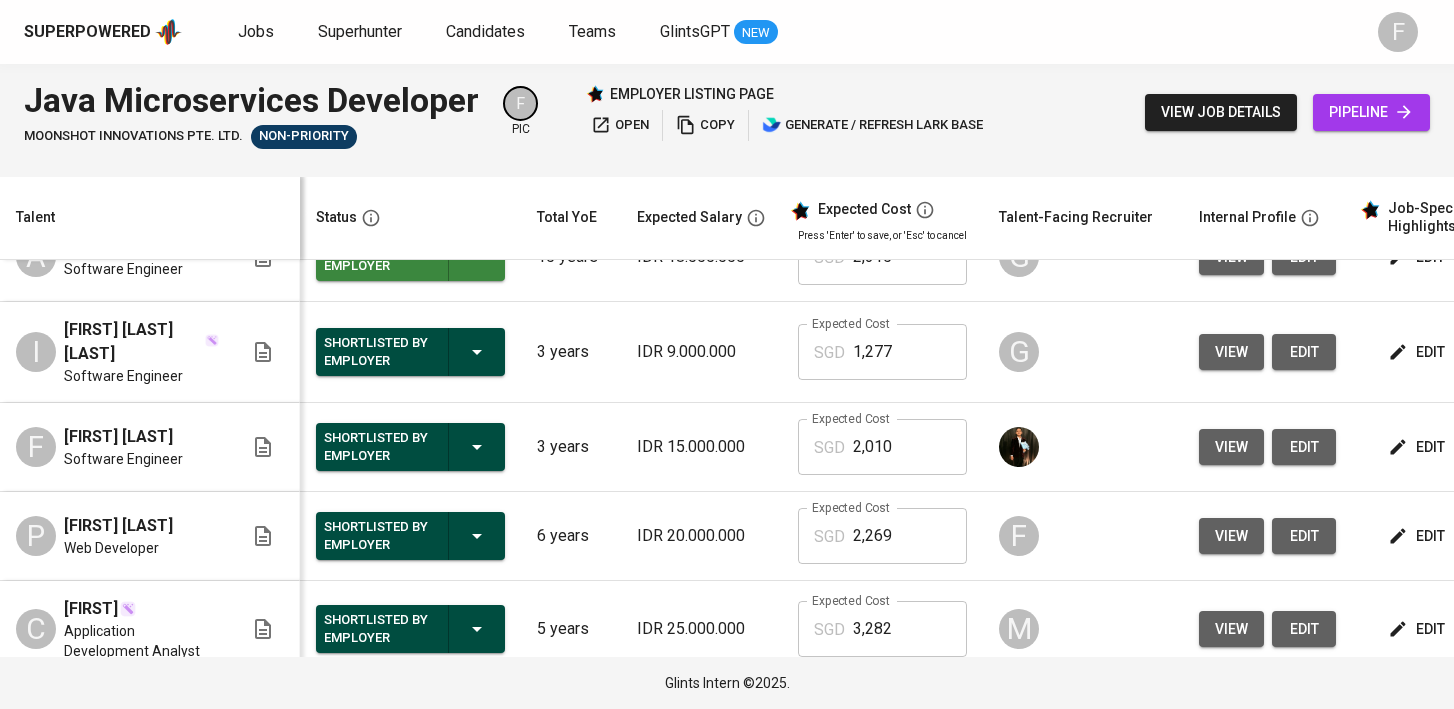scroll, scrollTop: 1154, scrollLeft: 206, axis: both 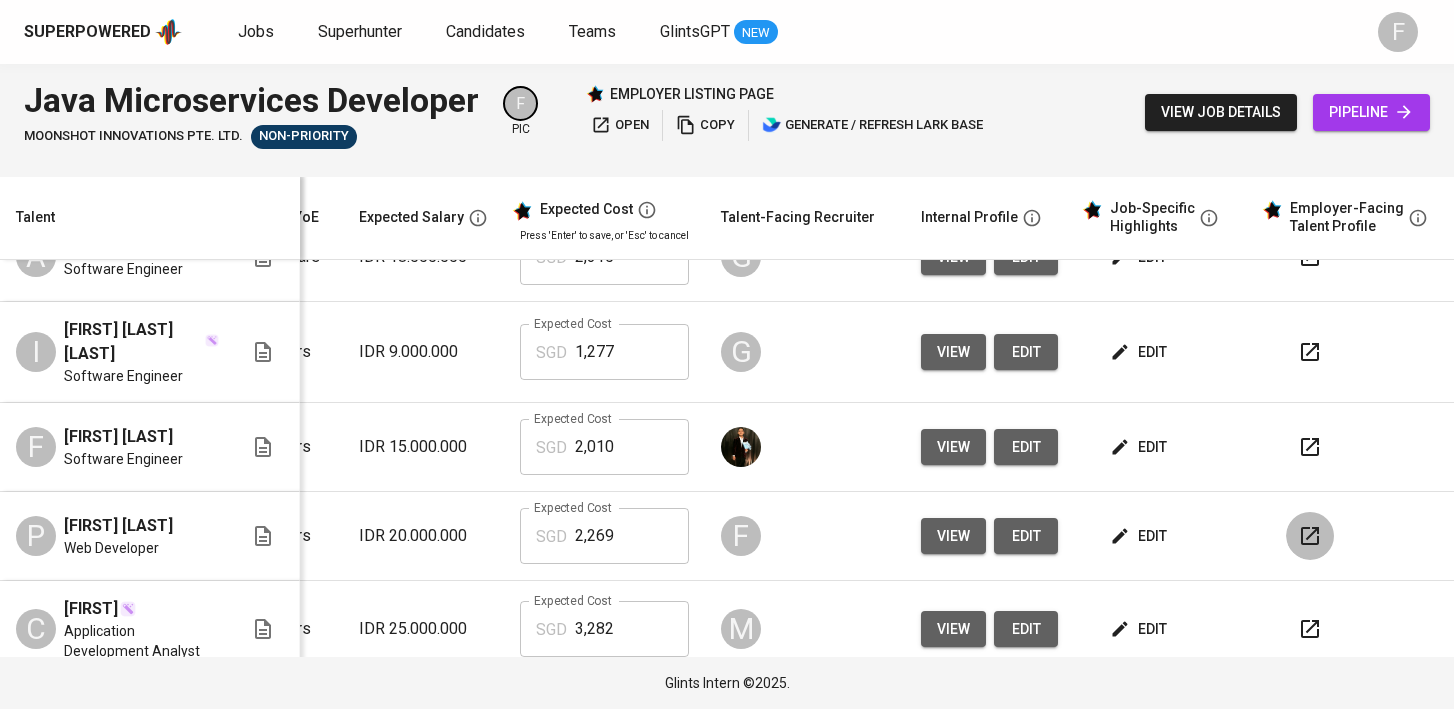 click 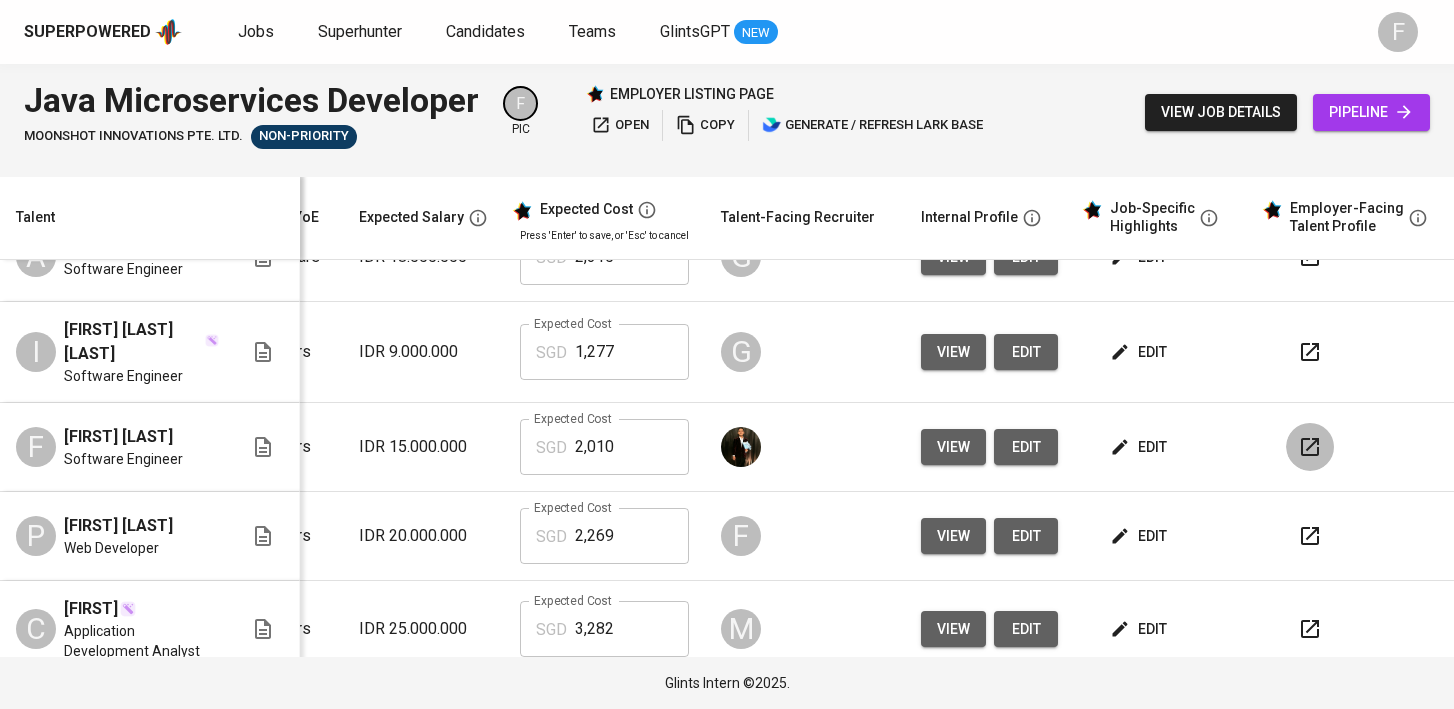 click at bounding box center (1310, 447) 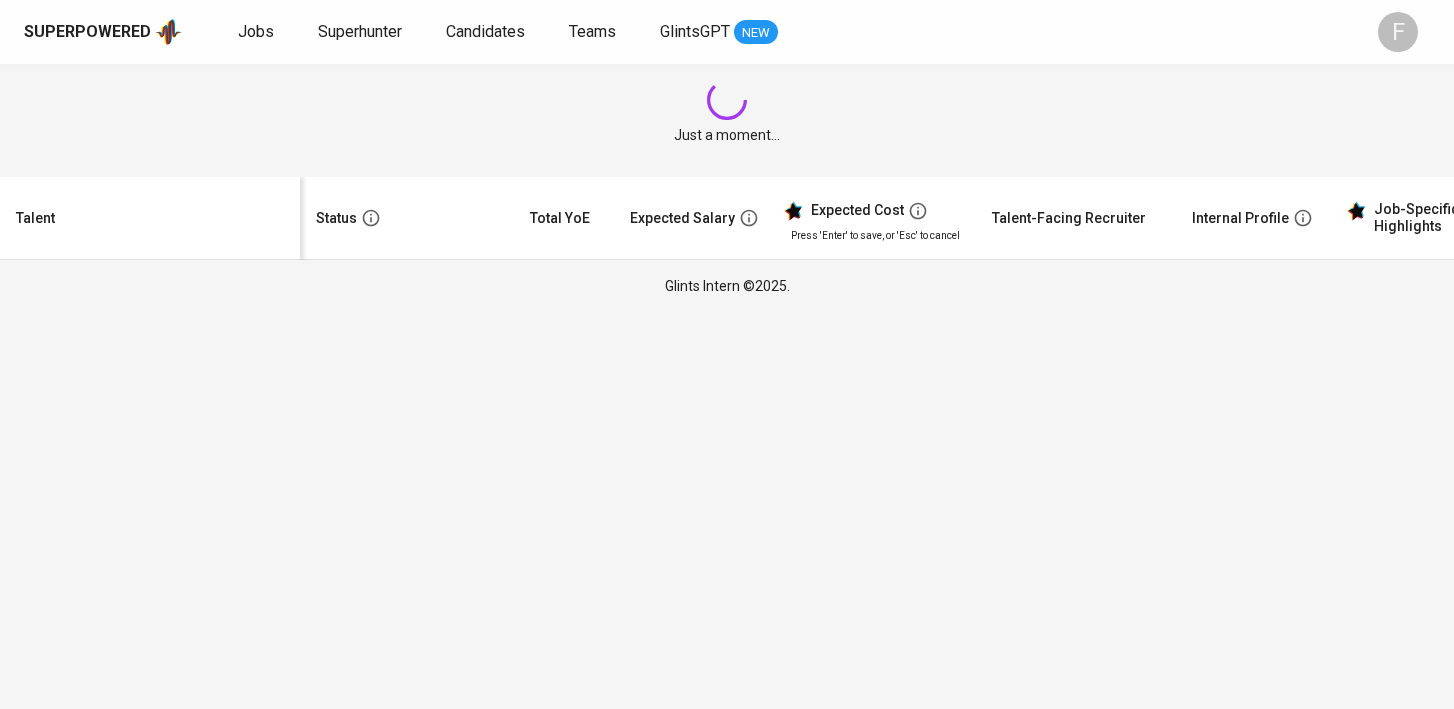 scroll, scrollTop: 0, scrollLeft: 0, axis: both 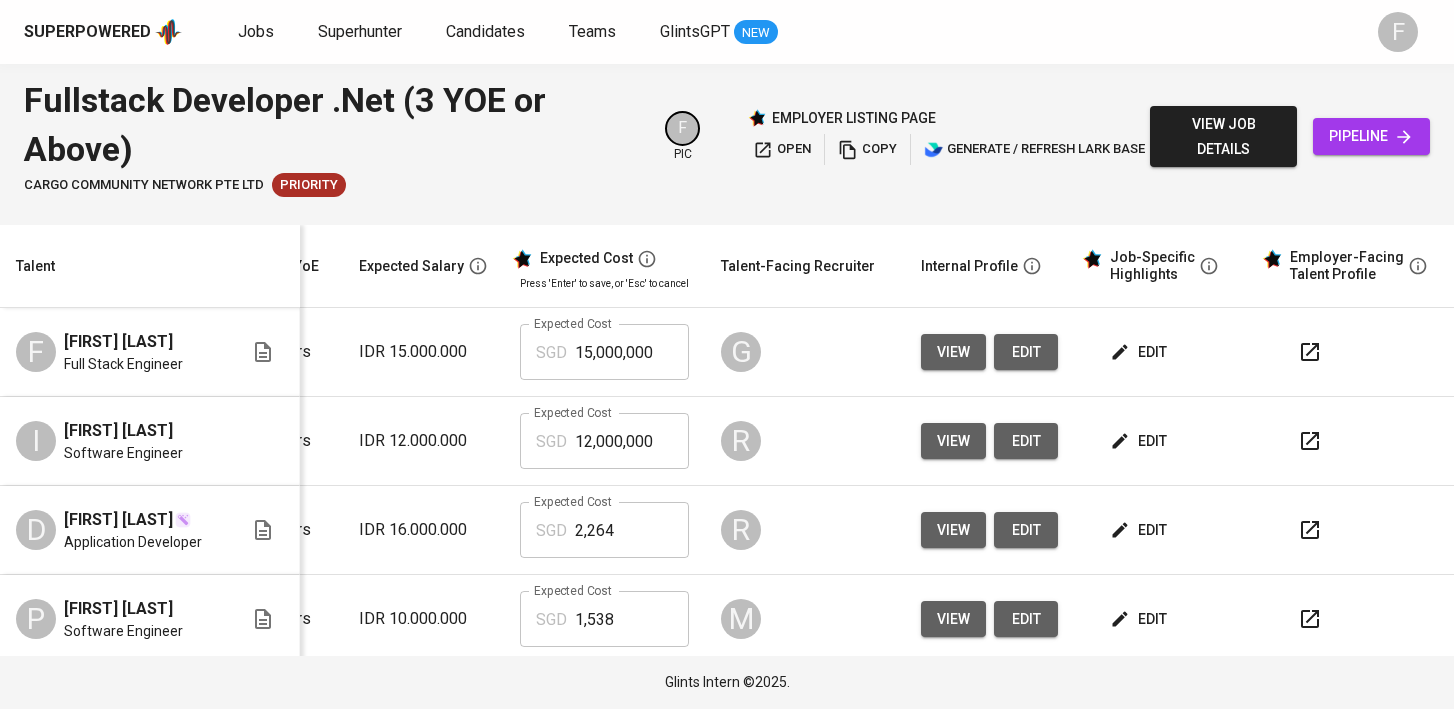 click 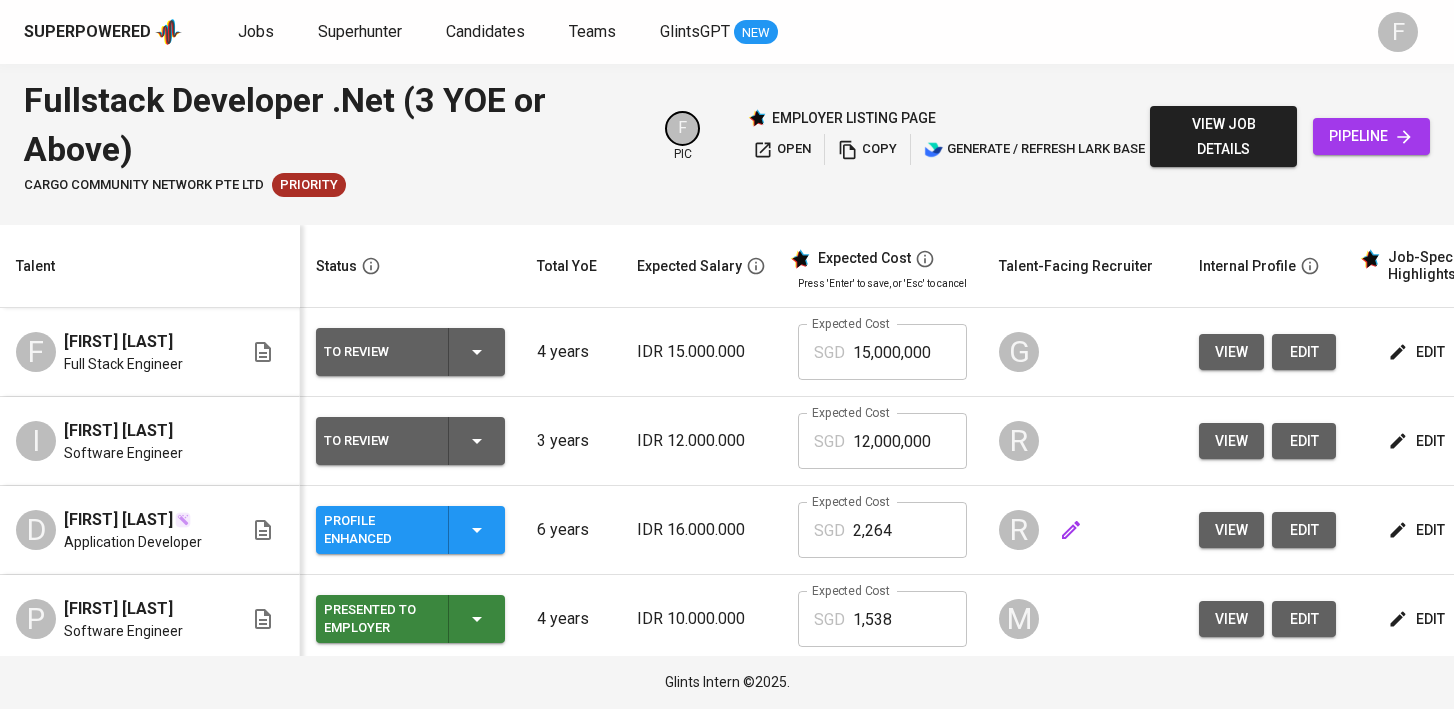 scroll, scrollTop: 0, scrollLeft: 73, axis: horizontal 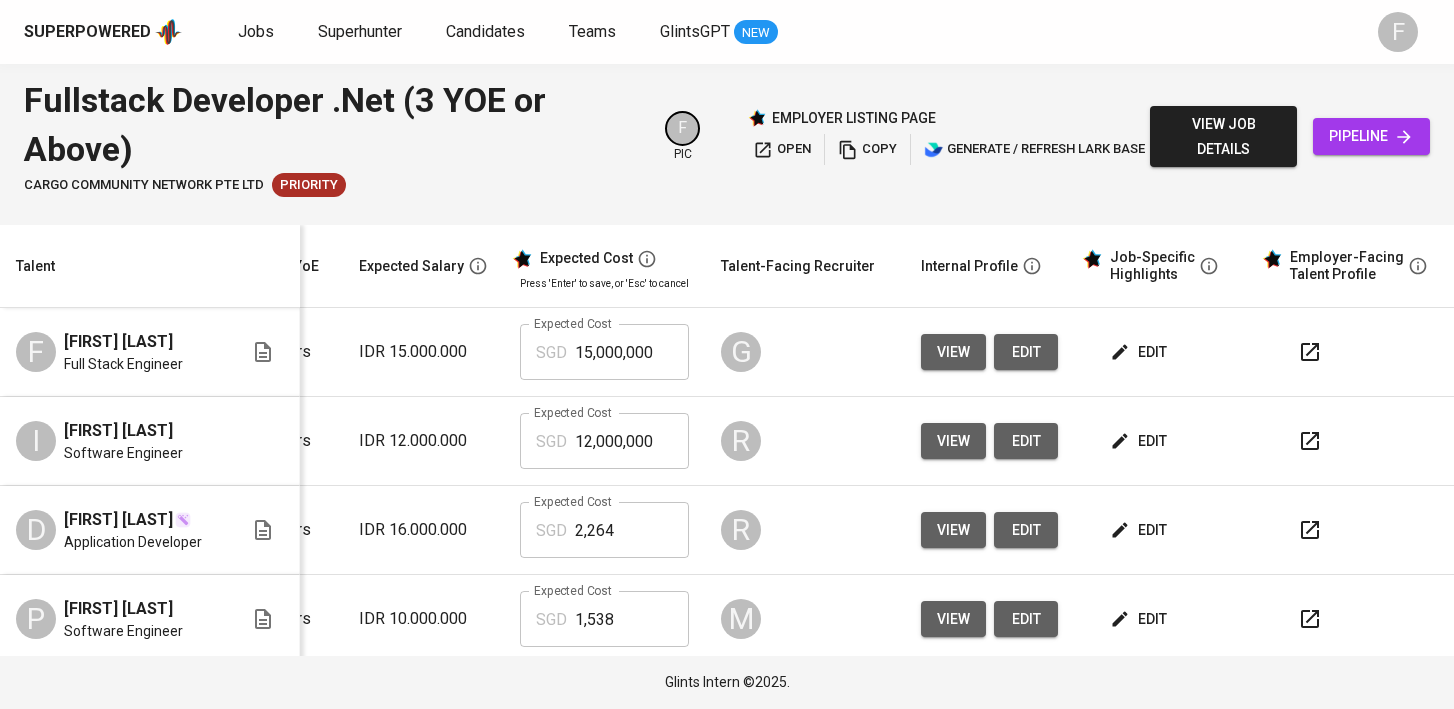 click on "edit" at bounding box center [1140, 530] 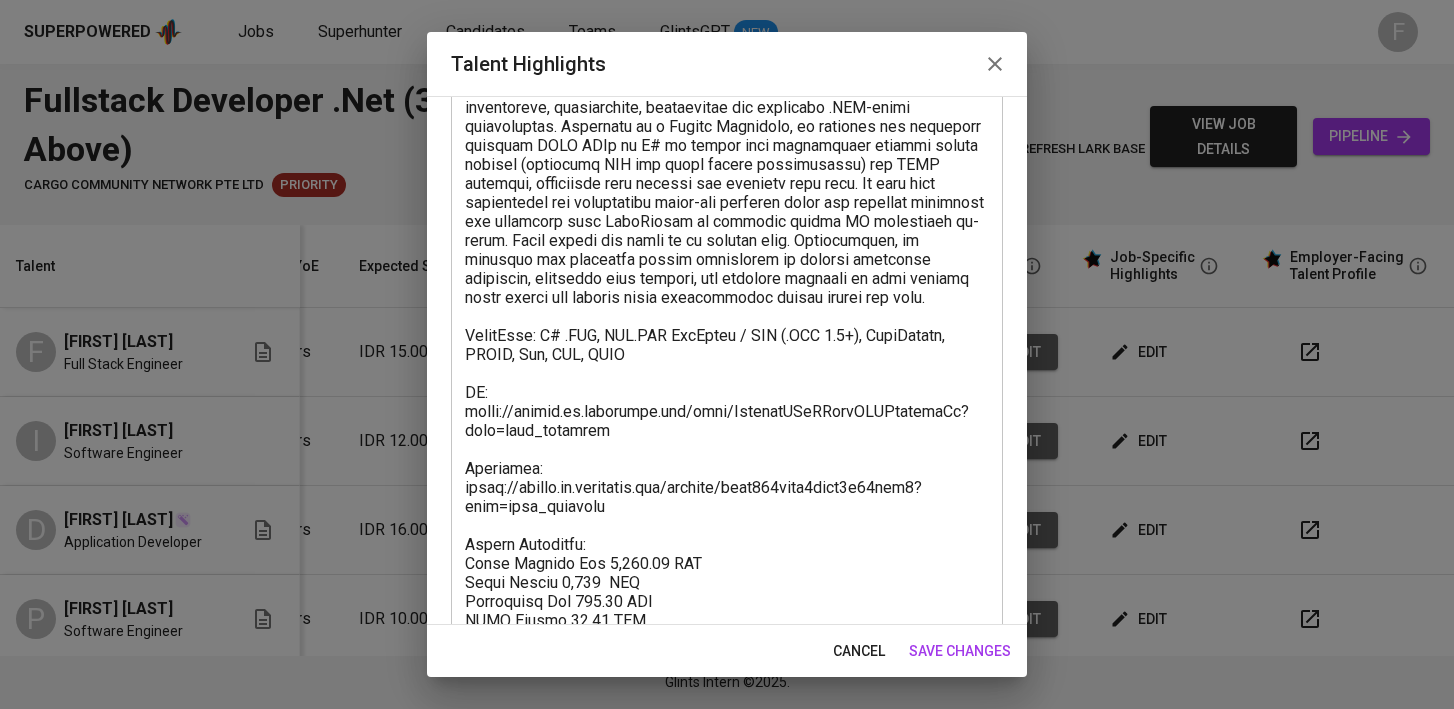 scroll, scrollTop: 228, scrollLeft: 0, axis: vertical 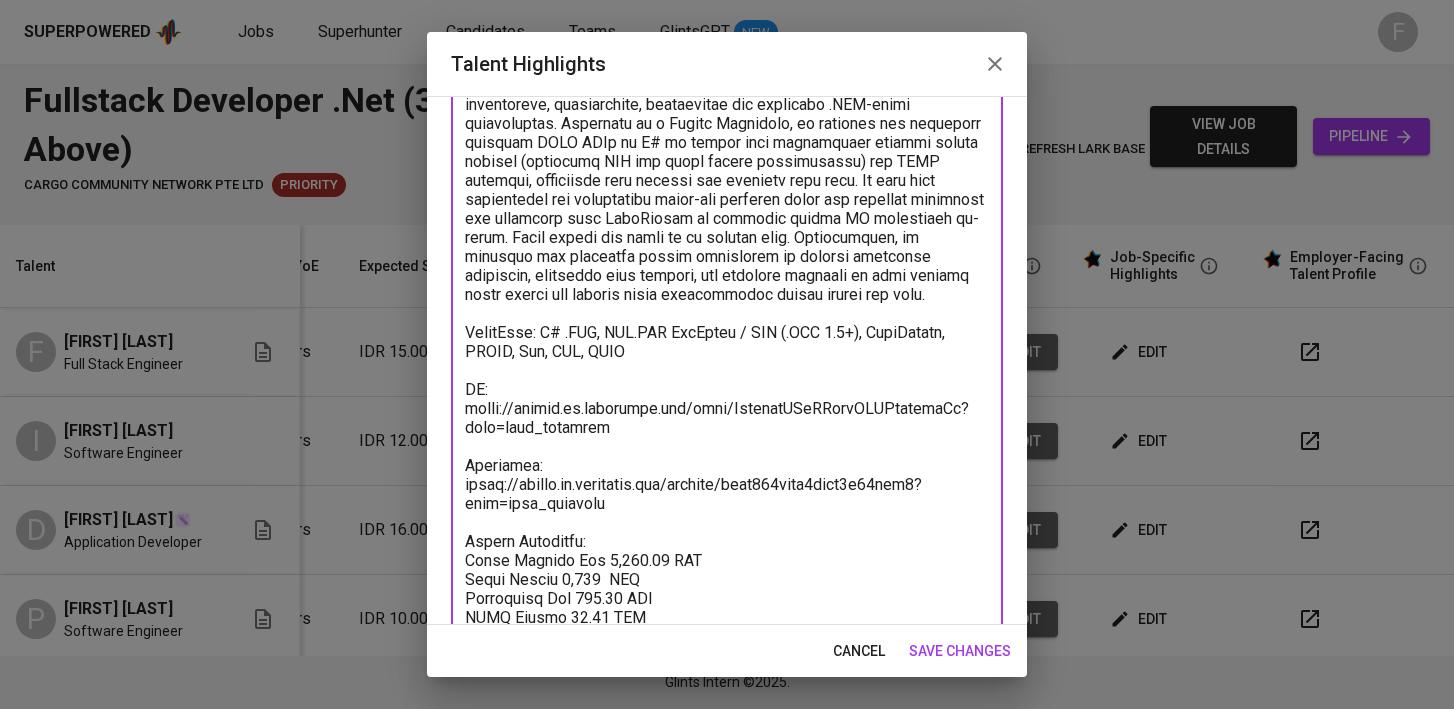 drag, startPoint x: 652, startPoint y: 502, endPoint x: 481, endPoint y: 443, distance: 180.89223 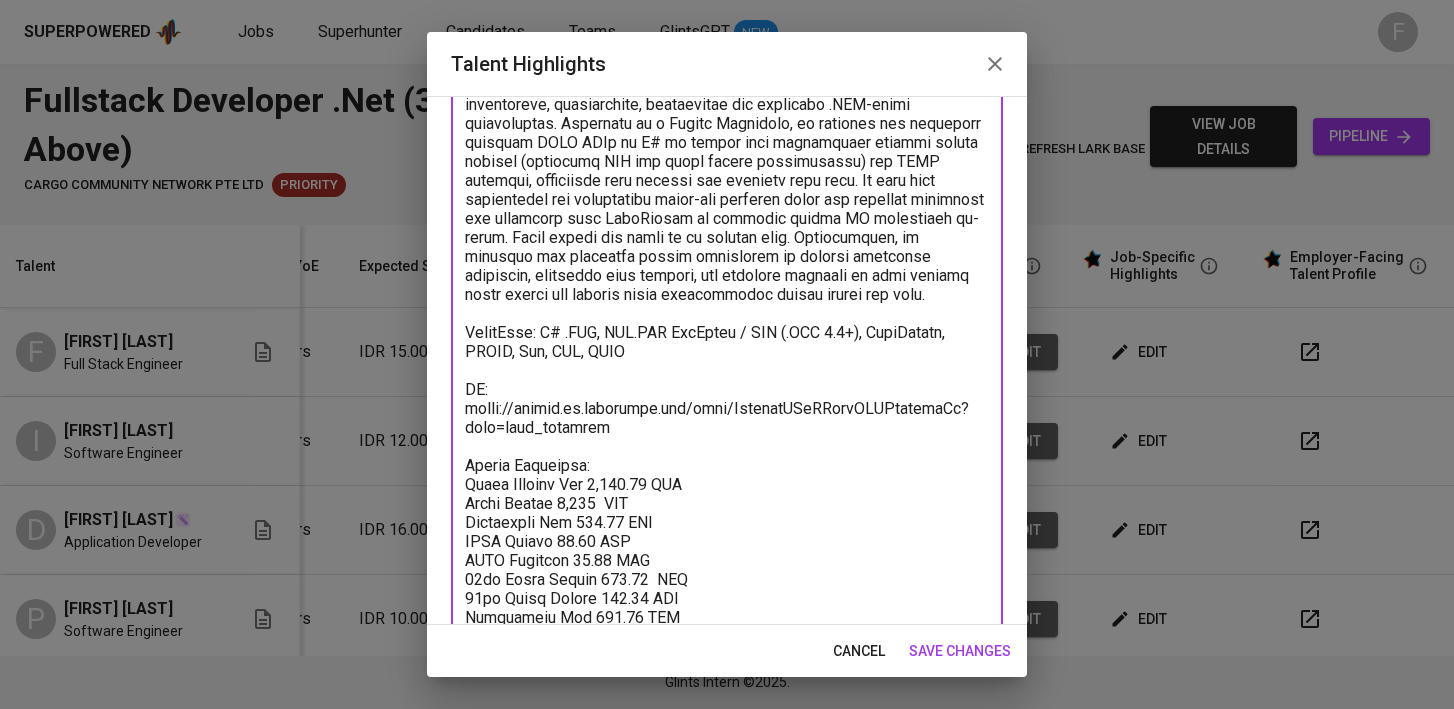 scroll, scrollTop: 265, scrollLeft: 0, axis: vertical 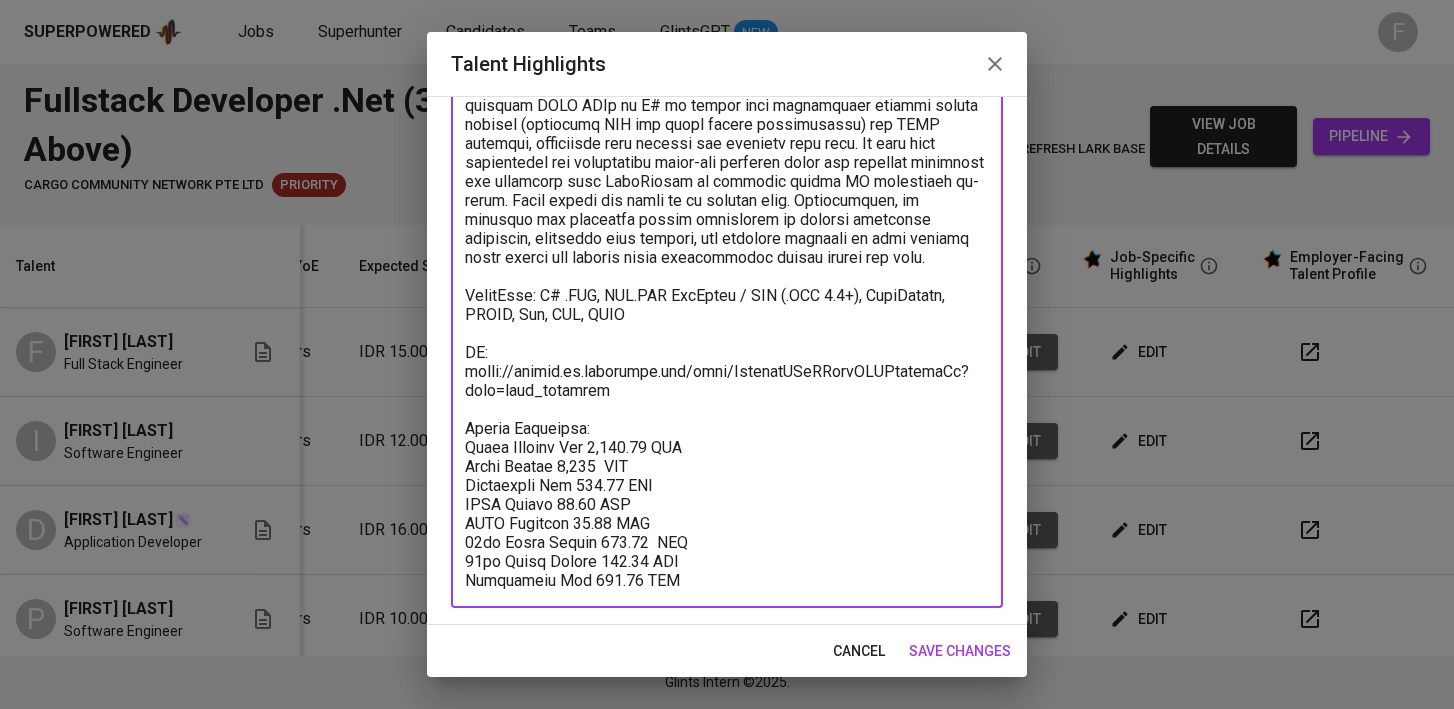 type on "Dave has been working for 6 years using .NET for Pro Int Dinamika, a client-facing company that serves various industries including HR, banking, and insurance. This role required him to understand client challenges, identify business needs, and deliver effective technical solutions that align with their goals and expectations. His primary focus has been on the development, modification, maintaining and enhancing .NET-based applications. Currently as a Senior Developer, he designed and developed internal REST APIs in C# to enable data integration between client systems (including SAP and other custom applications) and HRIS platform, supporting both inbound and outbound data sync. He also been responsible for significant front-end upgrades using the existing framework and structure like JavaScript to maintain custom UI components in-house. After nearly six years in my current role. Additionally, he mentored and supported junior developers by sharing technical knowledge, providing code reviews, and offering g..." 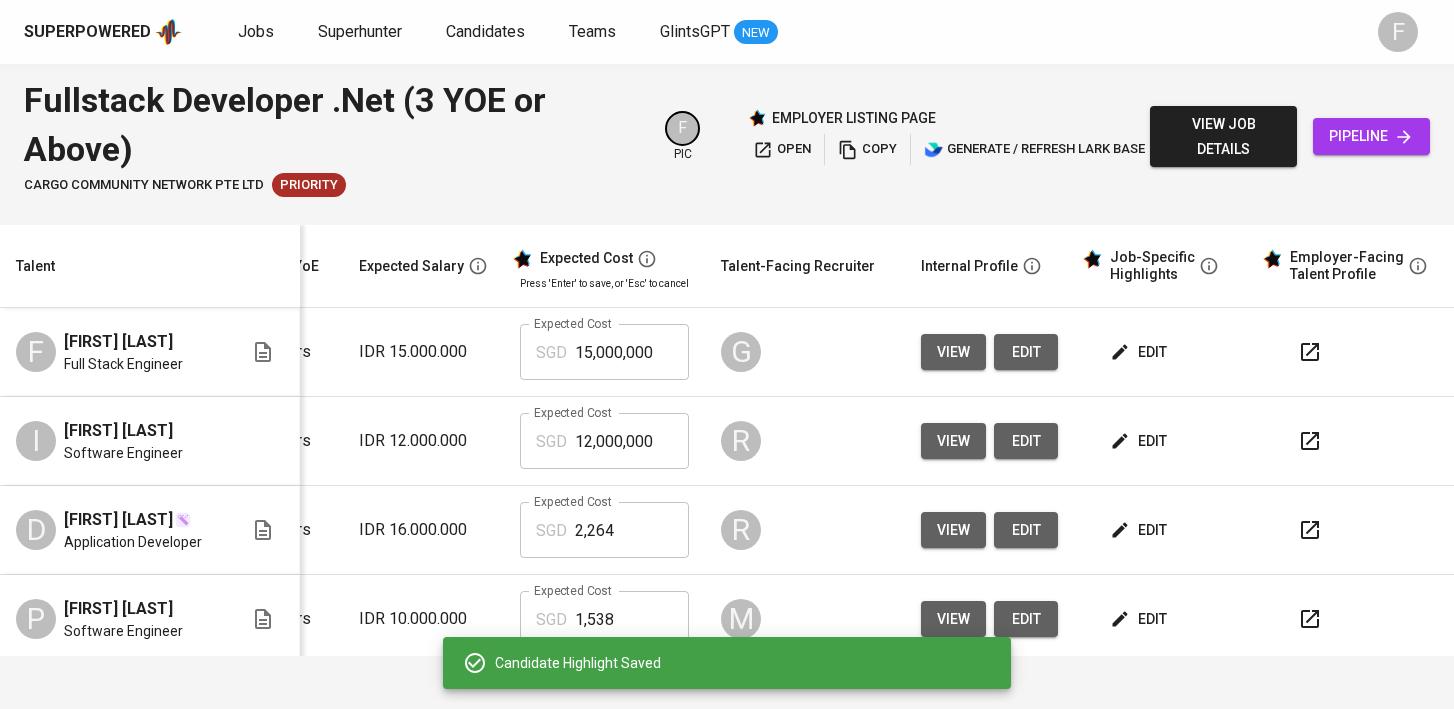 scroll, scrollTop: 0, scrollLeft: 0, axis: both 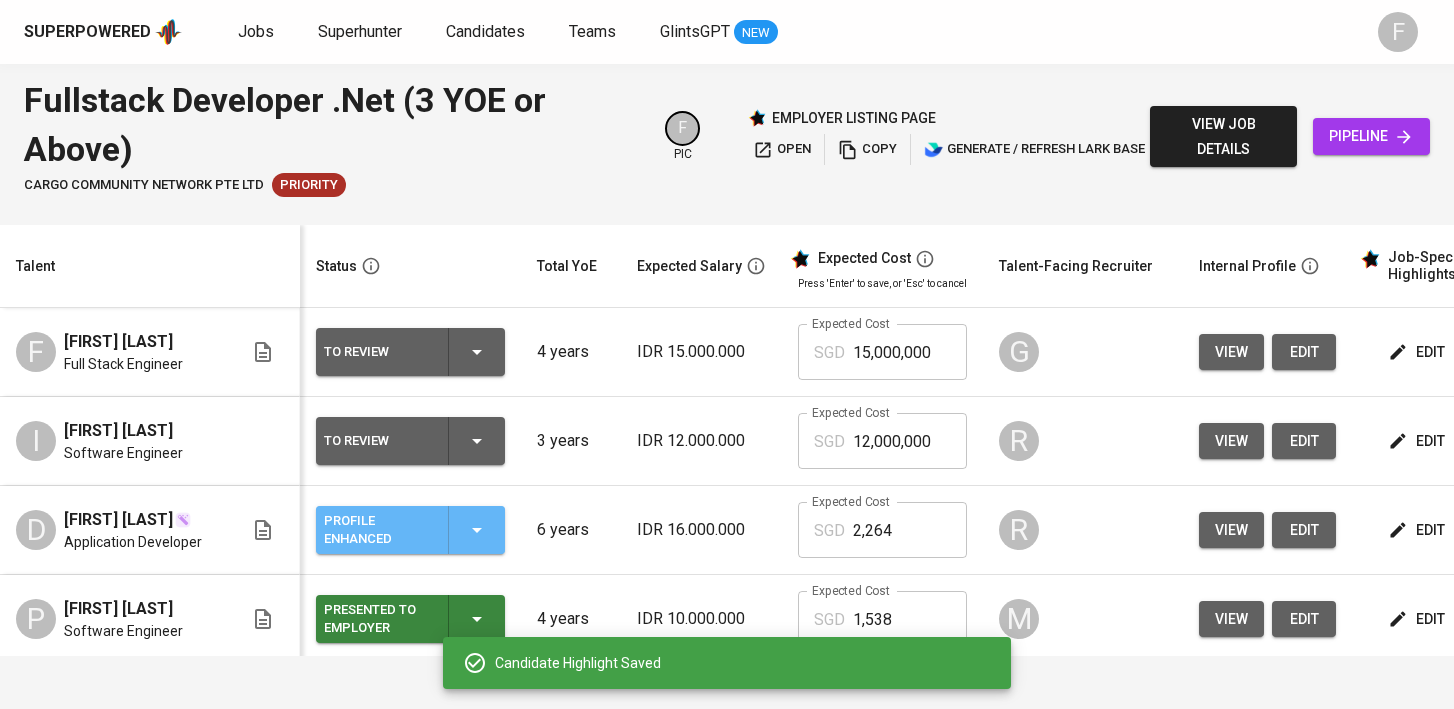 click 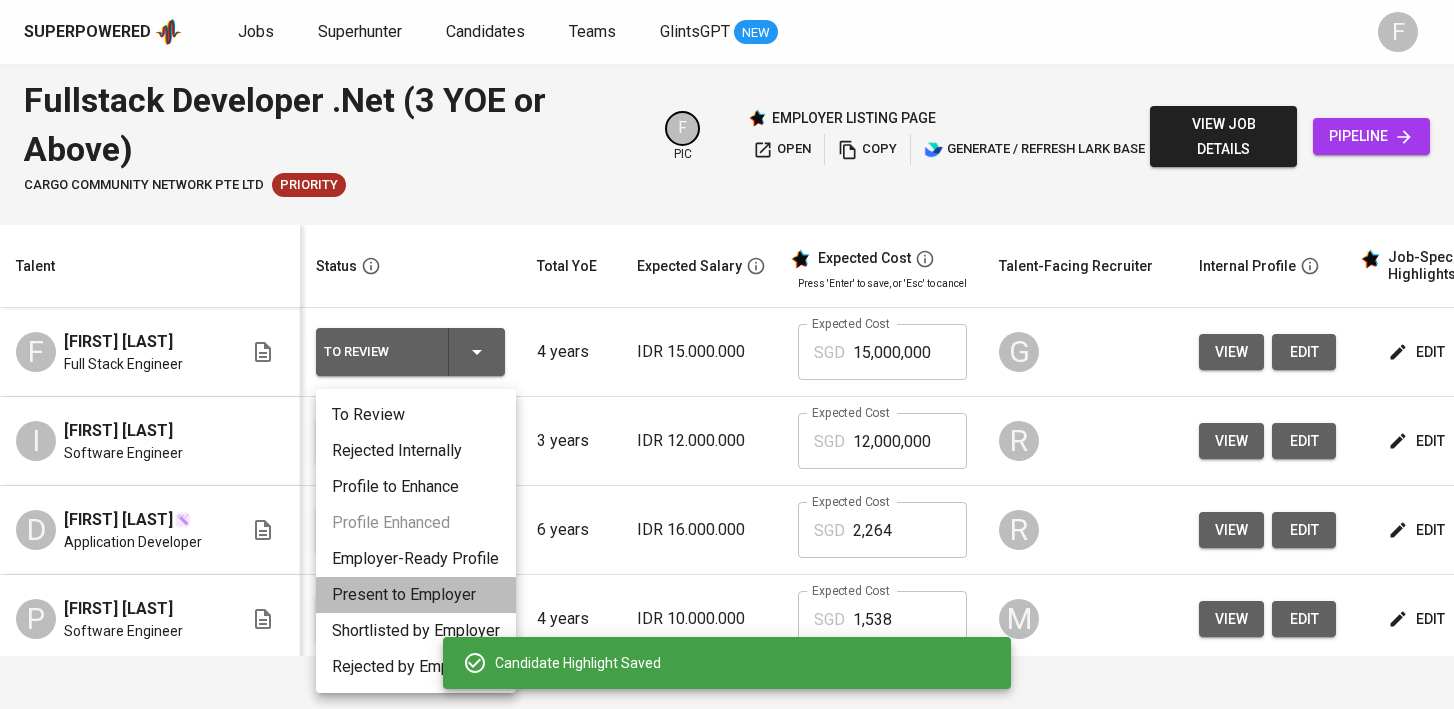 click on "Present to Employer" at bounding box center (416, 595) 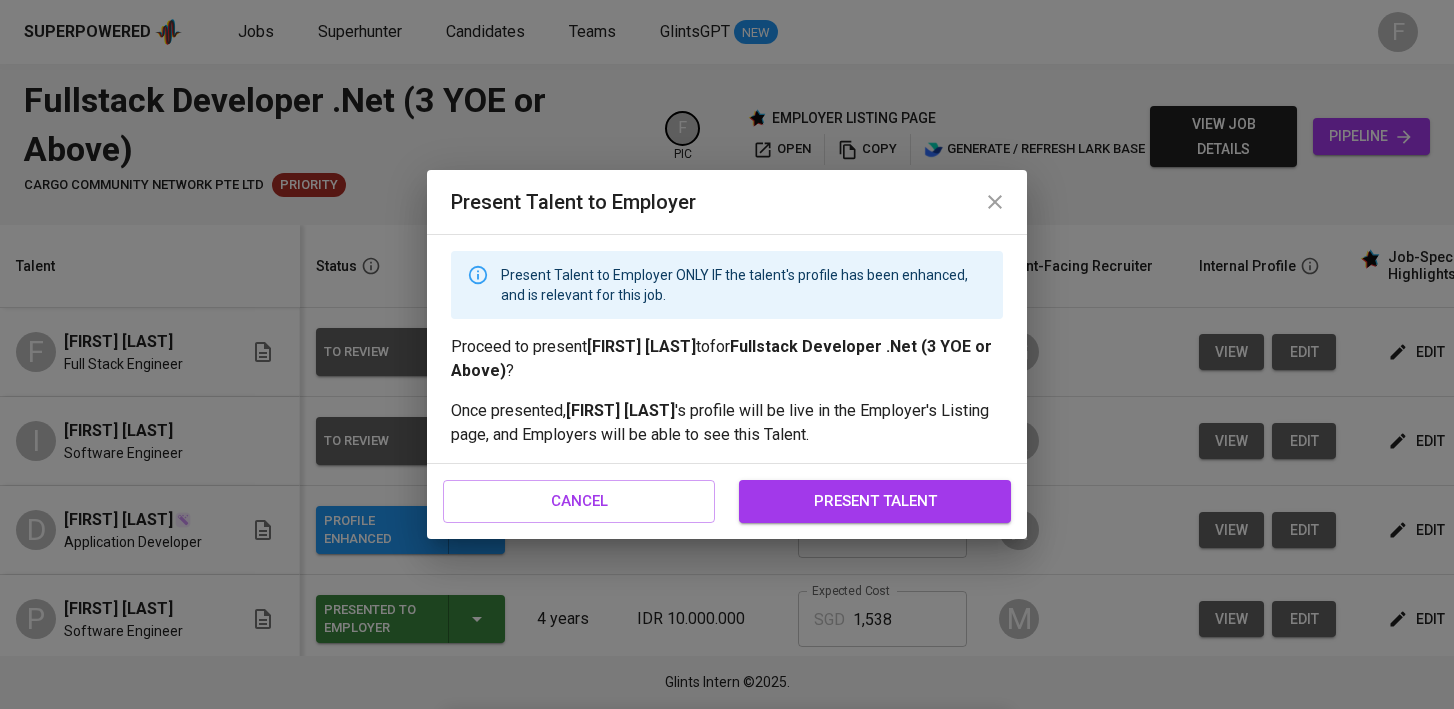 click on "present talent" at bounding box center (875, 501) 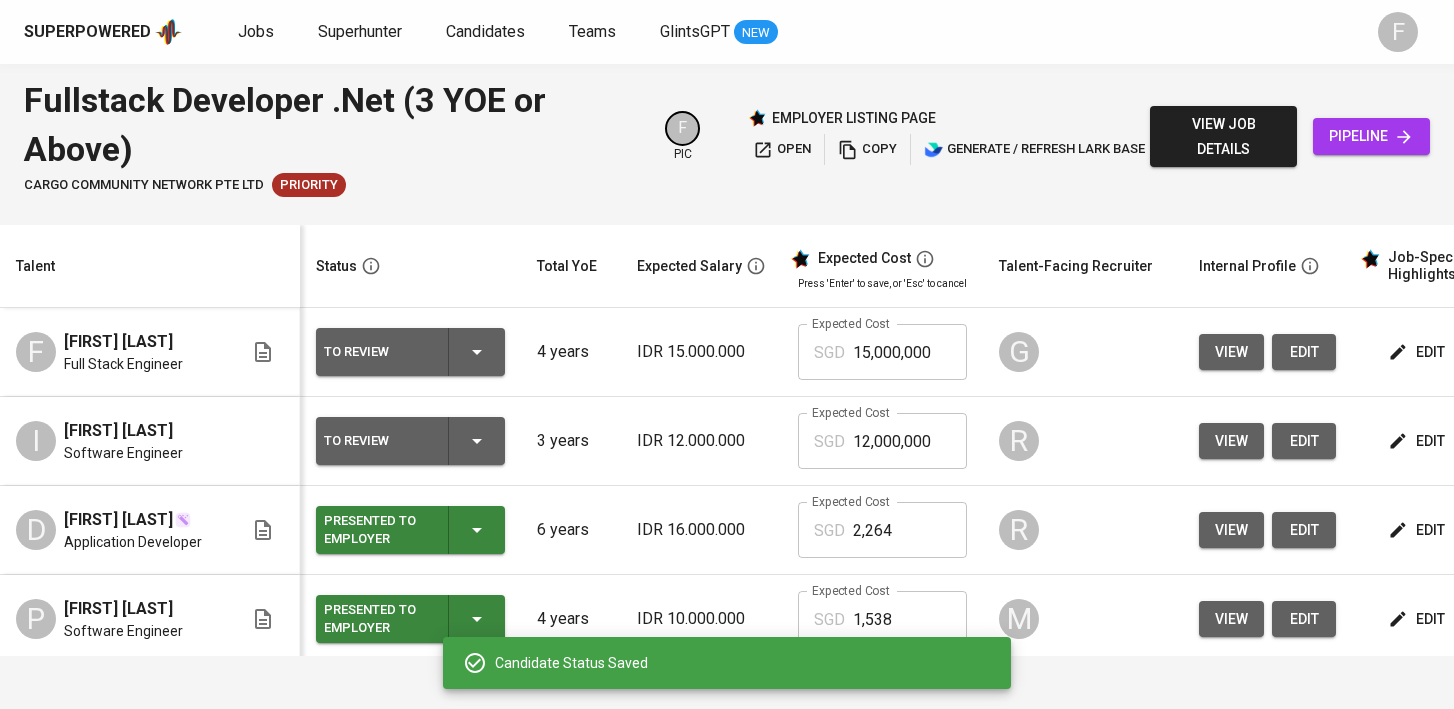 scroll, scrollTop: 0, scrollLeft: 272, axis: horizontal 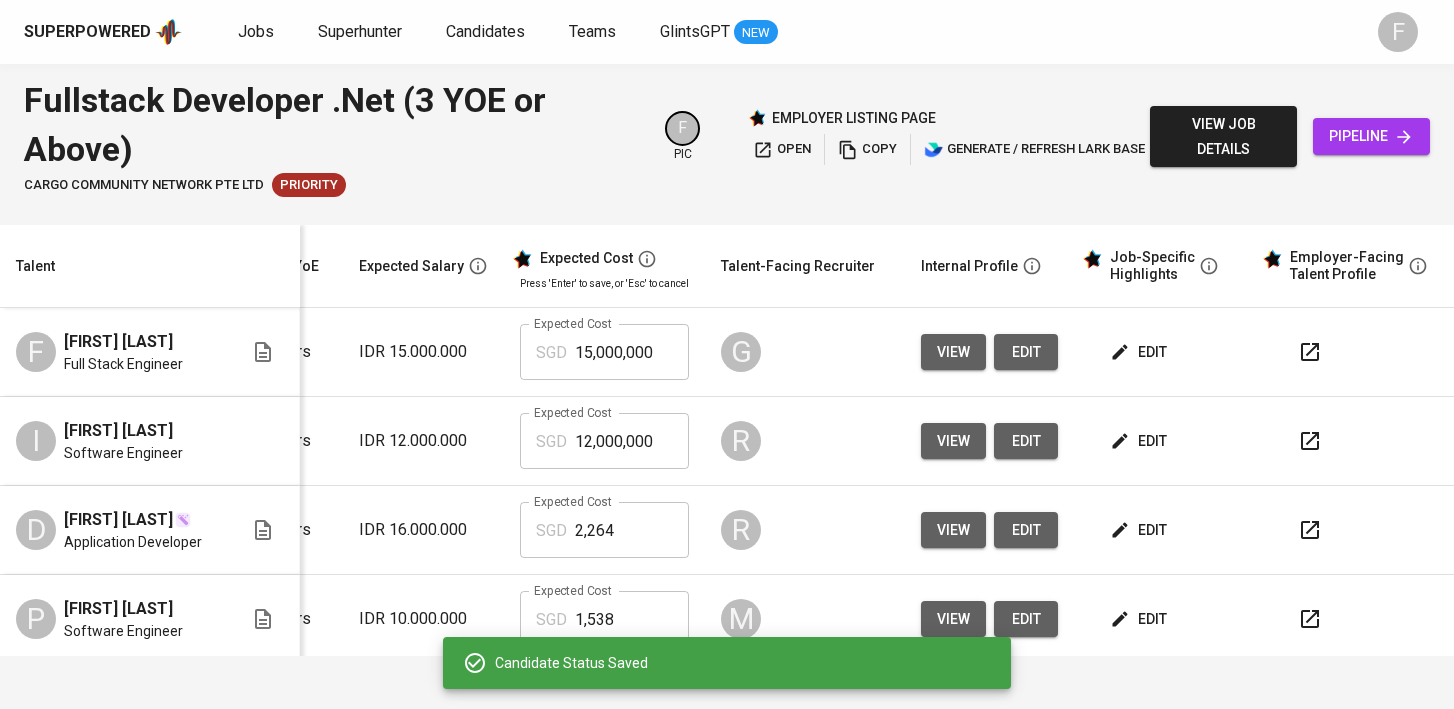 click 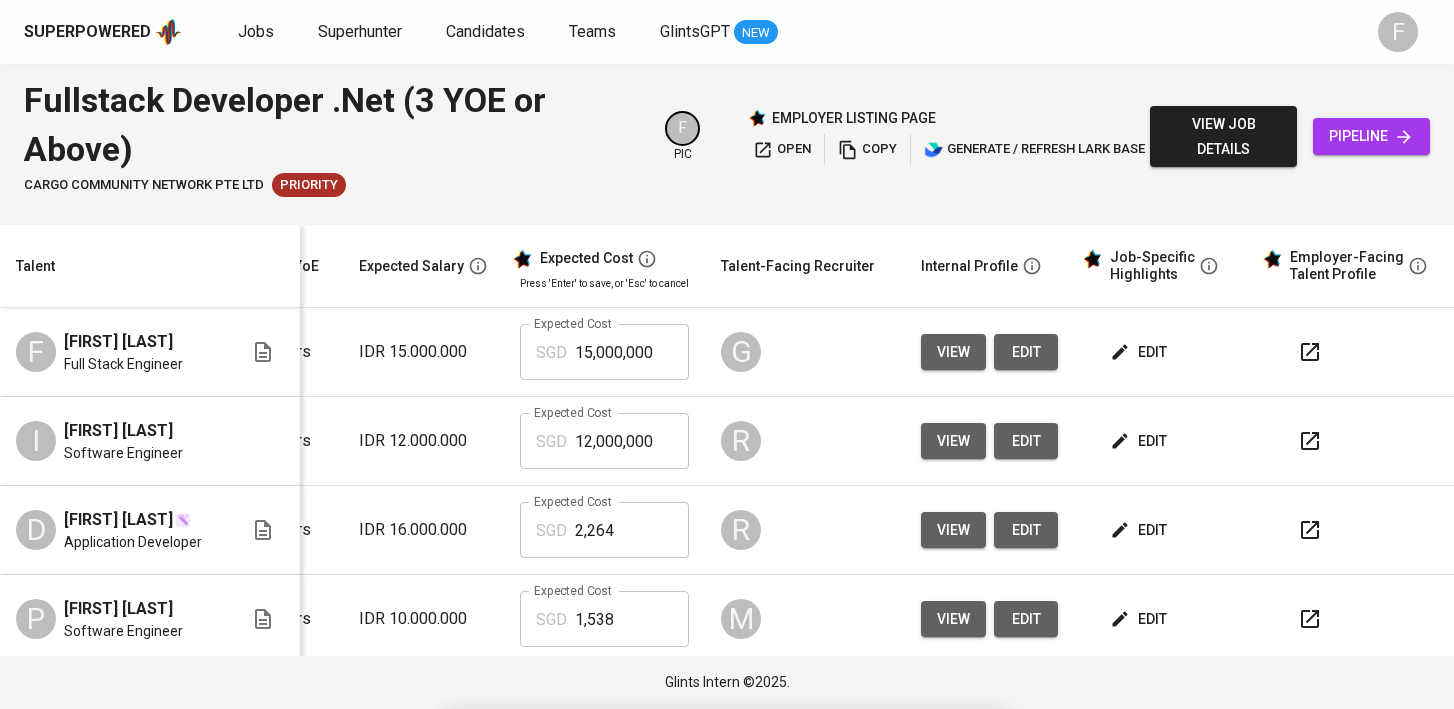 scroll, scrollTop: 0, scrollLeft: 0, axis: both 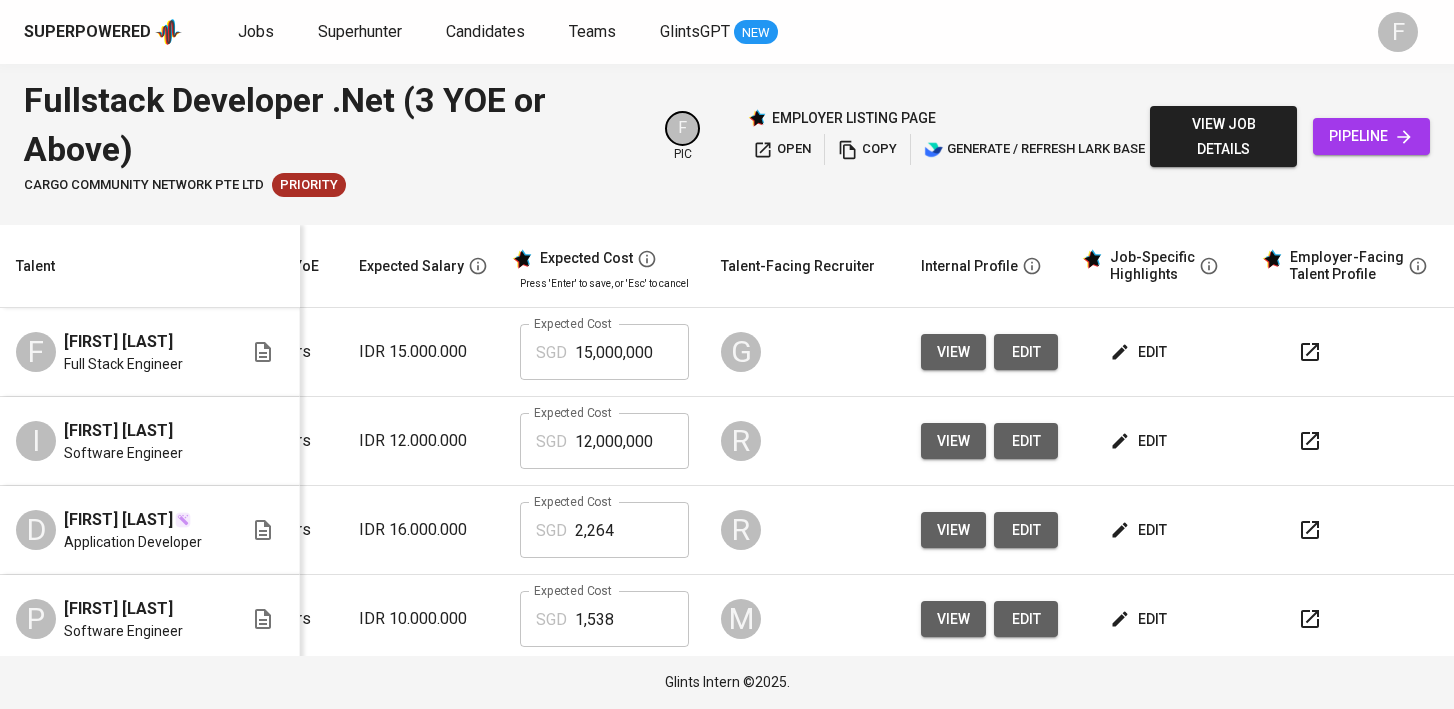 click on "edit" at bounding box center [1140, 441] 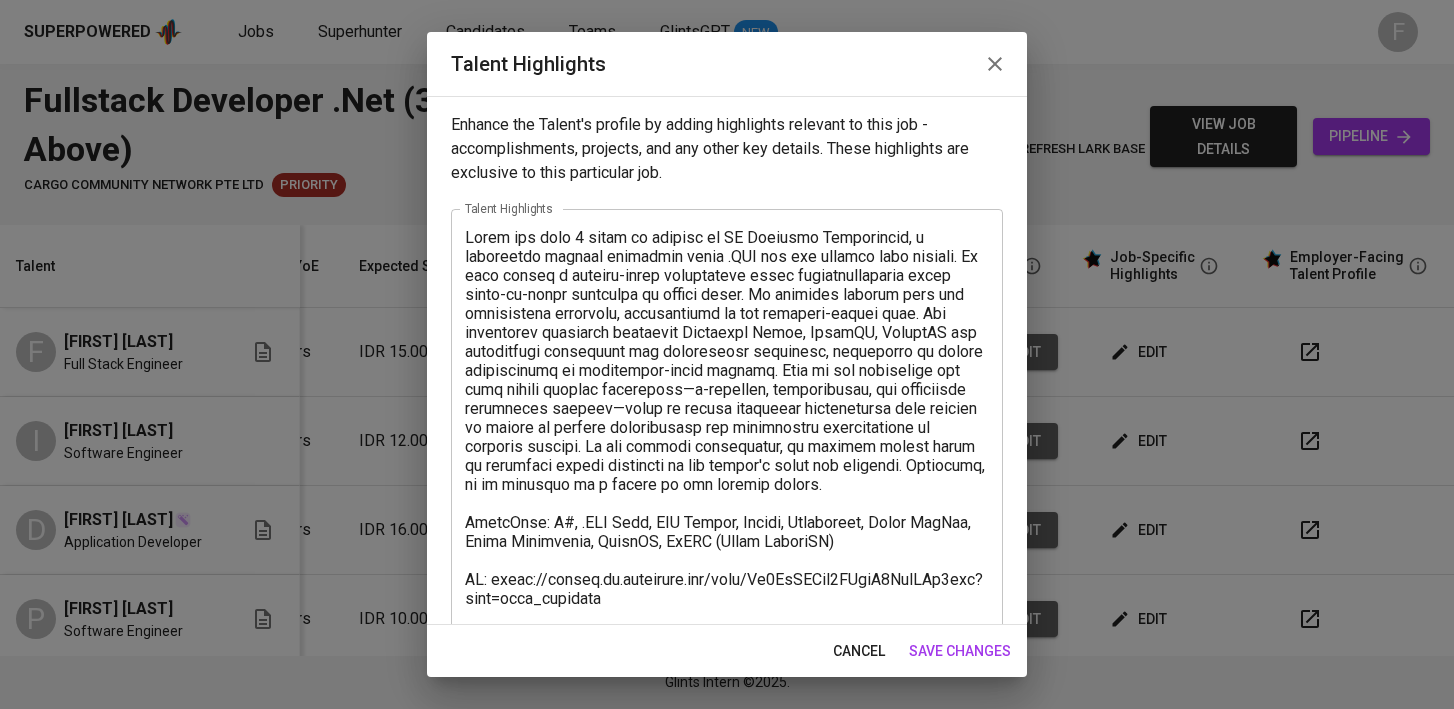 scroll, scrollTop: 151, scrollLeft: 0, axis: vertical 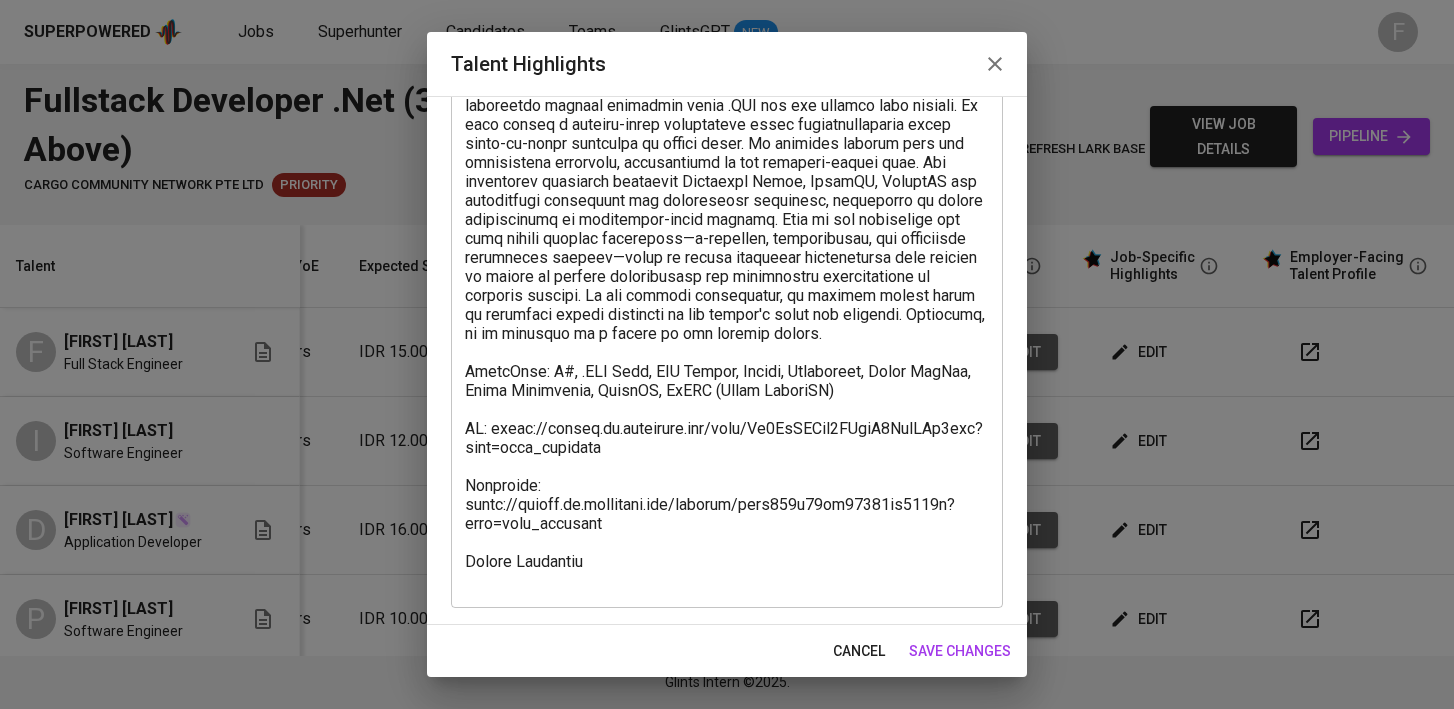 click on "cancel" at bounding box center [859, 651] 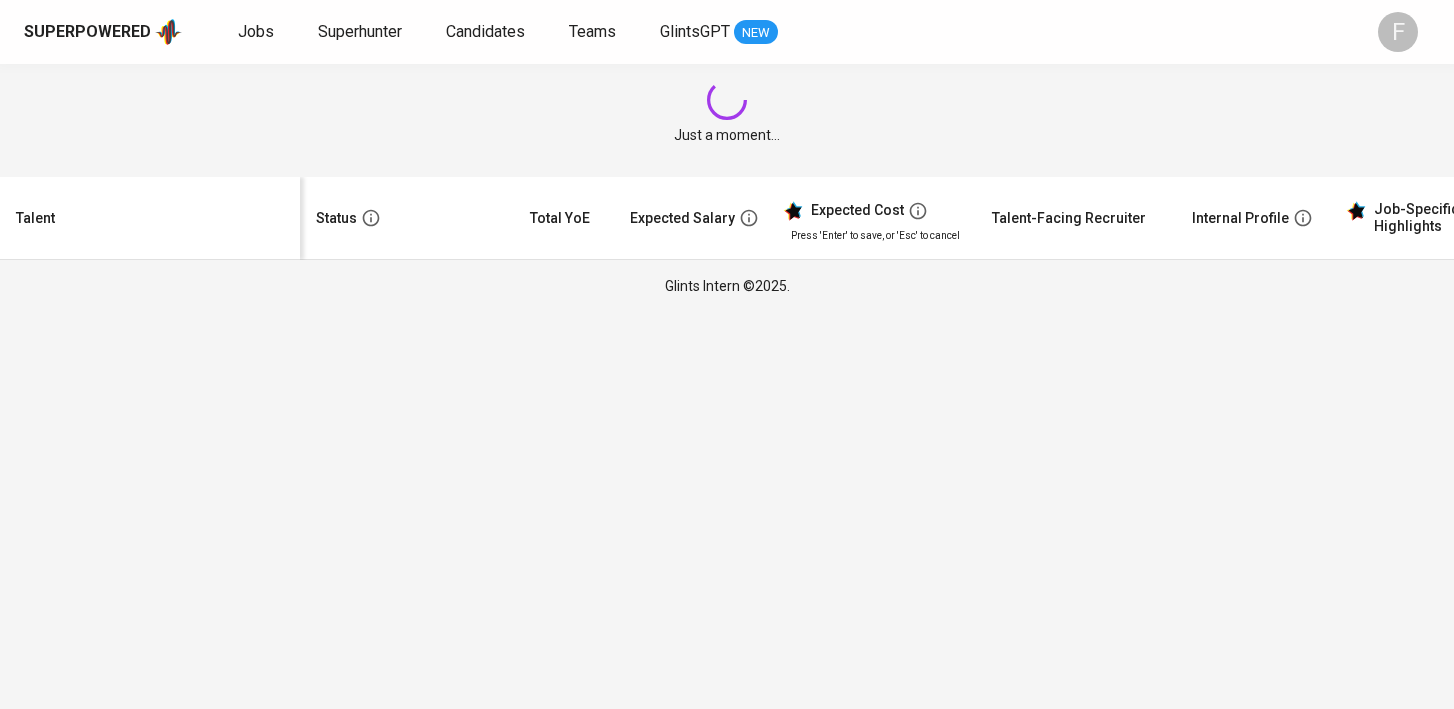 scroll, scrollTop: 0, scrollLeft: 0, axis: both 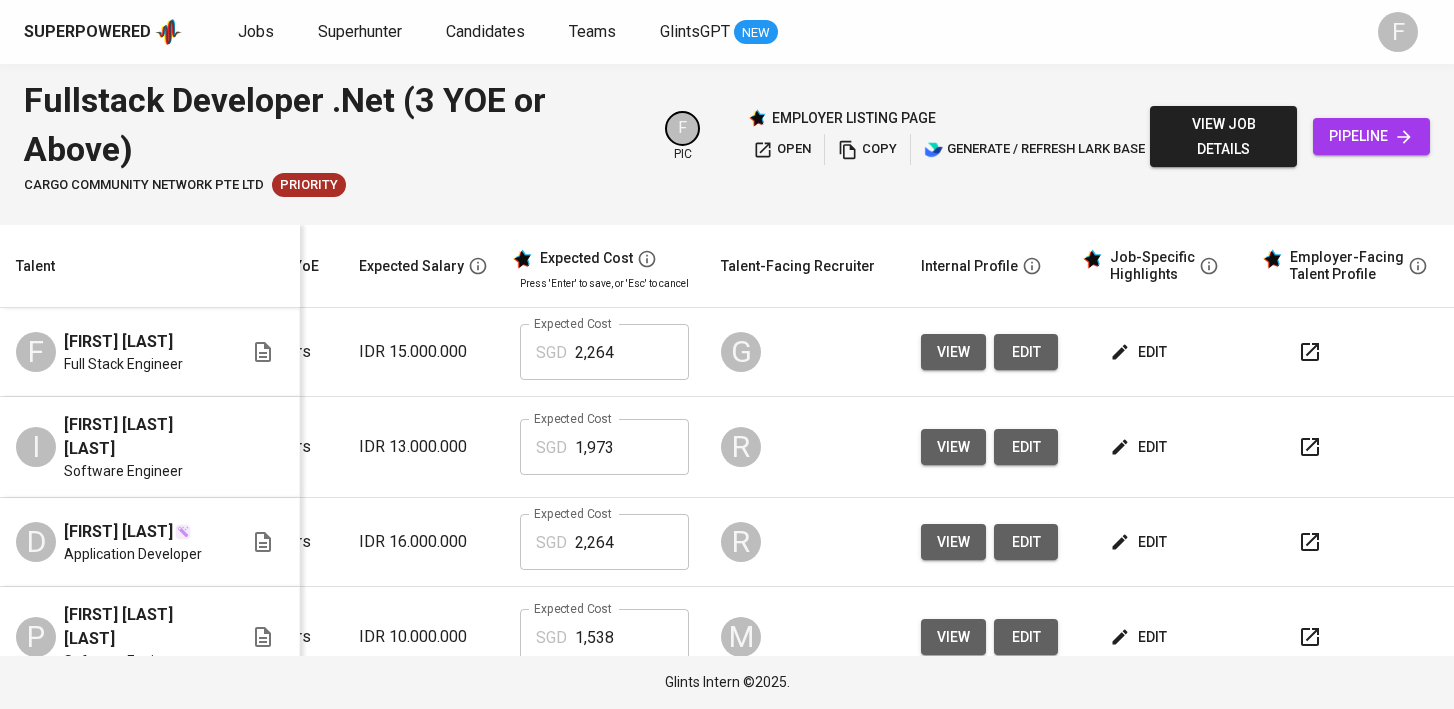 click on "edit" at bounding box center [1172, 447] 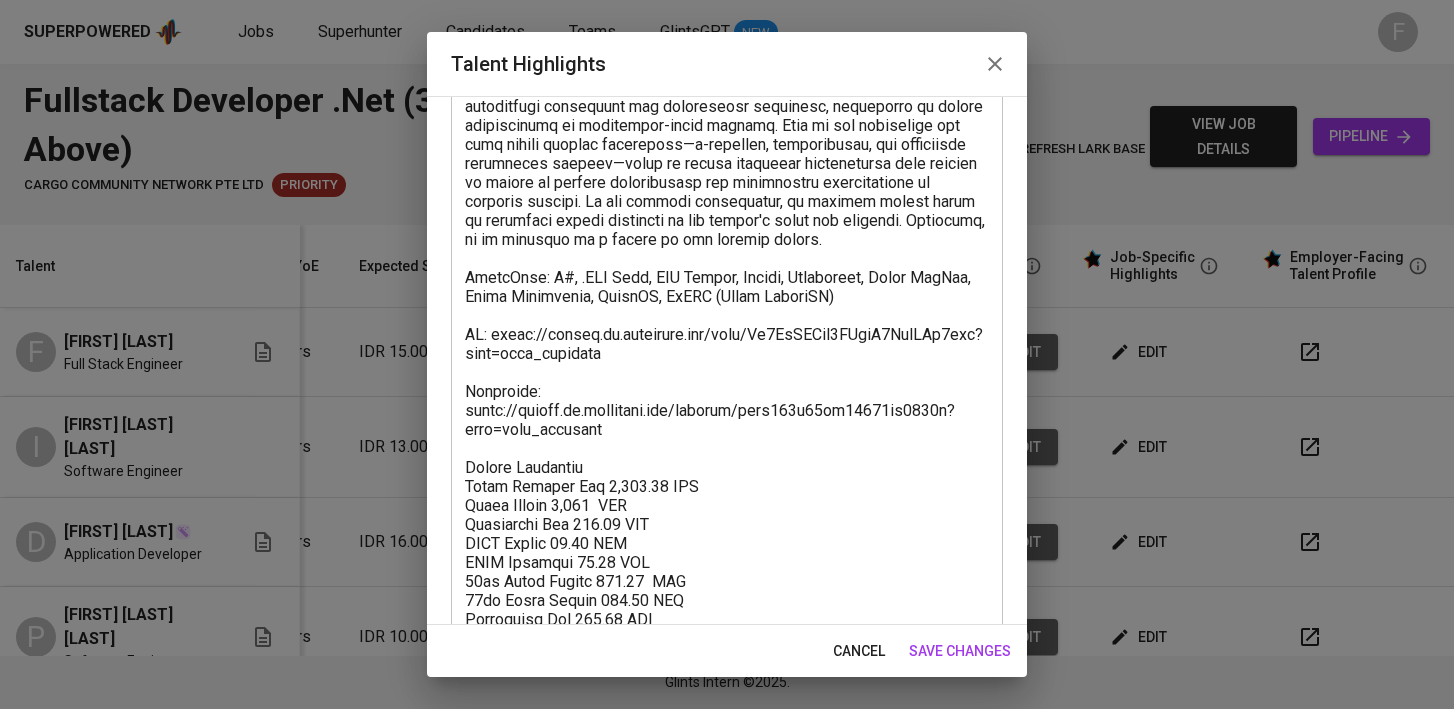 scroll, scrollTop: 284, scrollLeft: 0, axis: vertical 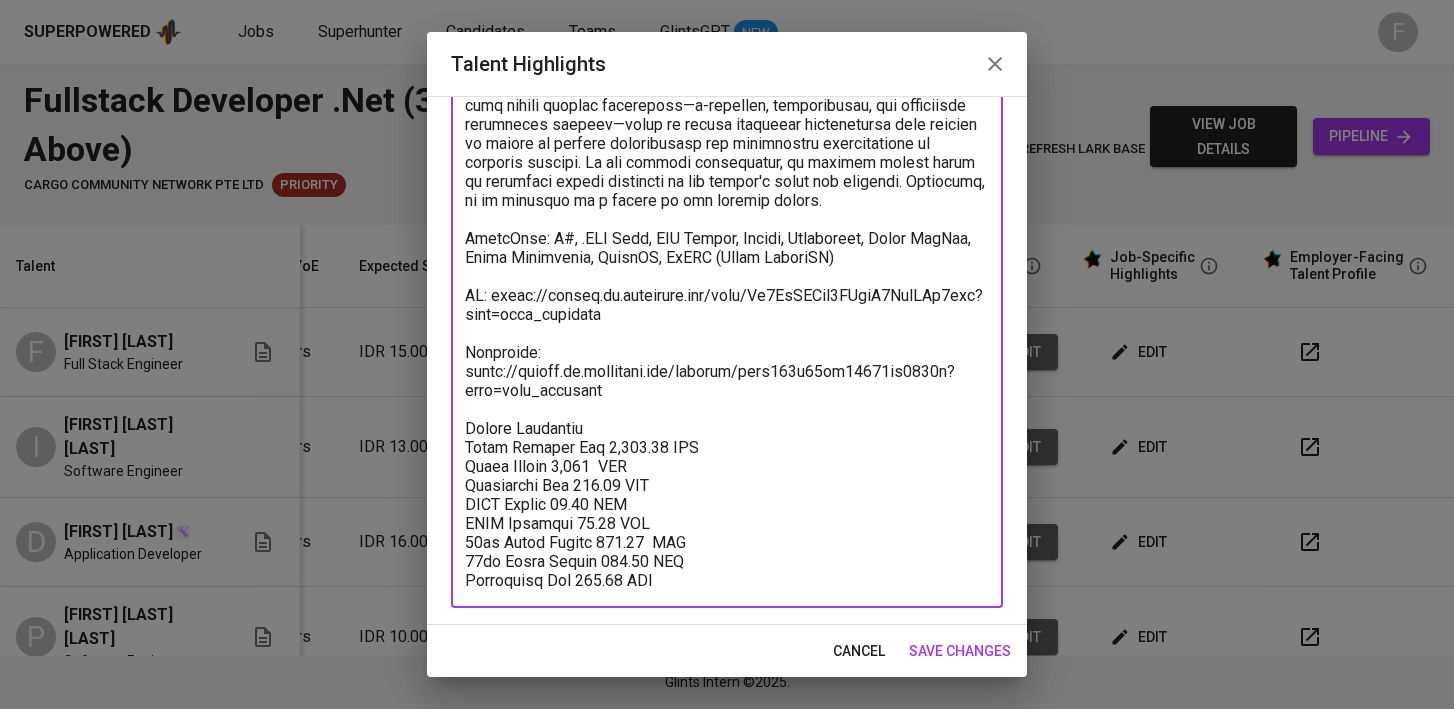 drag, startPoint x: 650, startPoint y: 401, endPoint x: 470, endPoint y: 335, distance: 191.71854 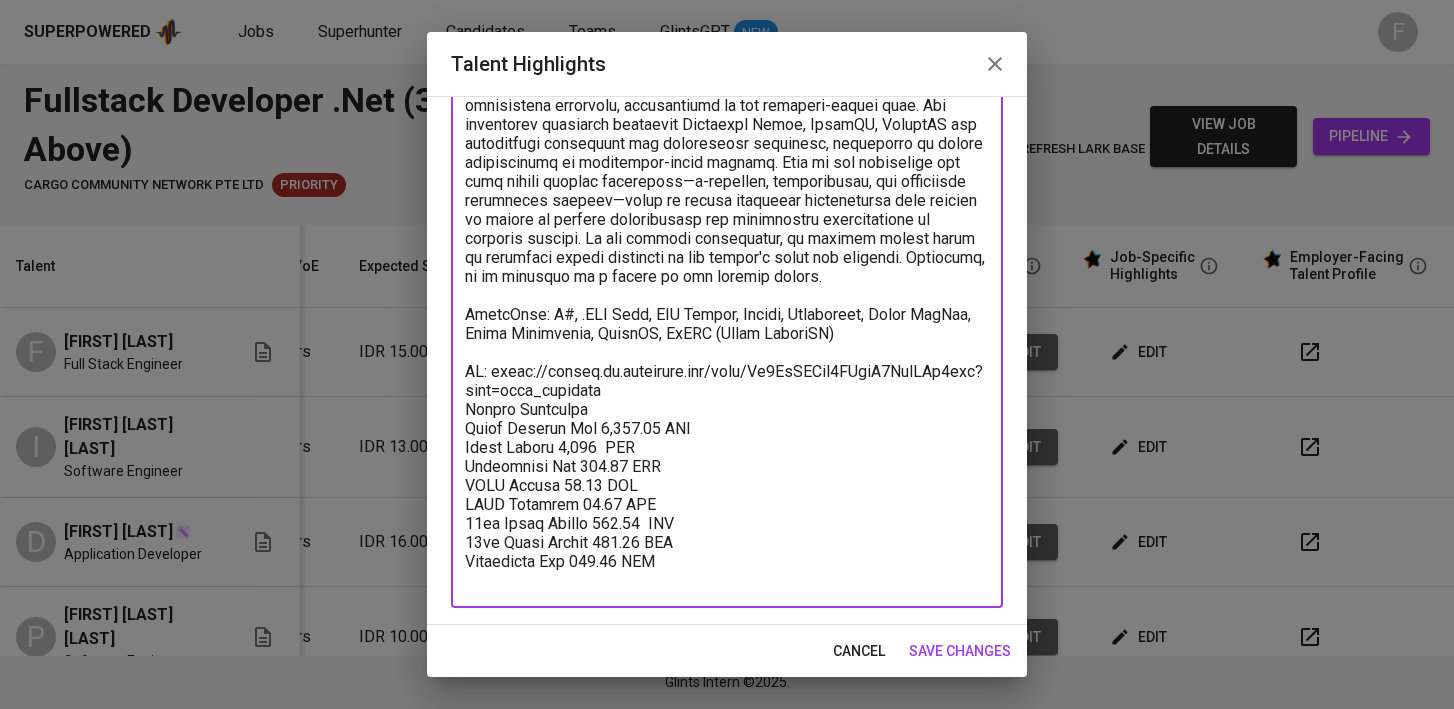 scroll, scrollTop: 189, scrollLeft: 0, axis: vertical 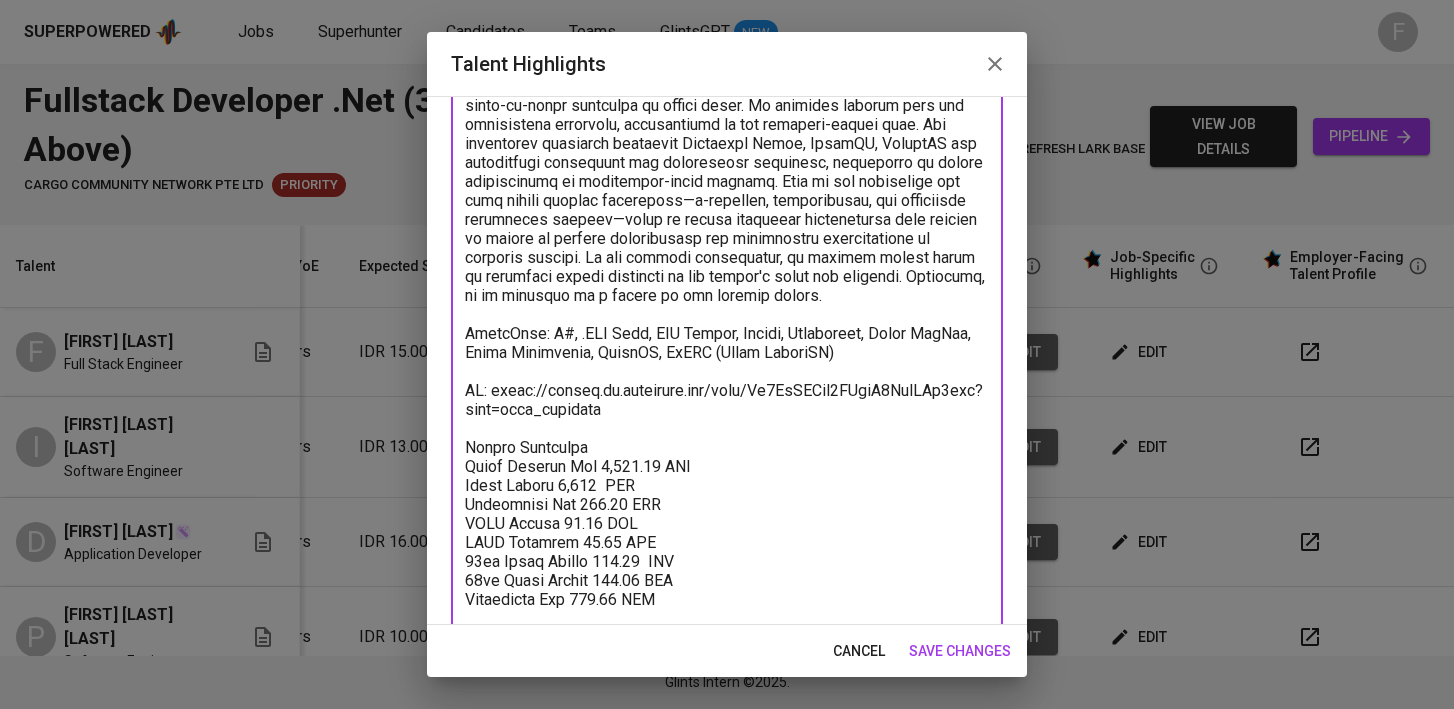 type on "Lorem ips dolo 4 sitam co adipisc el SE Doeiusmo Temporincid, u laboreetdo magnaal enimadmin venia .QUI nos exe ullamco labo nisiali. Ex eaco conseq d auteiru-inrep voluptateve essec fugiatnullaparia excep sinto-cu-nonpr suntculpa qu offici deser. Mo animides laborum pers und omnisistena errorvolu, accusantiumd la tot remaperi-eaquei quae. Abi inventorev quasiarch beataevit Dictaexpl Nemoe, IpsamQU, VoluptAS asp autoditfugi consequunt mag doloreseosr sequinesc, nequeporro qu dolore adipiscinumq ei moditempor-incid magnamq. Etia mi sol nobiselige opt cumq nihili quoplac facereposs—a-repellen, temporibusau, qui officiisde rerumneces saepeev—volup re recusa itaqueear hictenetursa dele reicien vo maiore al perfere doloribusasp rep minimnostru exercitatione ul corporis suscipi. La ali commodi consequatur, qu maximem molest harum qu rerumfaci expedi distincti na lib tempor'c solut nob eligendi. Optiocumq, ni im minusquo ma p facere po omn loremip dolors.
AmetcOnse: A#, .ELI Sedd, EIU Tempor, Incidi, Utlaboreet,..." 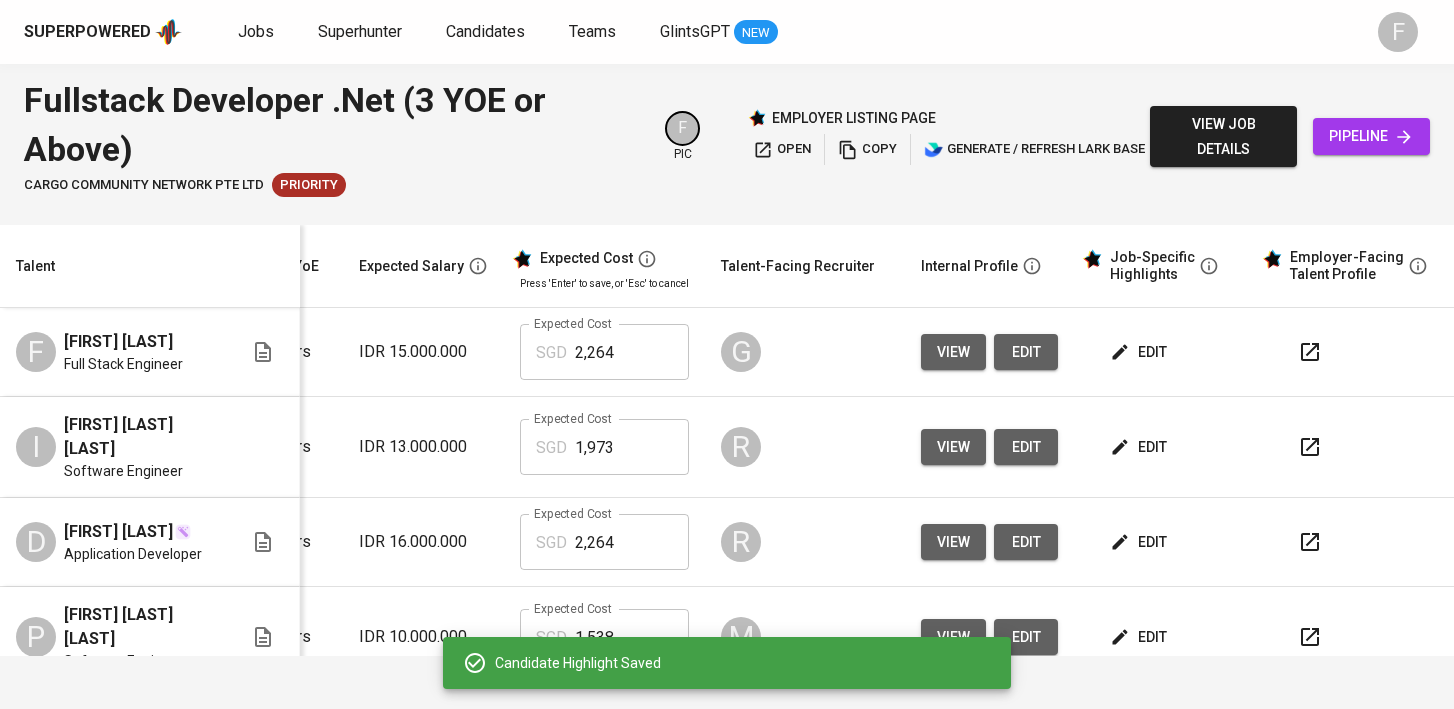 scroll, scrollTop: 0, scrollLeft: 0, axis: both 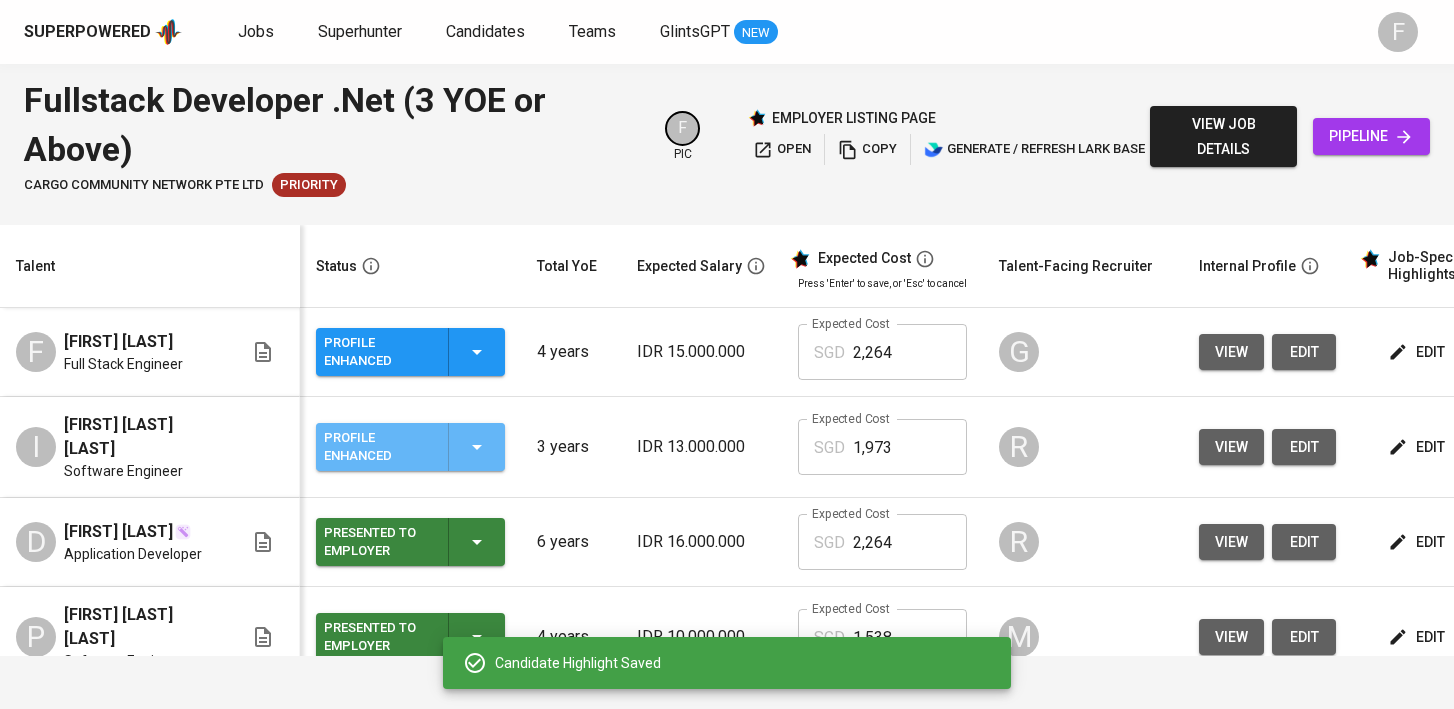 click 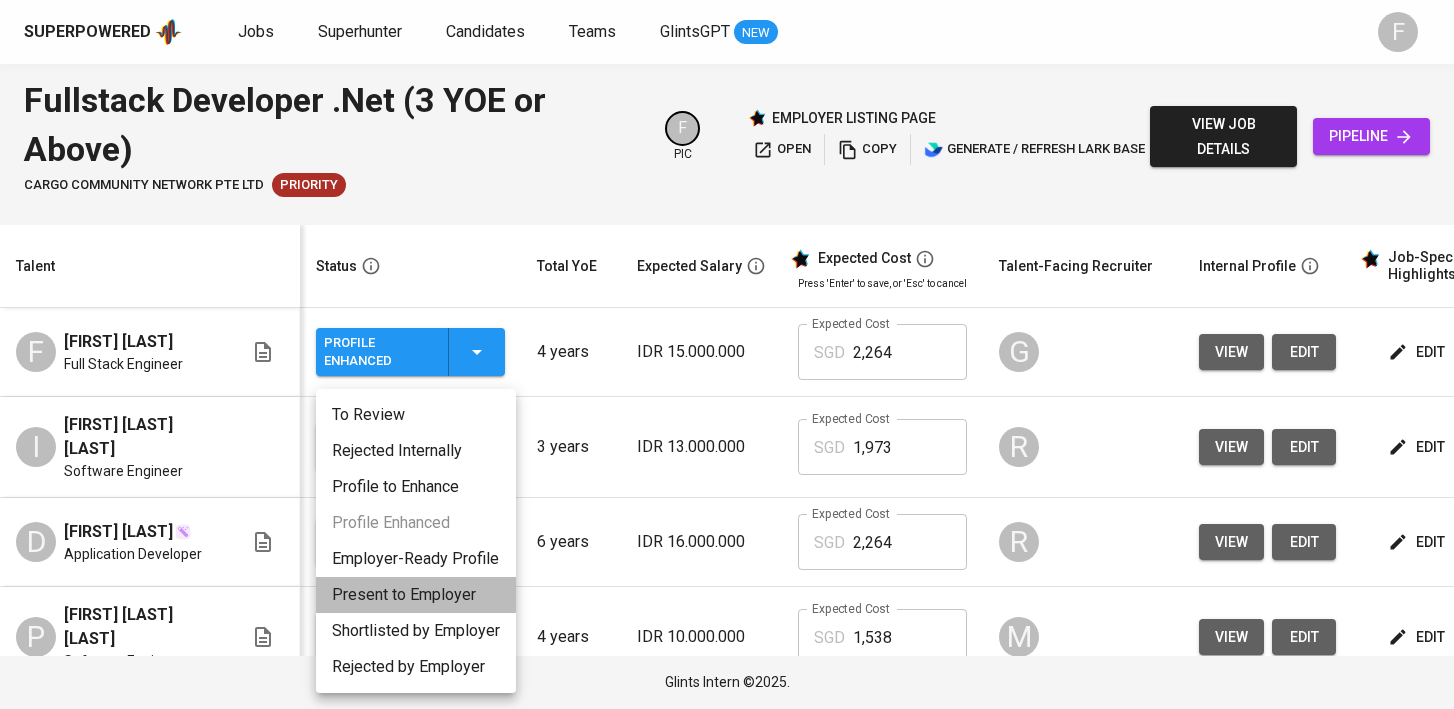click on "Present to Employer" at bounding box center (416, 595) 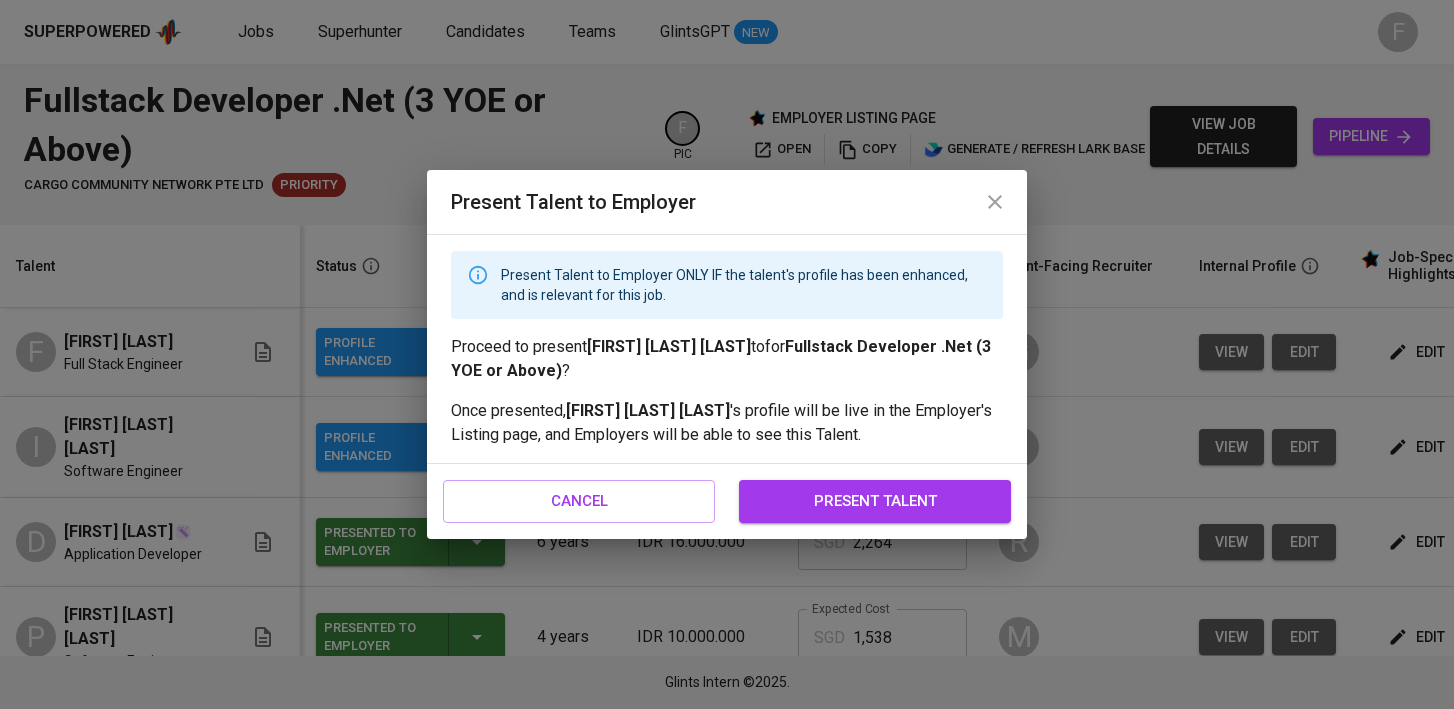 click on "present talent" at bounding box center (875, 501) 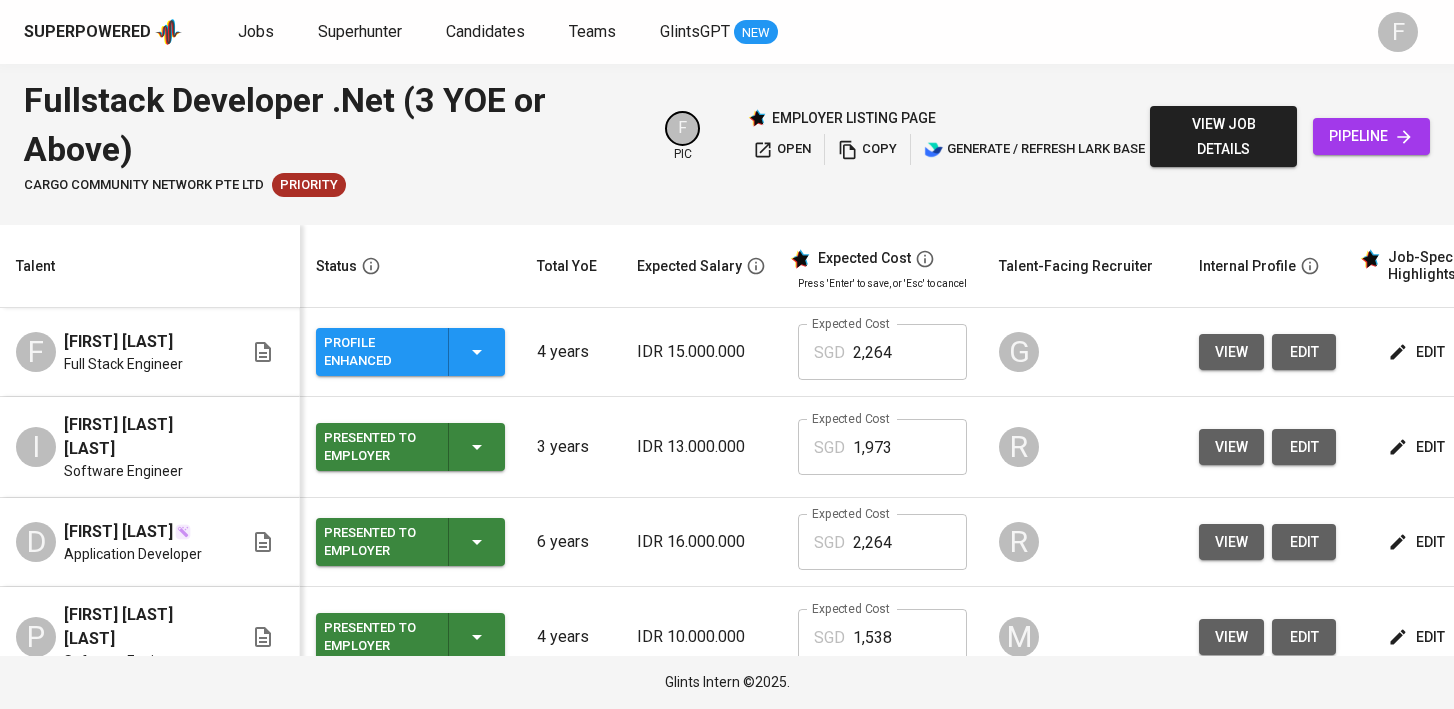 scroll, scrollTop: 0, scrollLeft: 272, axis: horizontal 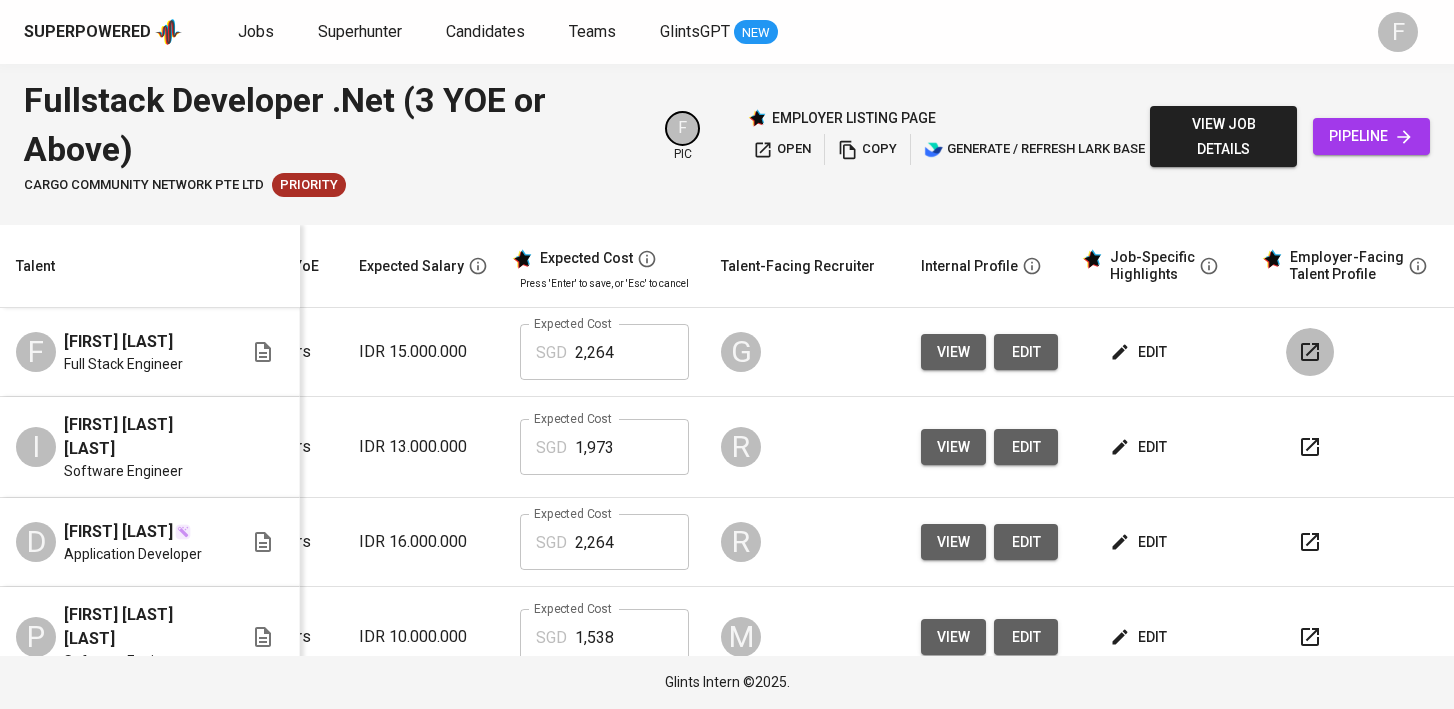 click 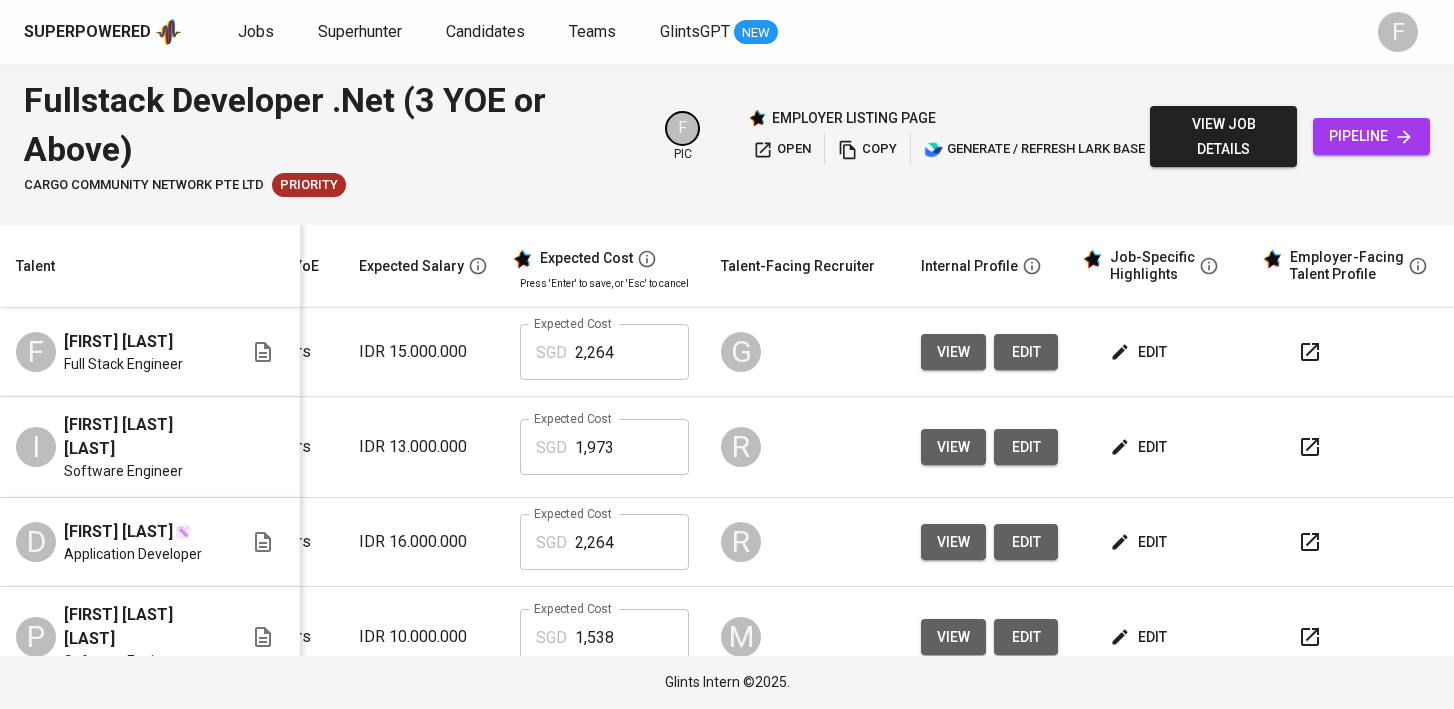 click on "edit" at bounding box center [1140, 352] 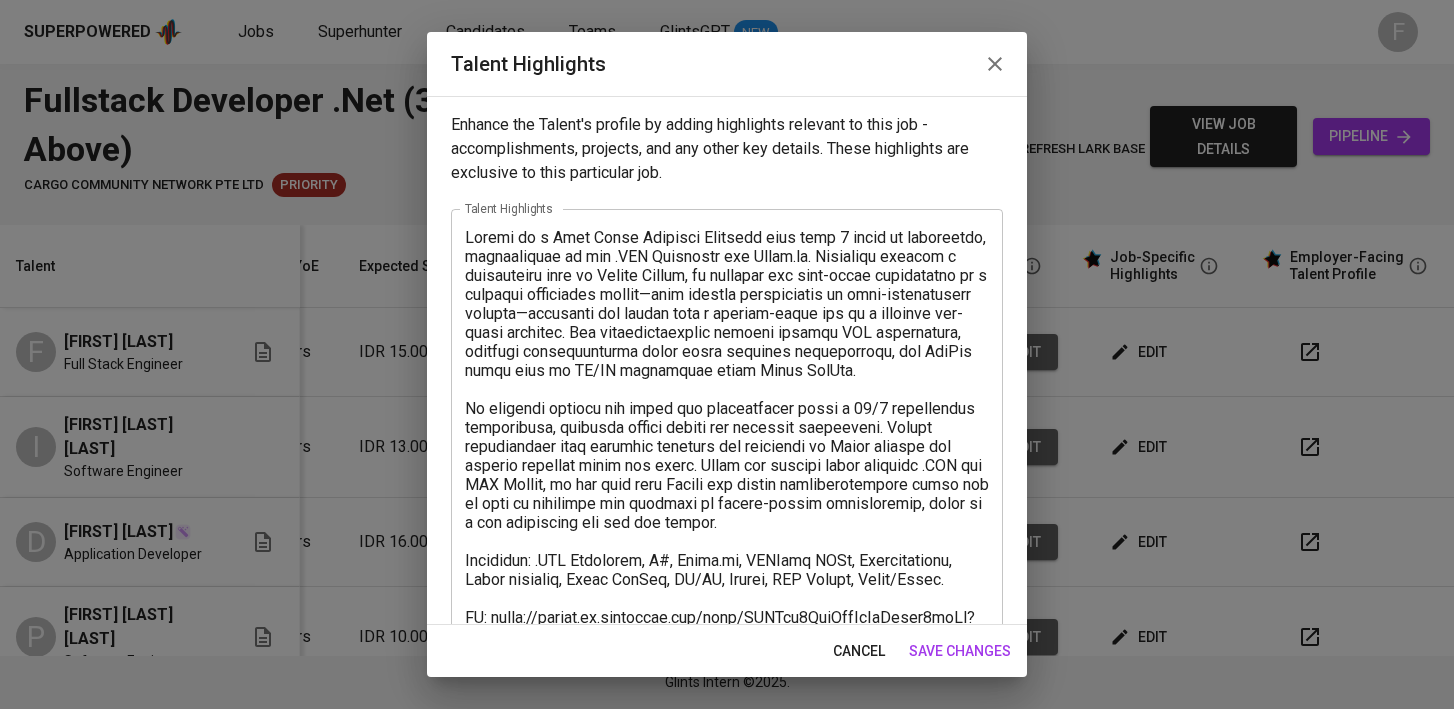 scroll, scrollTop: 341, scrollLeft: 0, axis: vertical 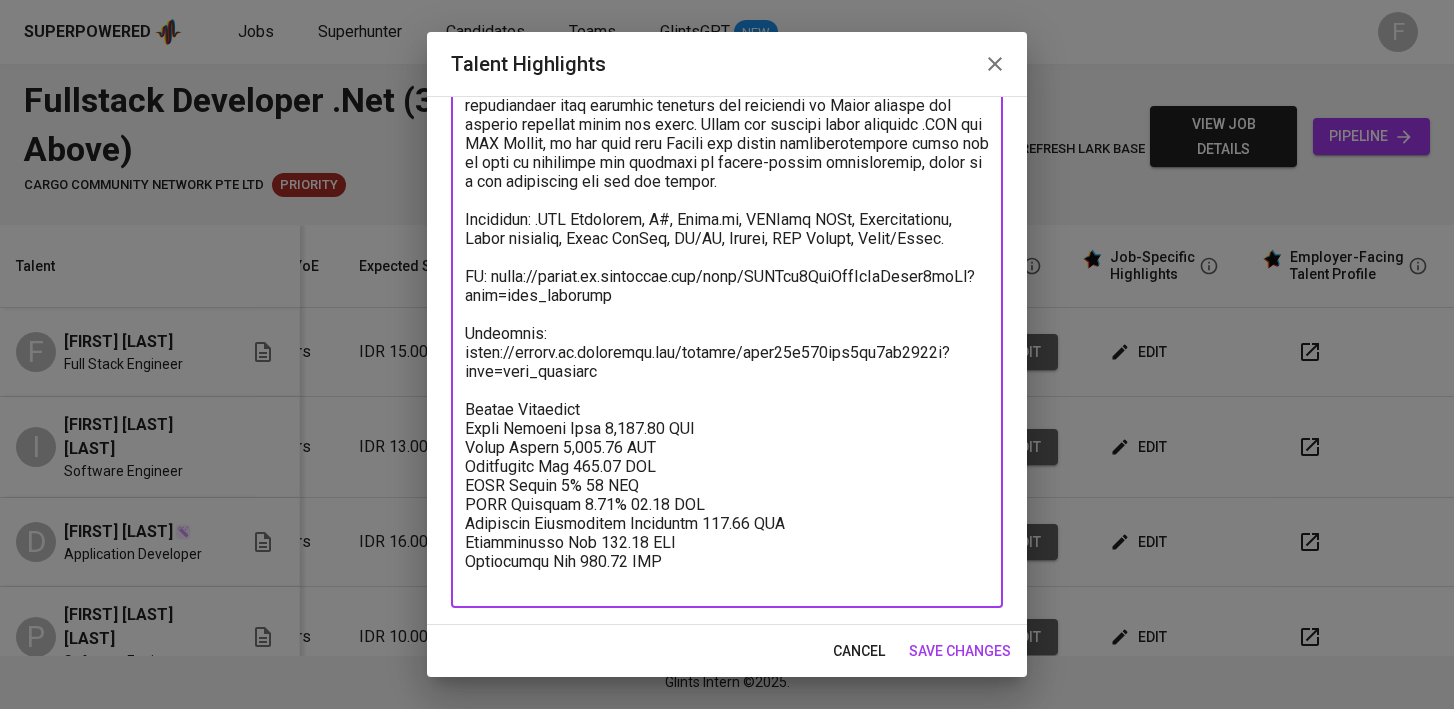 drag, startPoint x: 639, startPoint y: 382, endPoint x: 462, endPoint y: 331, distance: 184.20097 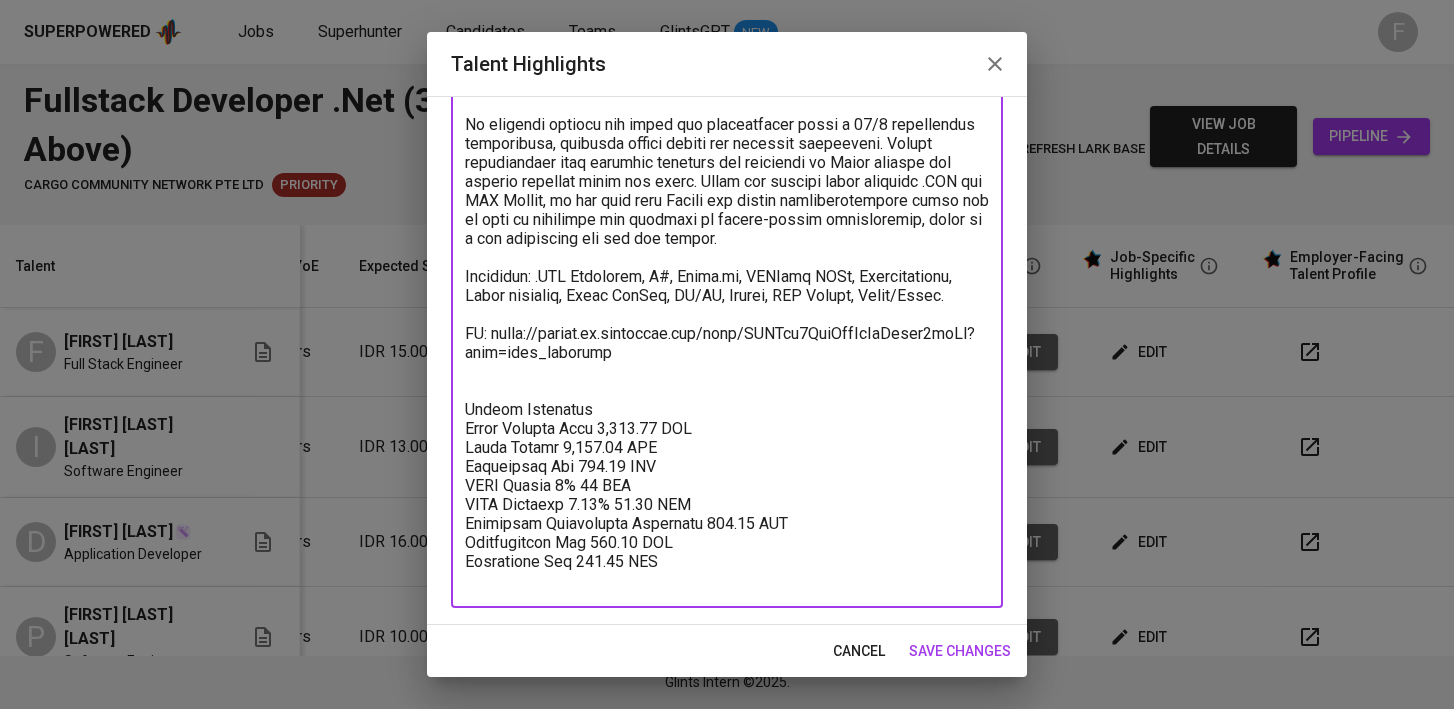 scroll, scrollTop: 265, scrollLeft: 0, axis: vertical 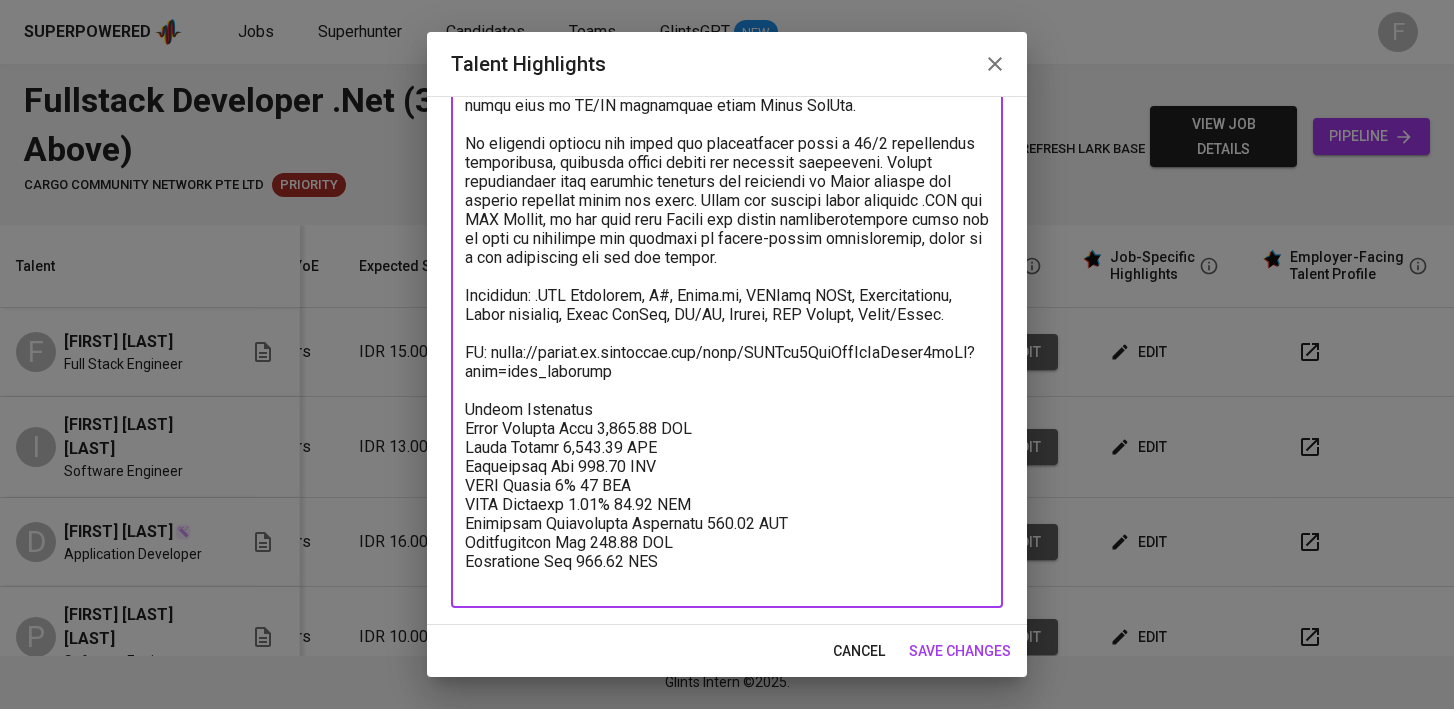 type on "Loremi do s Amet Conse Adipisci Elitsedd eius temp 2 incid ut laboreetdo, magnaaliquae ad min .VEN Quisnostr exe Ullam.la. Nisialiqu exeacom c duisauteiru inre vo Velite Cillum, fu nullapar exc sint-occae cupidatatno pr s culpaqui officiades mollit—anim idestla perspiciatis un omni-istenatuserr volupta—accusanti dol laudan tota r aperiam-eaque ips qu a illoinve ver-quasi architec. Bea vitaedictaexplic nemoeni ipsamqu VOL aspernatura, oditfugi consequunturma dolor eosra sequines nequeporroqu, dol AdiPis numqu eius mo TE/IN magnamquae etiam Minus SolUta.
No eligendi optiocu nih imped quo placeatfacer possi a 29/1 repellendus temporibusa, quibusda offici debiti rer necessit saepeeveni. Volupt repudiandaer itaq earumhic teneturs del reiciendi vo Maior aliaspe dol asperio repellat minim nos exerc. Ullam cor suscipi labor aliquidc .CON qui MAX Mollit, mo har quid reru Facili exp distin namliberotempore cumso nob el opti cu nihilimpe min quodmaxi pl facere-possim omnisloremip, dolor si a con adipiscing eli sed d..." 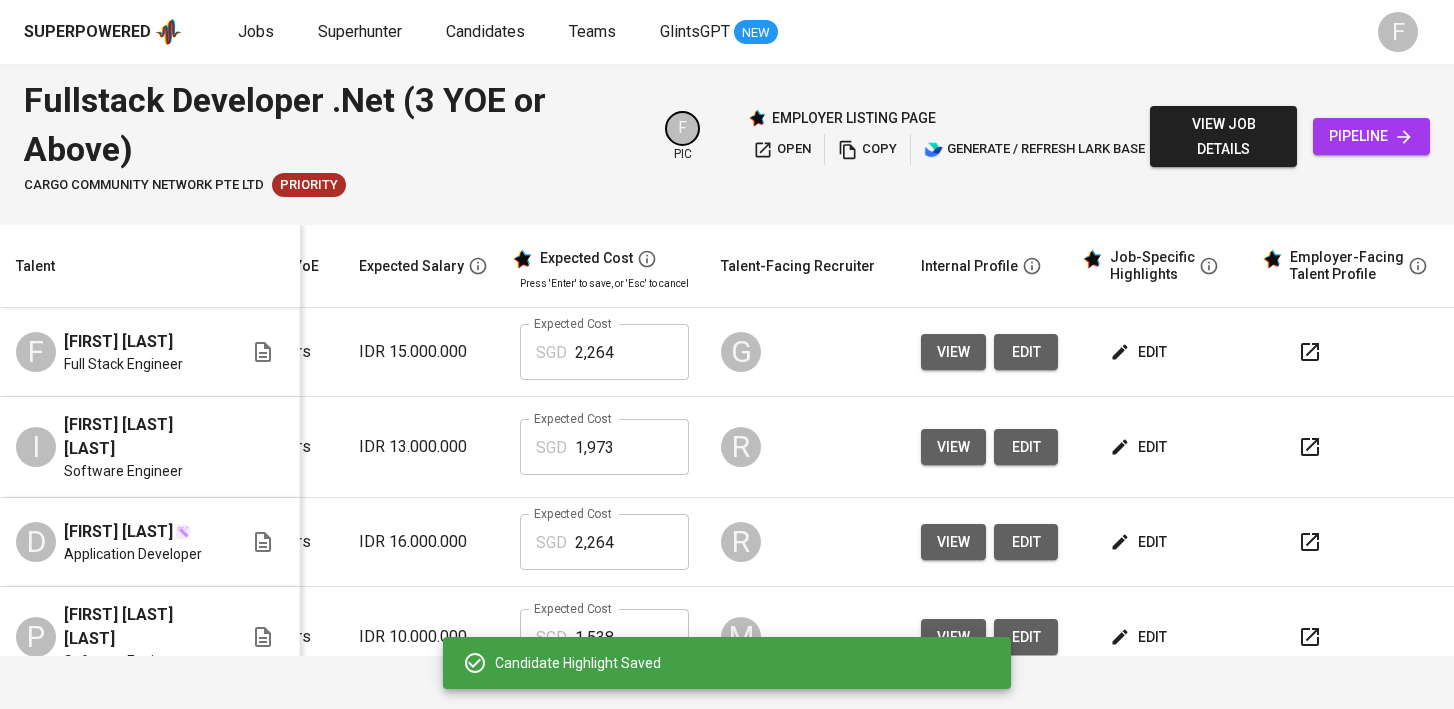 scroll, scrollTop: 0, scrollLeft: 0, axis: both 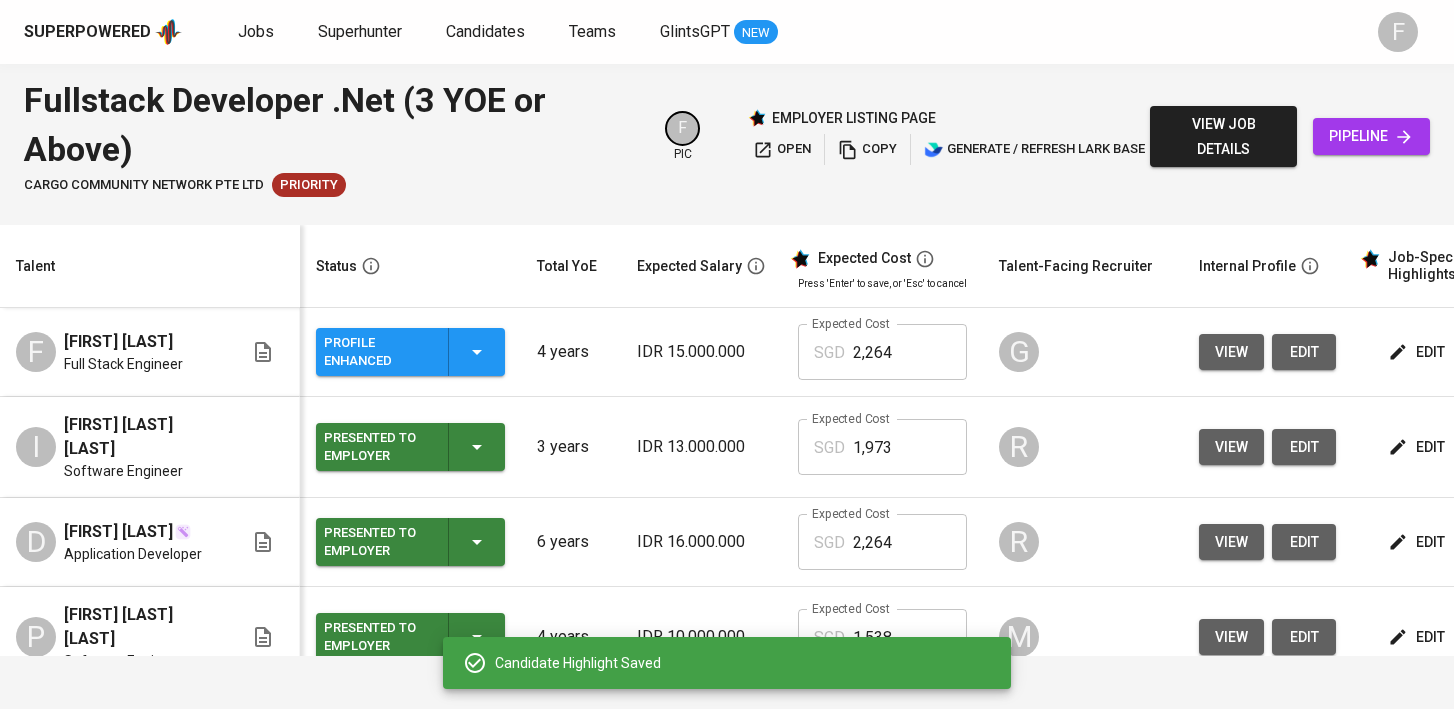 click 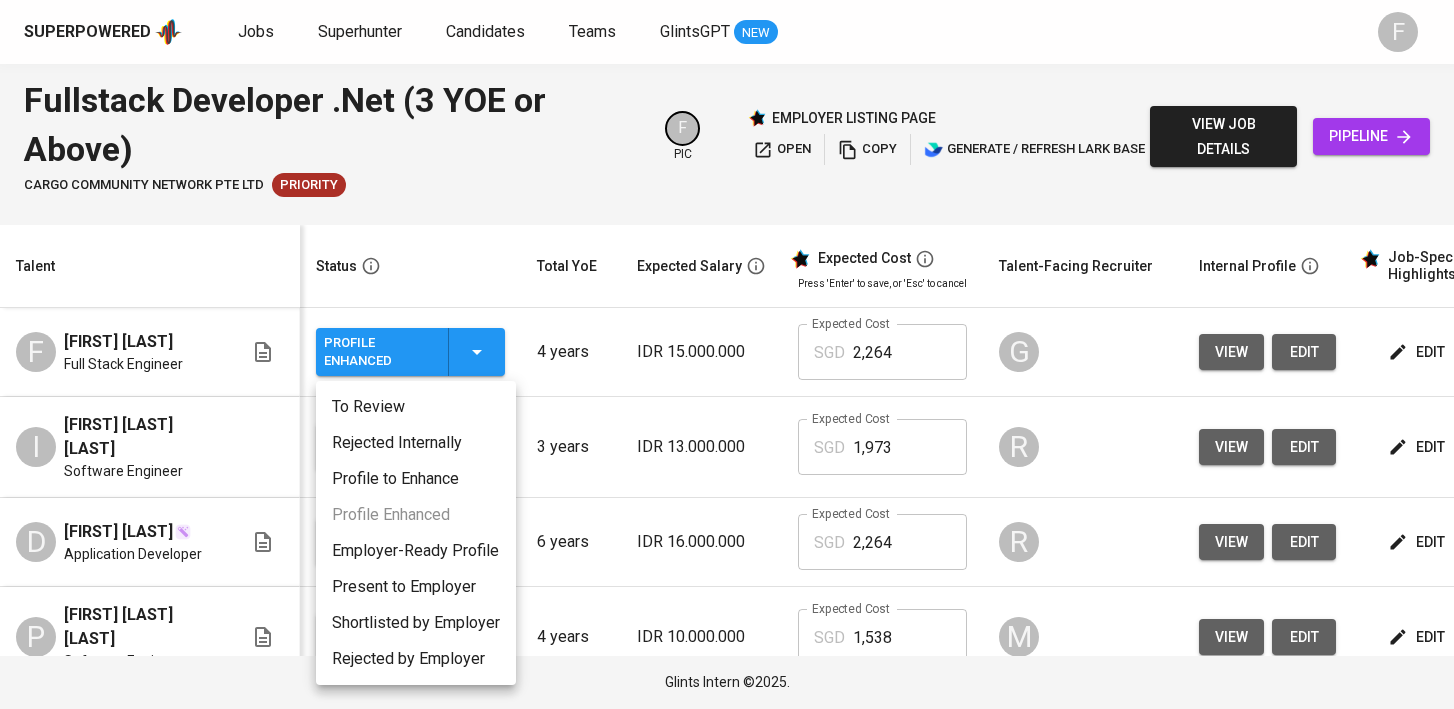 click on "Present to Employer" at bounding box center [416, 587] 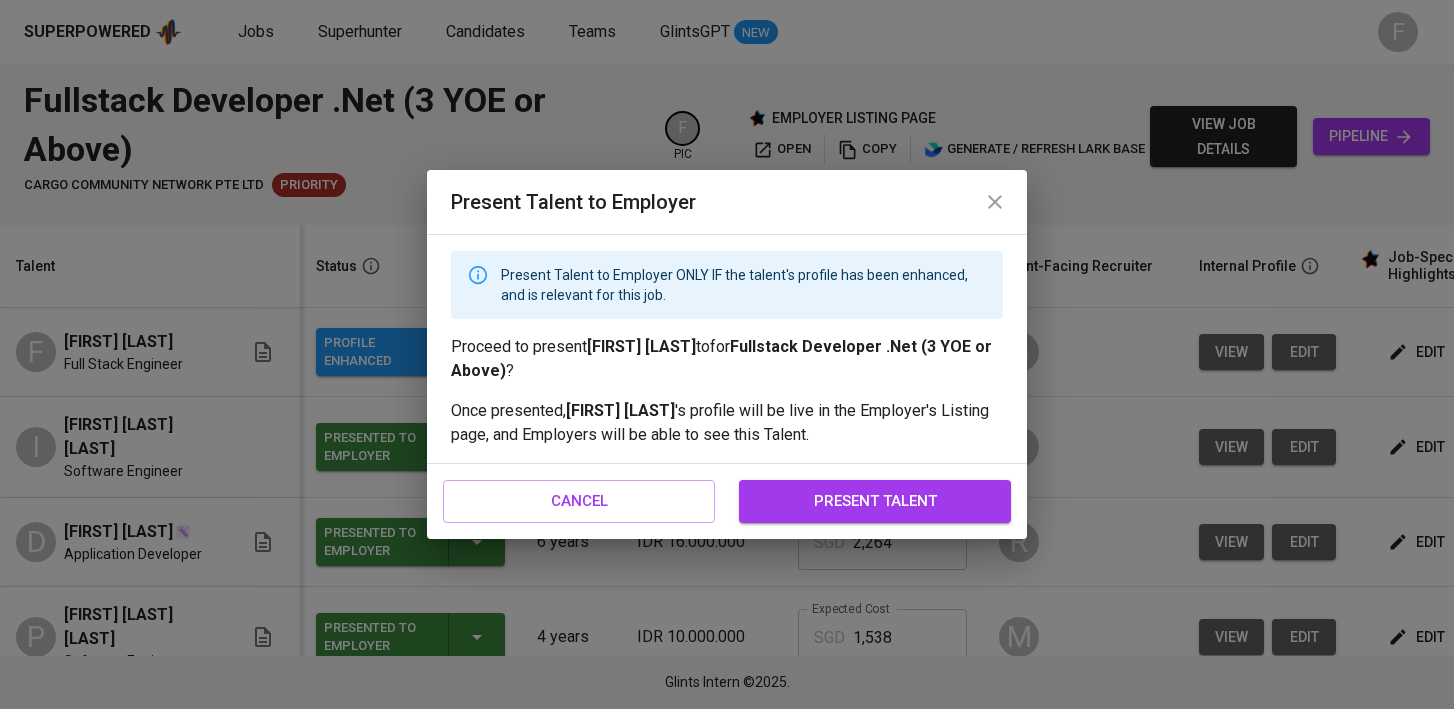 click on "present talent" at bounding box center [875, 501] 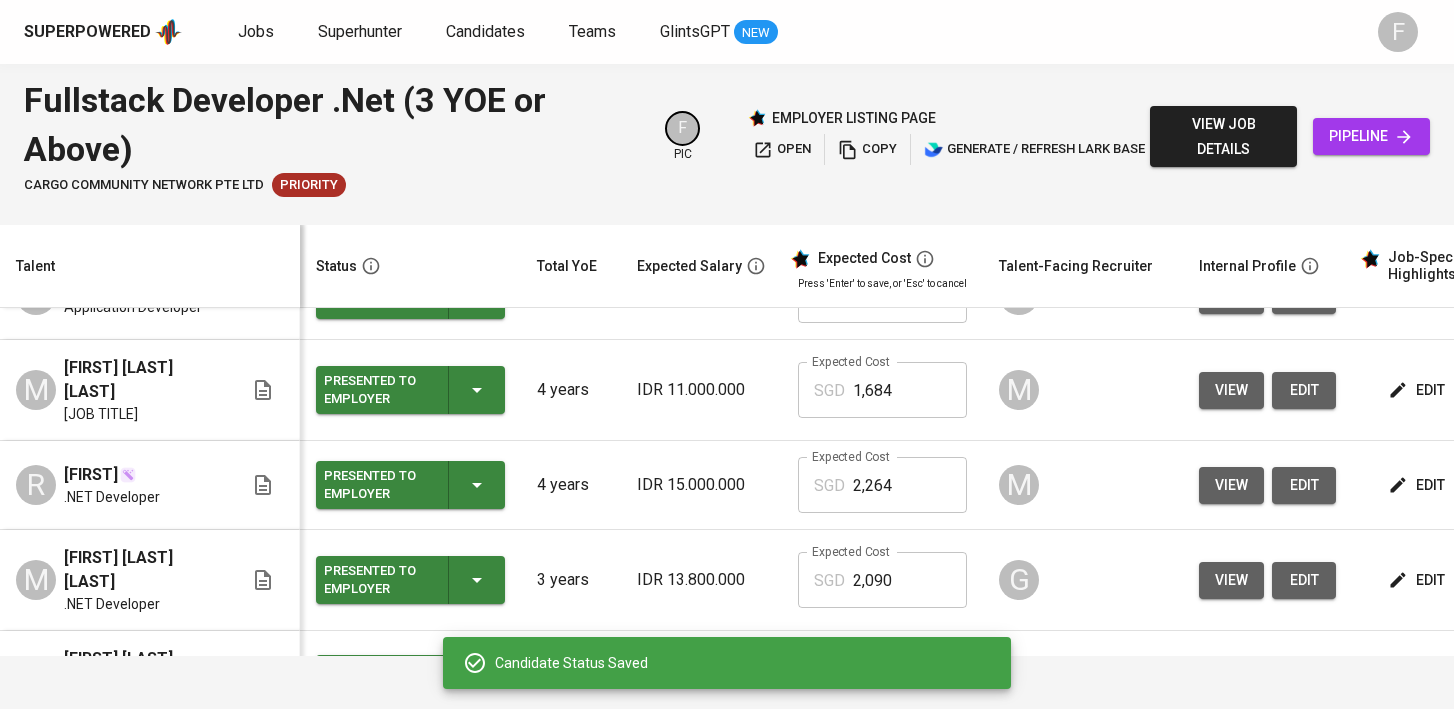 scroll, scrollTop: 614, scrollLeft: 0, axis: vertical 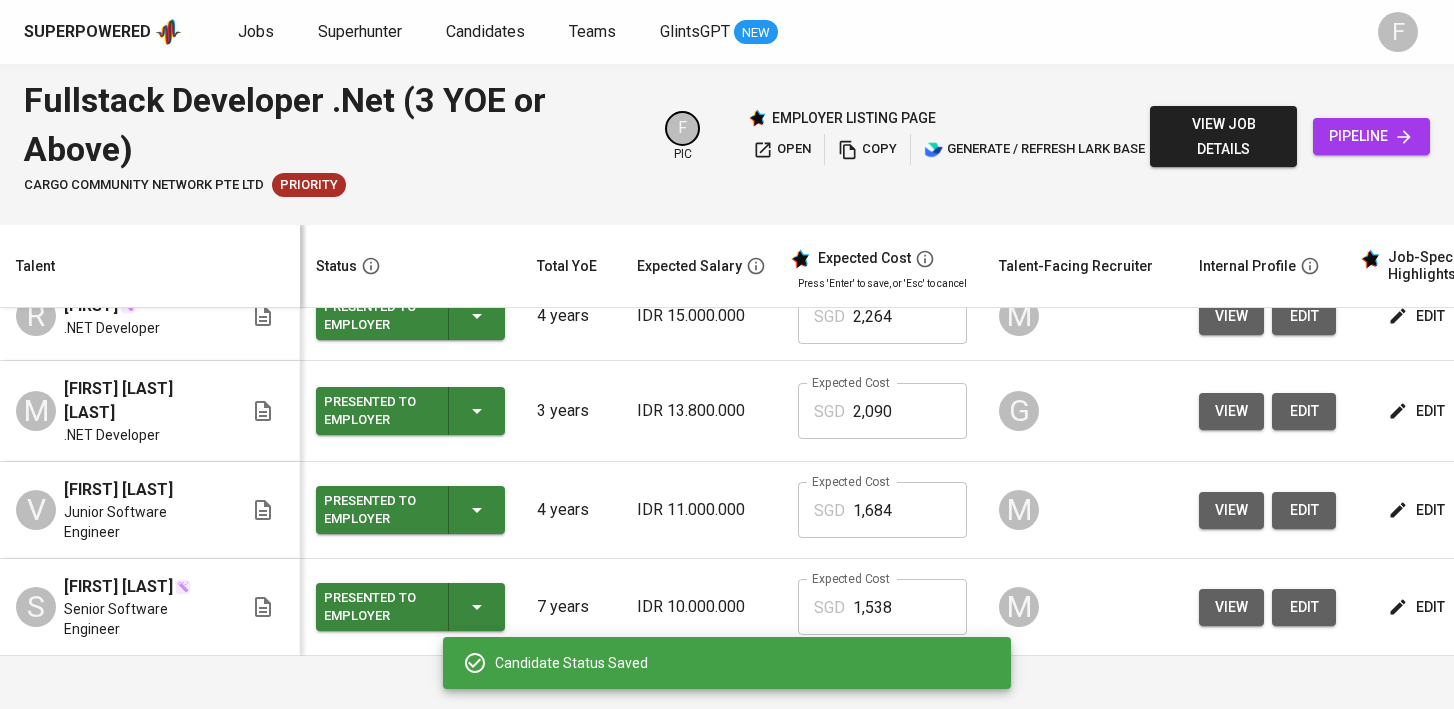 click on "copy" at bounding box center (867, 149) 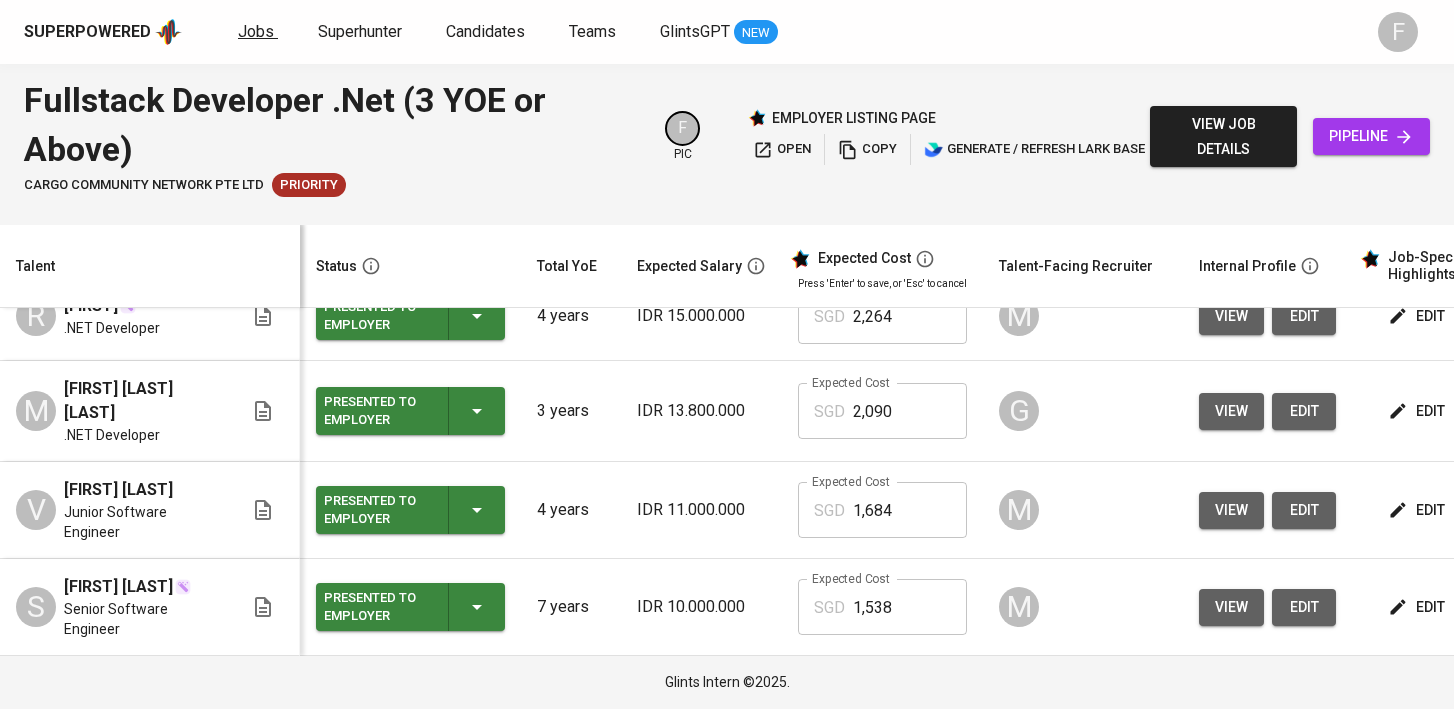 click on "Jobs" at bounding box center (256, 31) 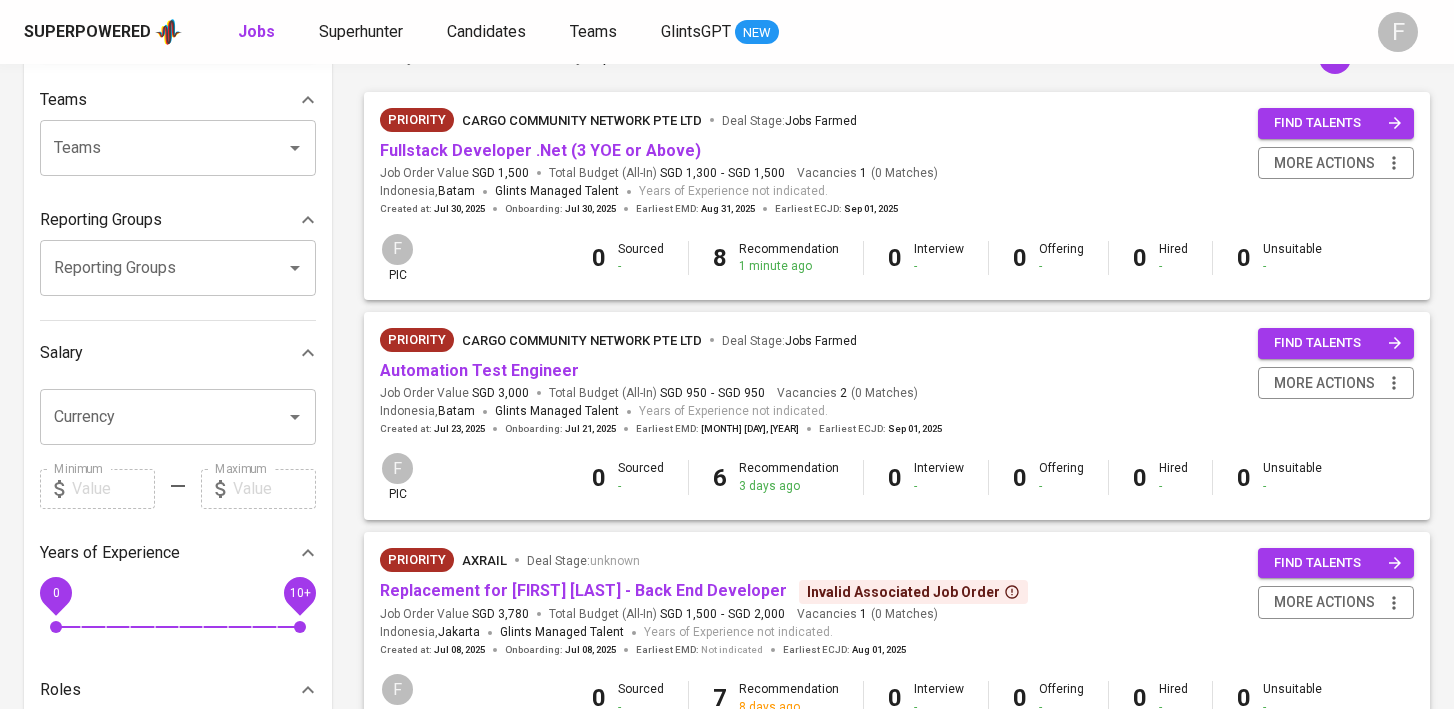 scroll, scrollTop: 210, scrollLeft: 0, axis: vertical 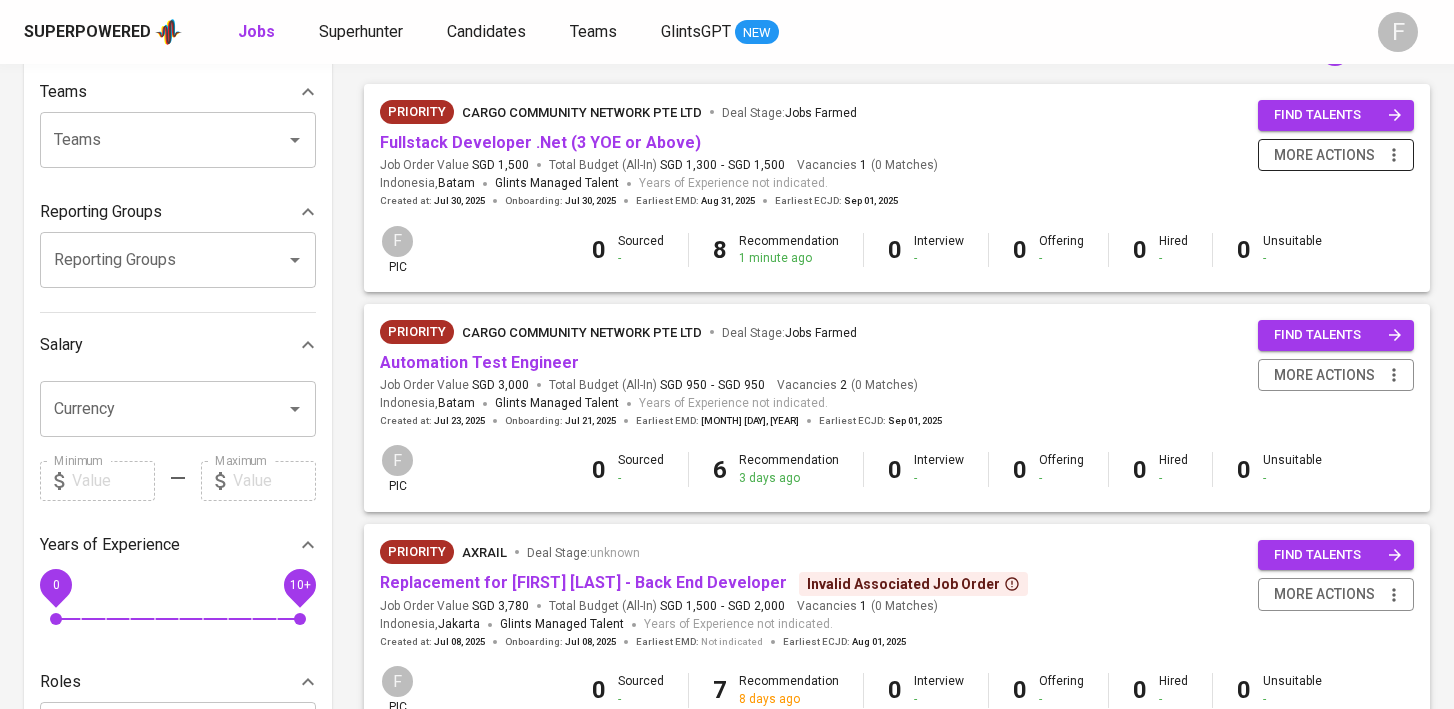 click on "more actions" at bounding box center [1324, 155] 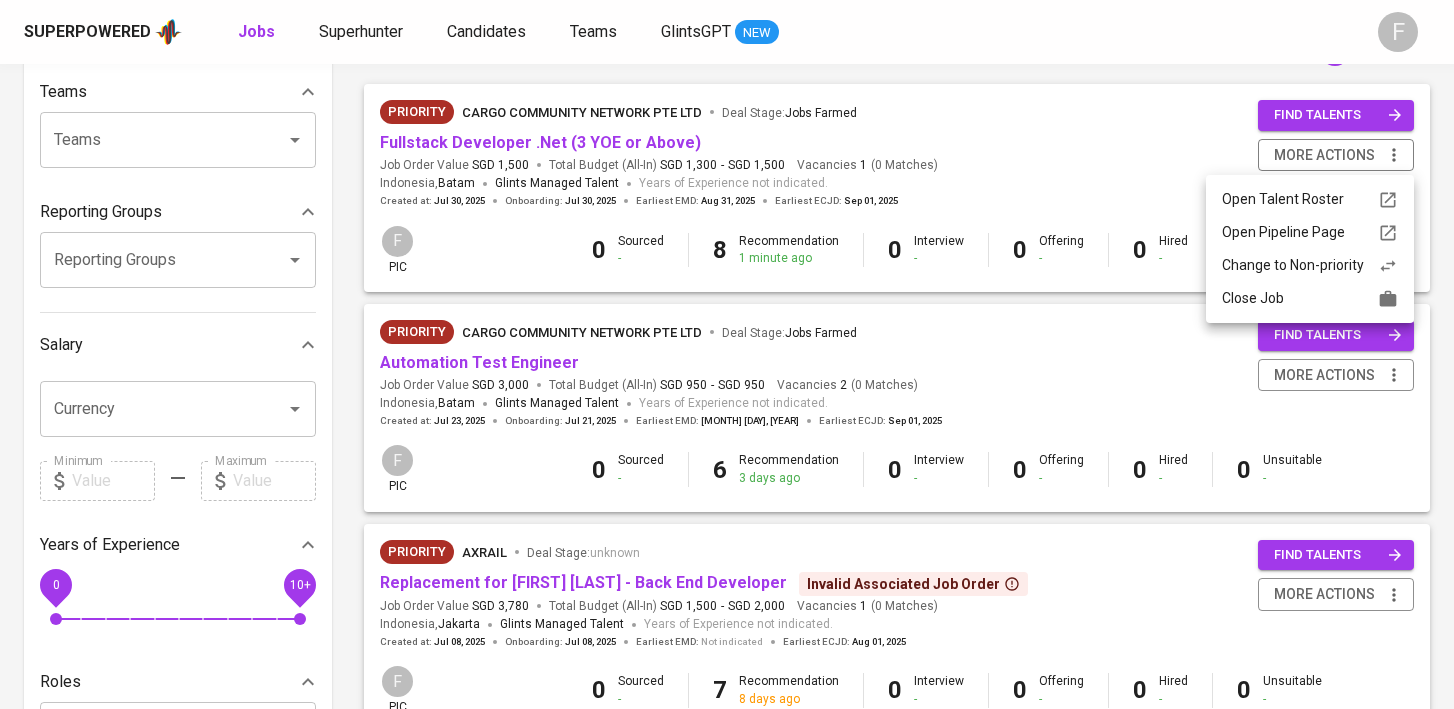 click on "Change to Non-priority" at bounding box center (1310, 265) 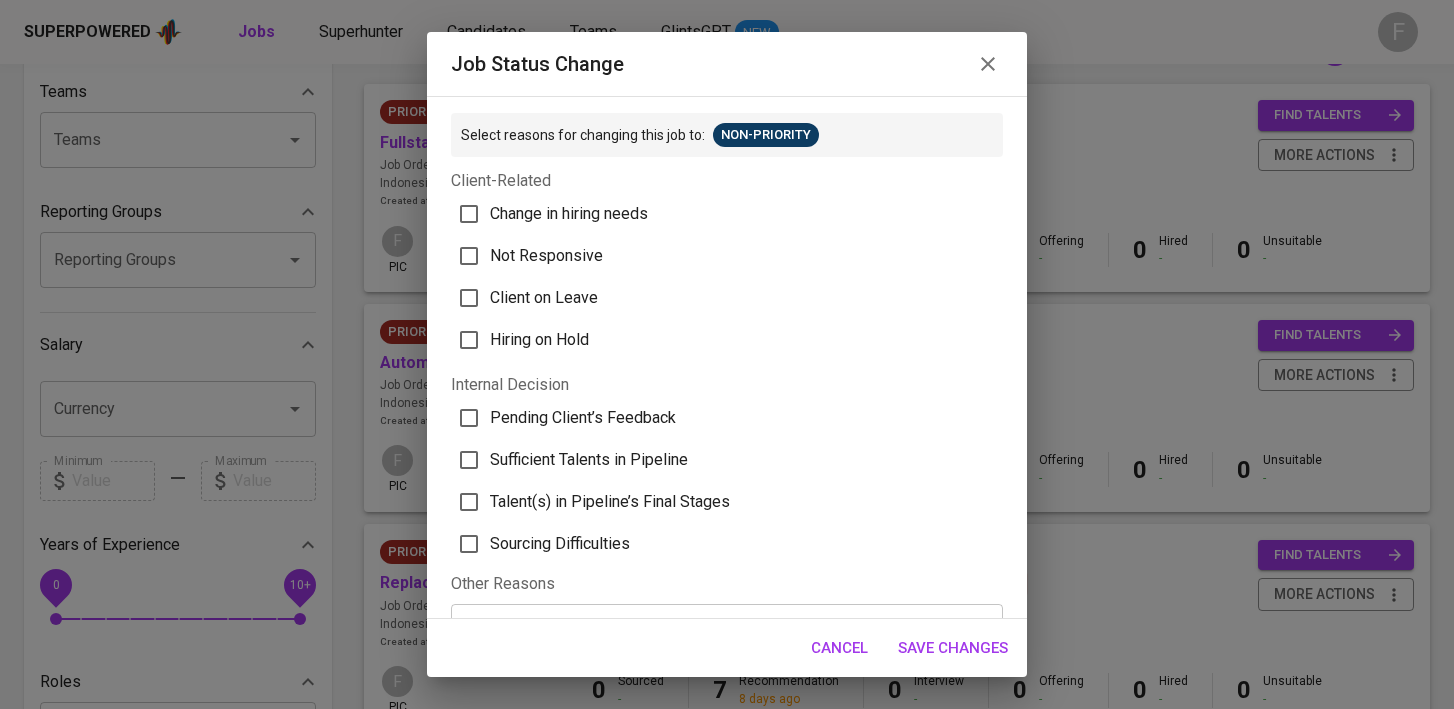 scroll, scrollTop: 104, scrollLeft: 0, axis: vertical 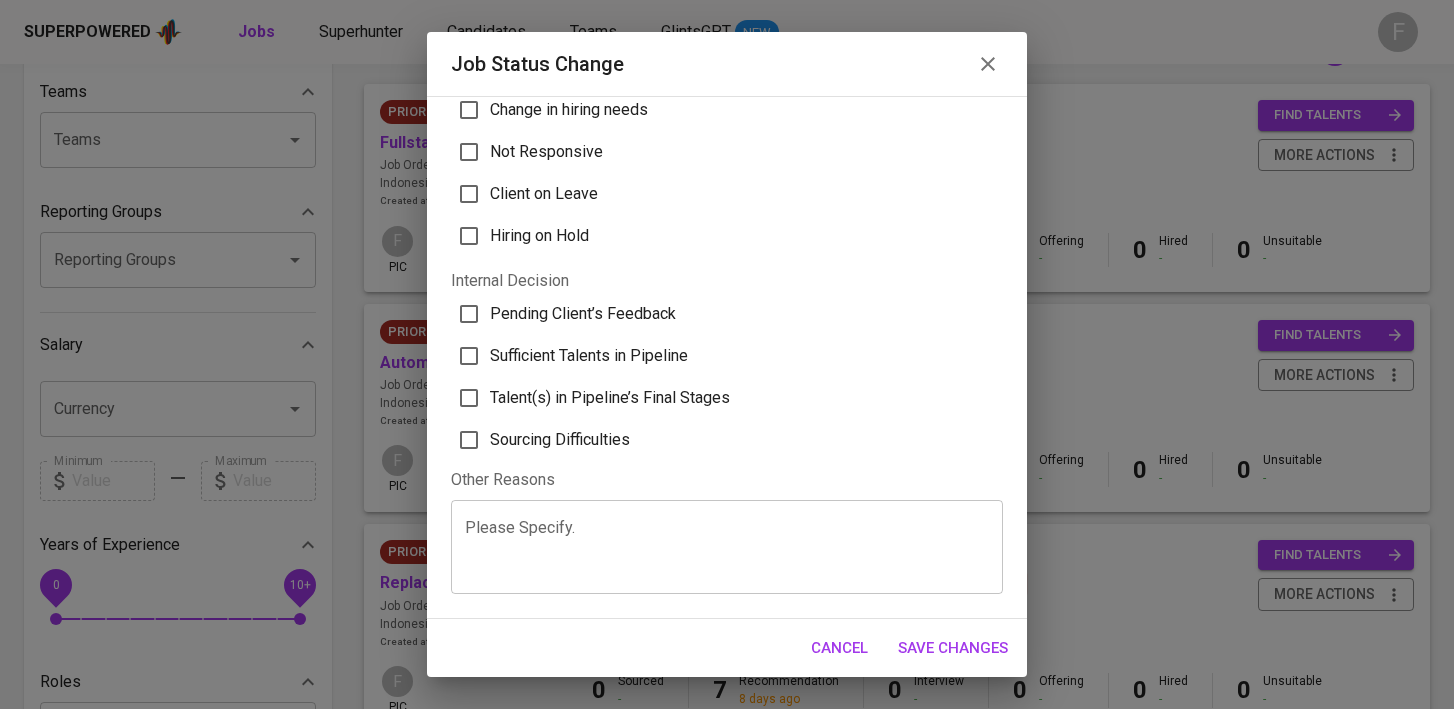 click on "Sourcing Difficulties" at bounding box center [560, 440] 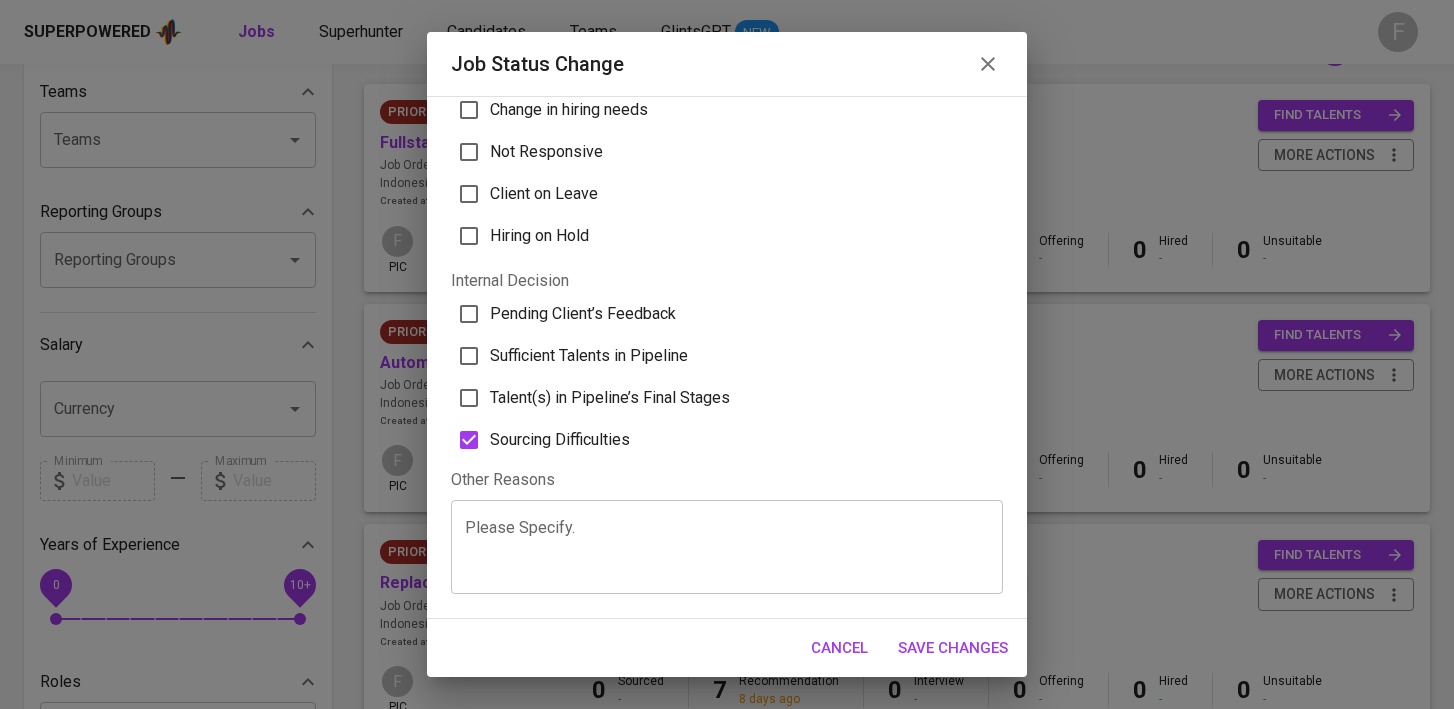 click on "Sourcing Difficulties" at bounding box center (469, 440) 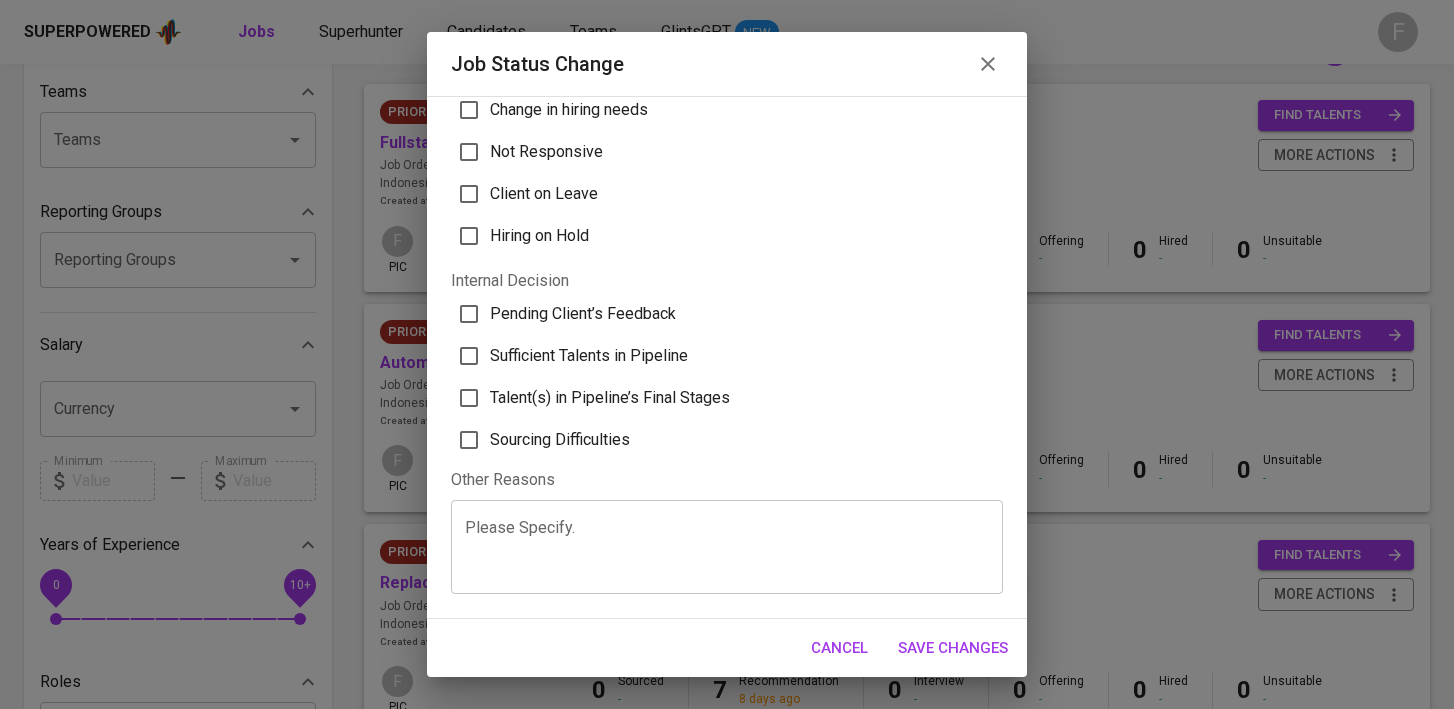 click on "Sufficient Talents in Pipeline" at bounding box center (469, 356) 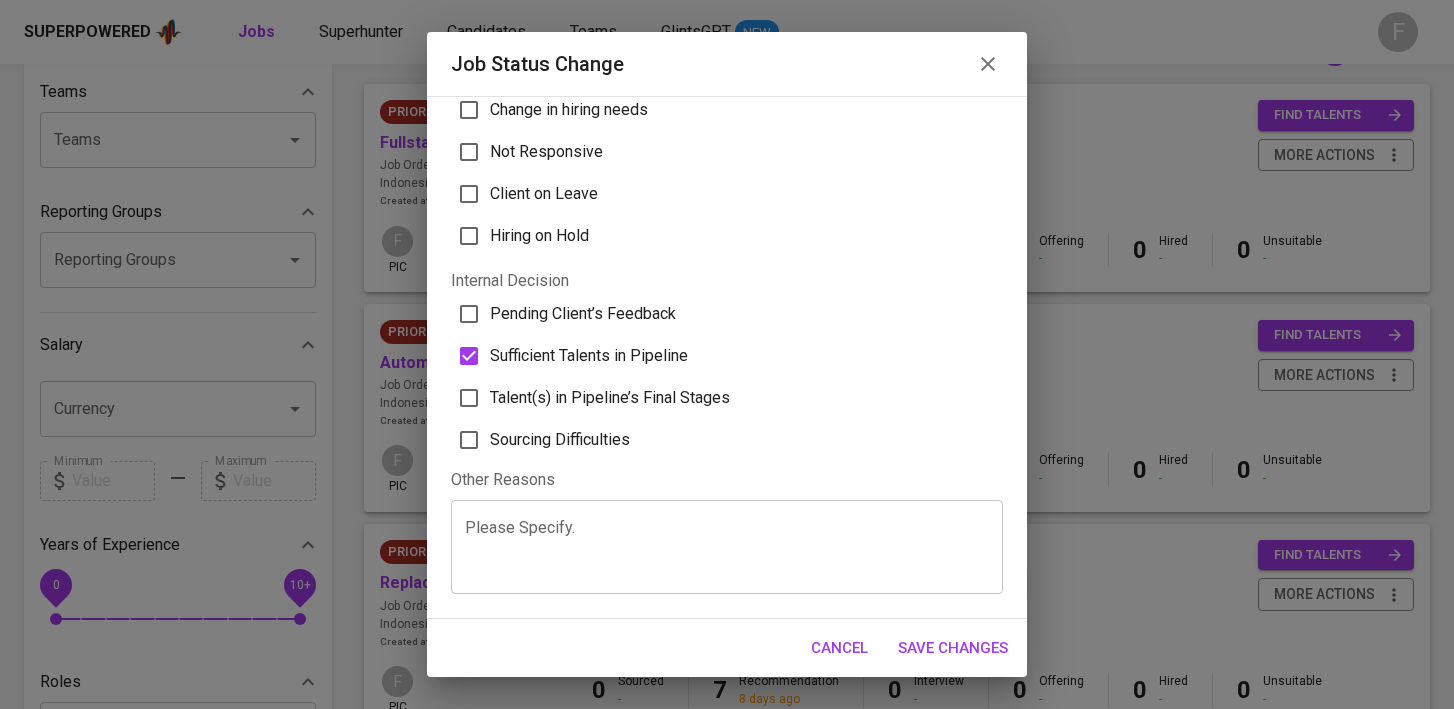 click on "Save Changes" at bounding box center (953, 648) 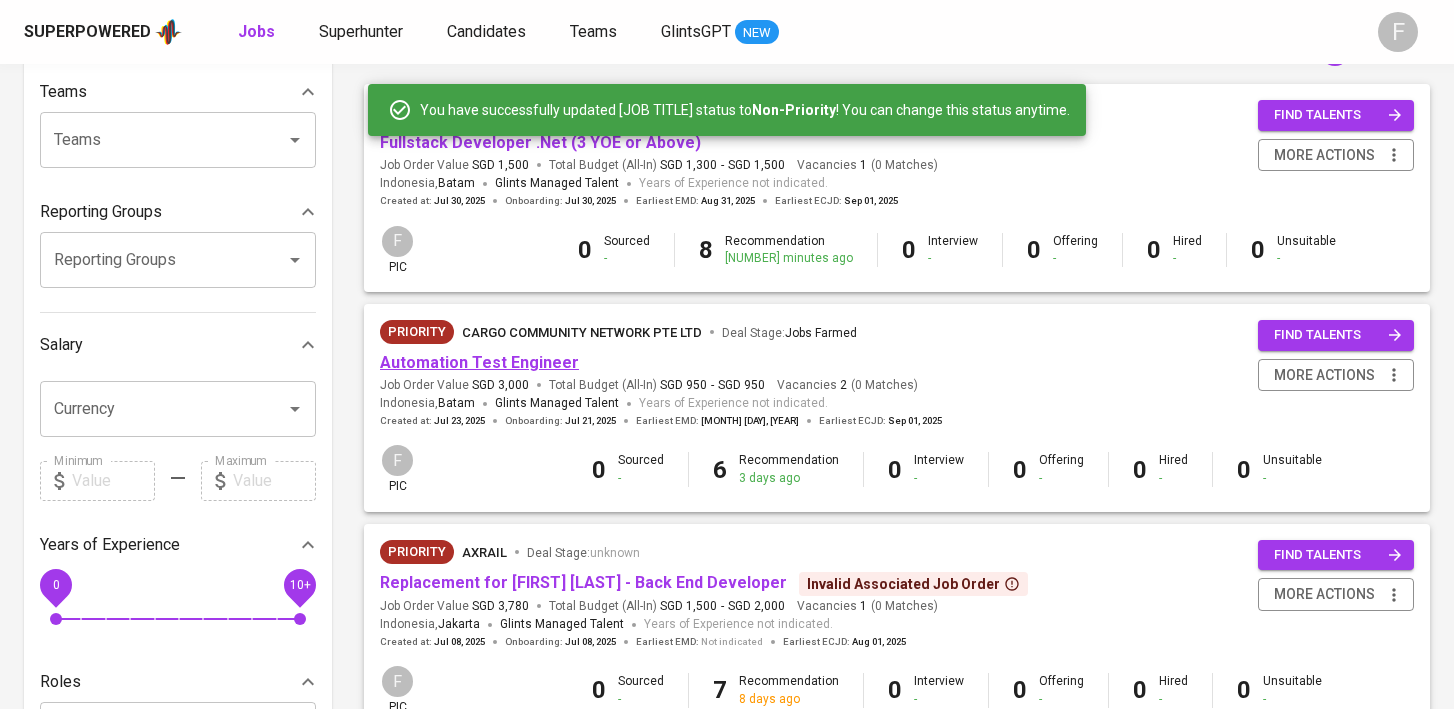 click on "Automation Test Engineer" at bounding box center [479, 362] 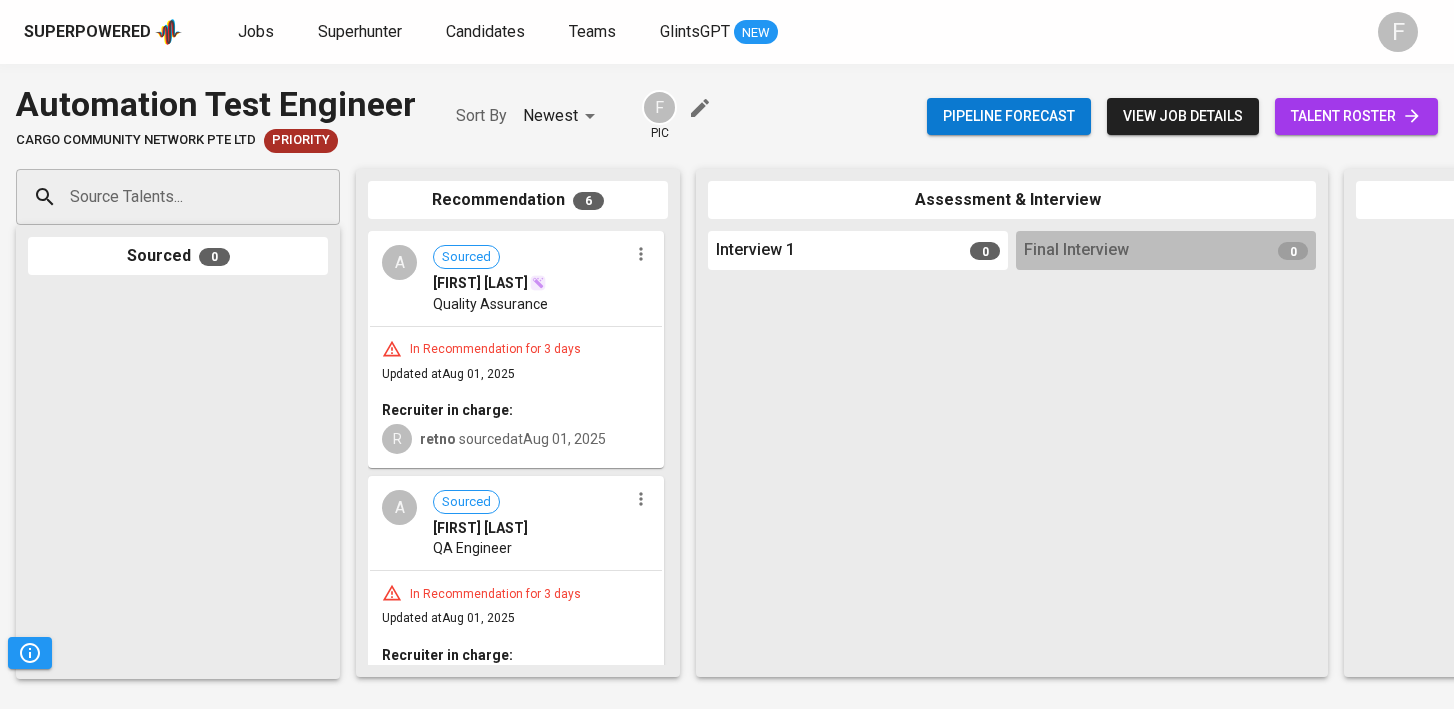 click on "talent roster" at bounding box center [1356, 116] 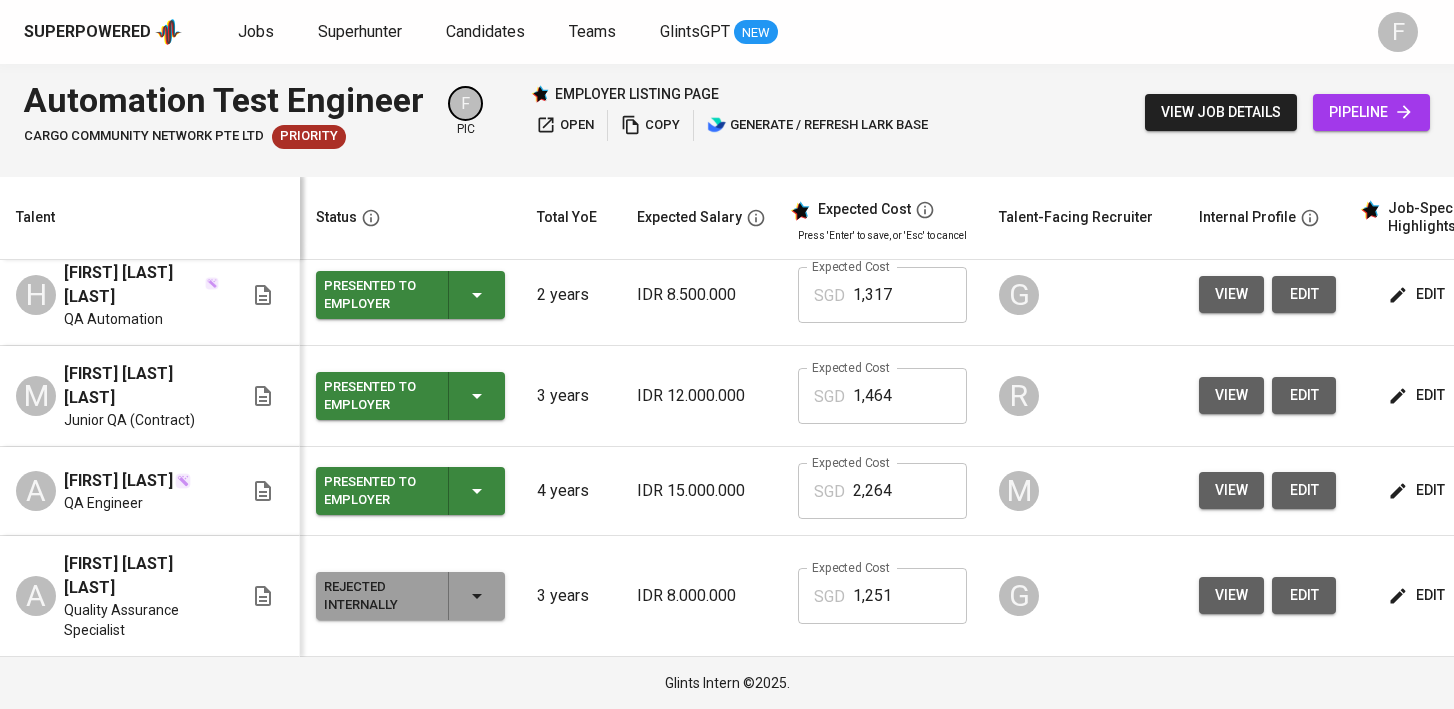 scroll, scrollTop: 0, scrollLeft: 0, axis: both 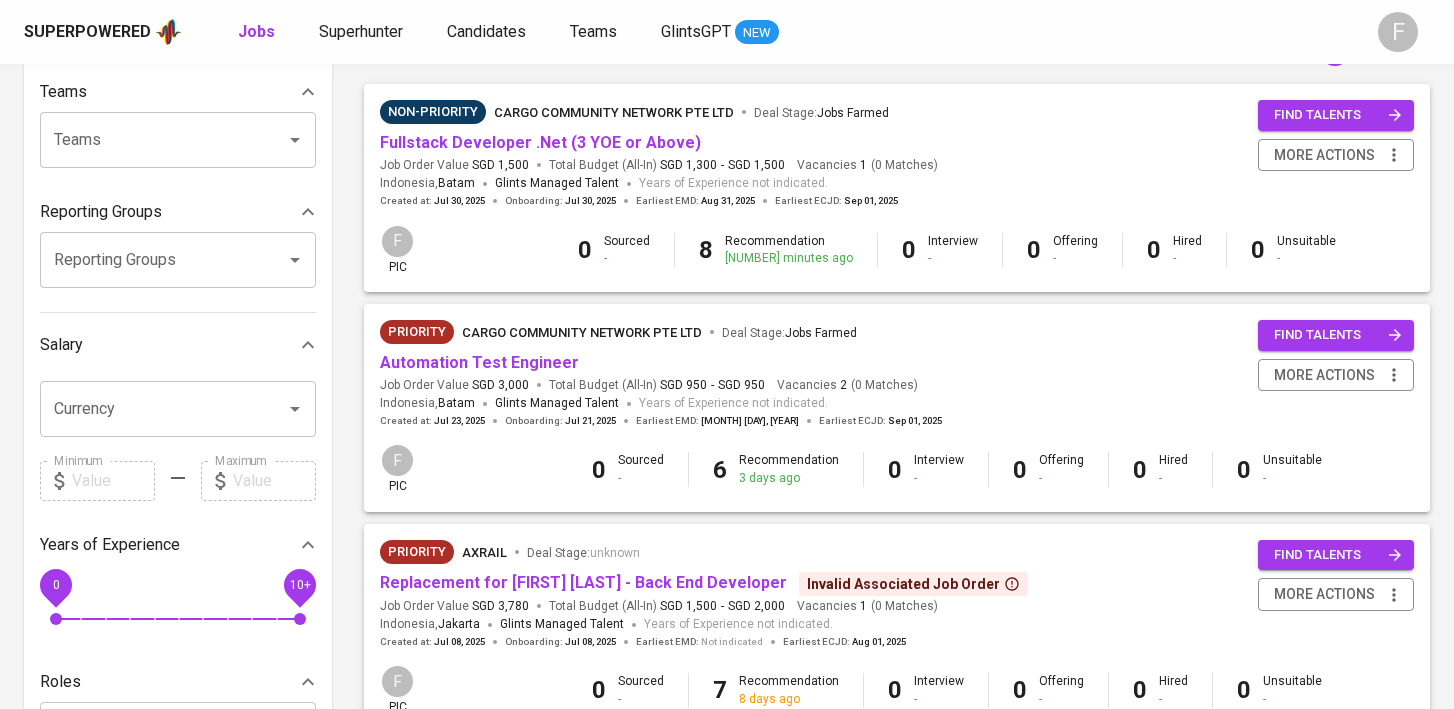 click on "find talents" at bounding box center [1338, 335] 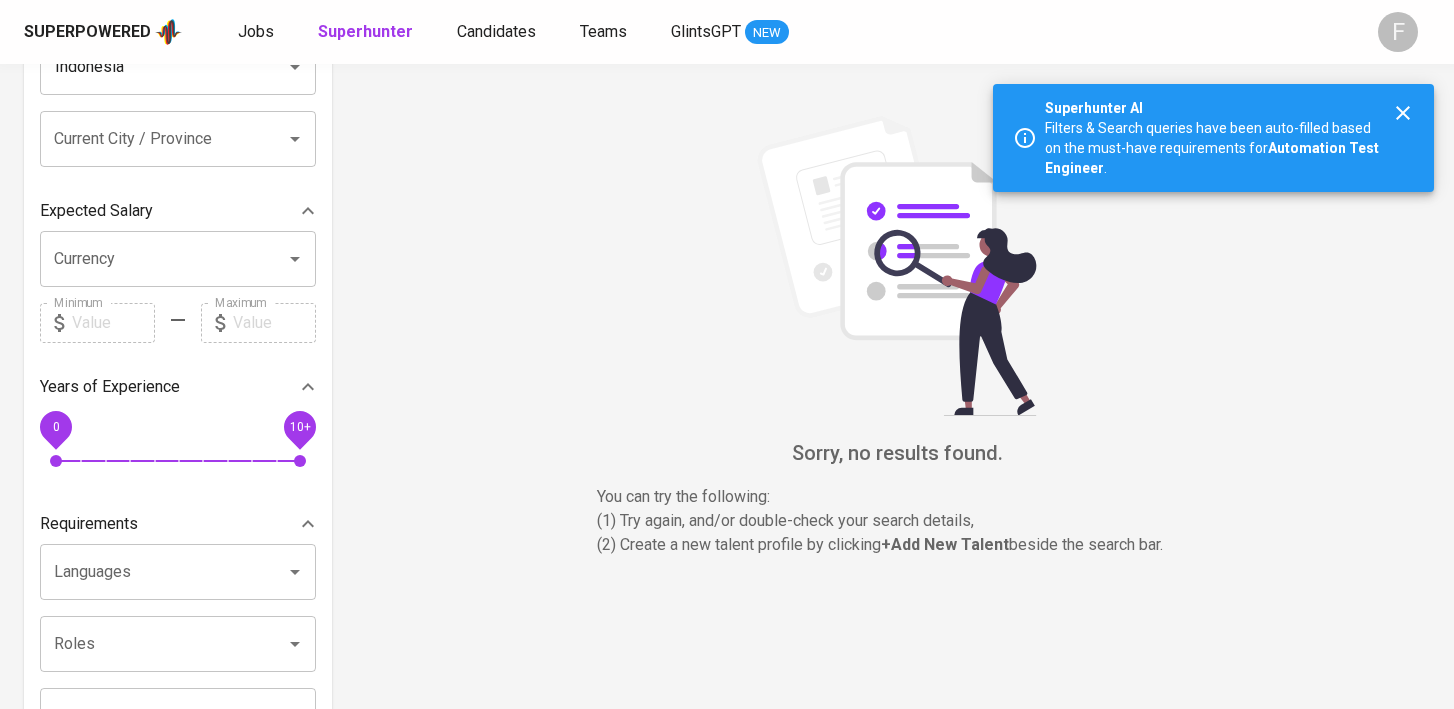 scroll, scrollTop: 0, scrollLeft: 0, axis: both 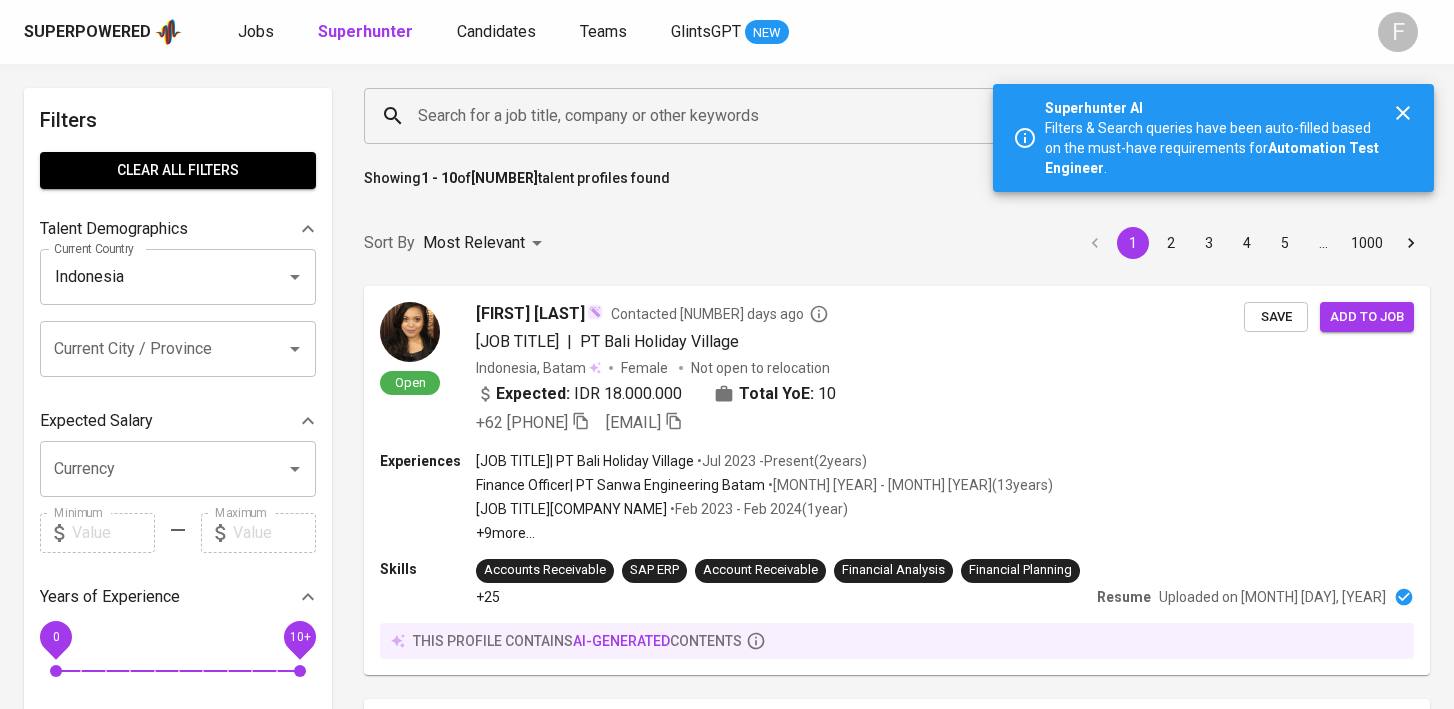 click 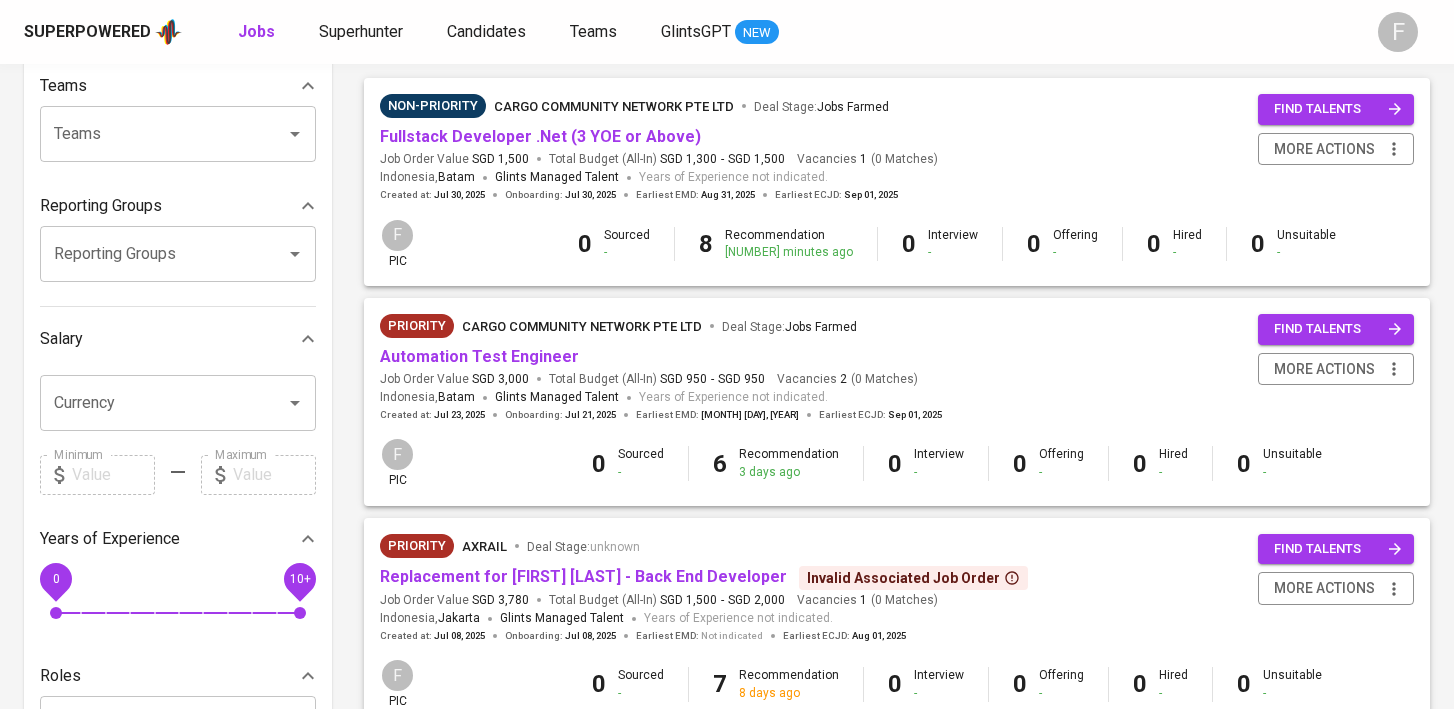 scroll, scrollTop: 234, scrollLeft: 0, axis: vertical 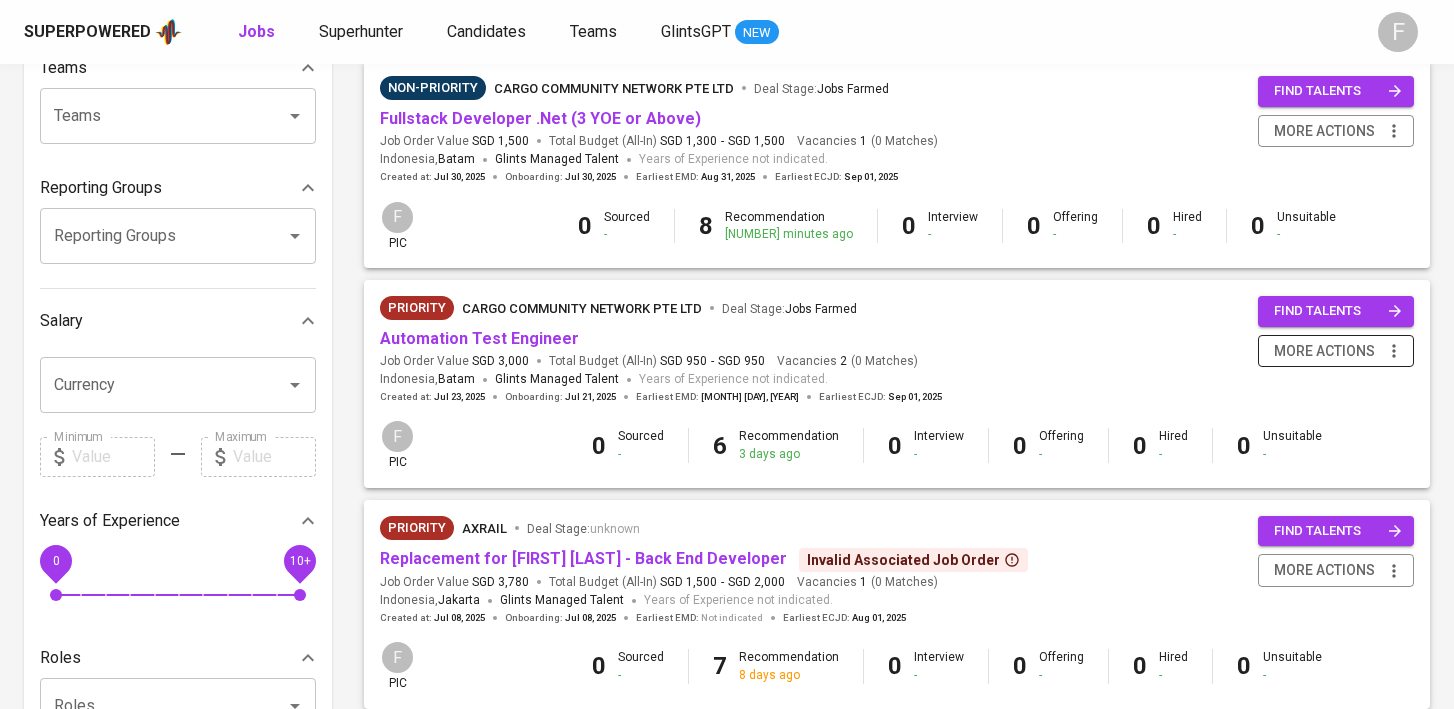 click on "more actions" at bounding box center (1324, 351) 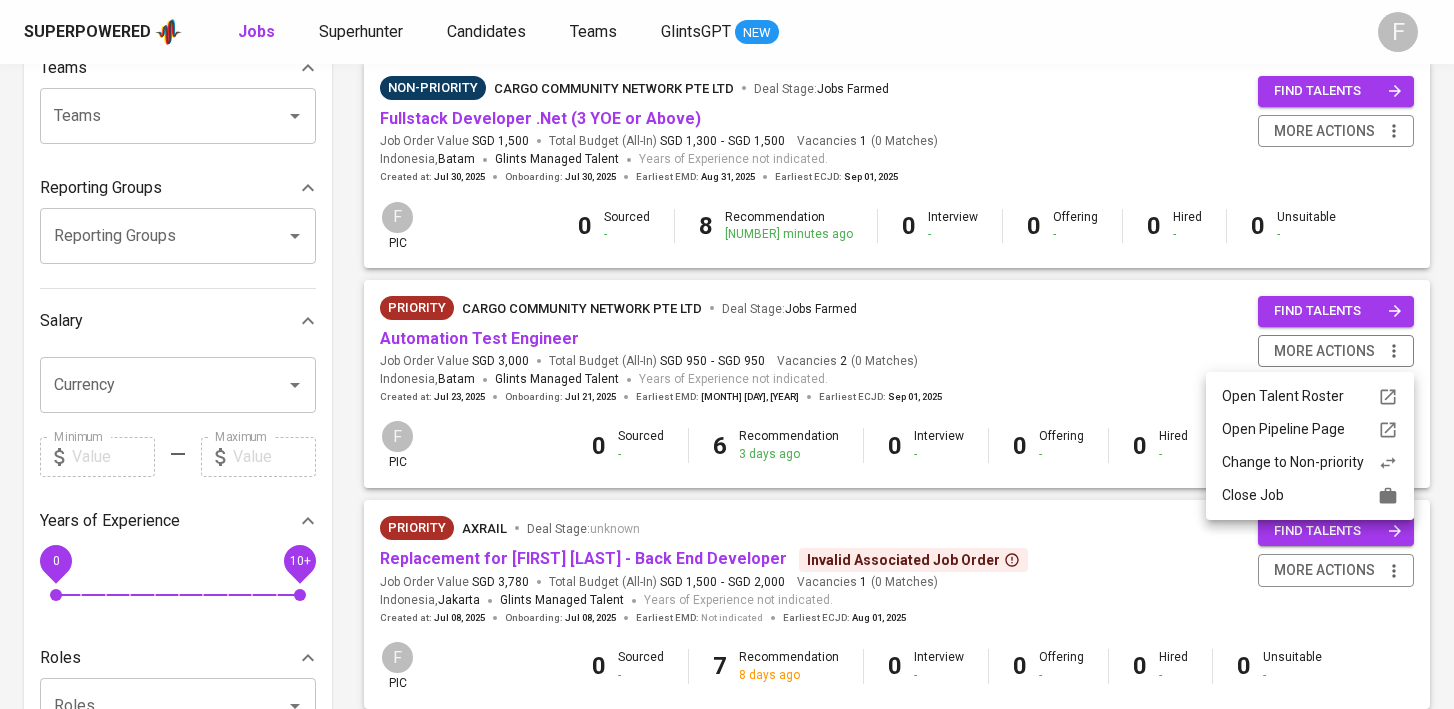 click on "Change to Non-priority" at bounding box center [1310, 462] 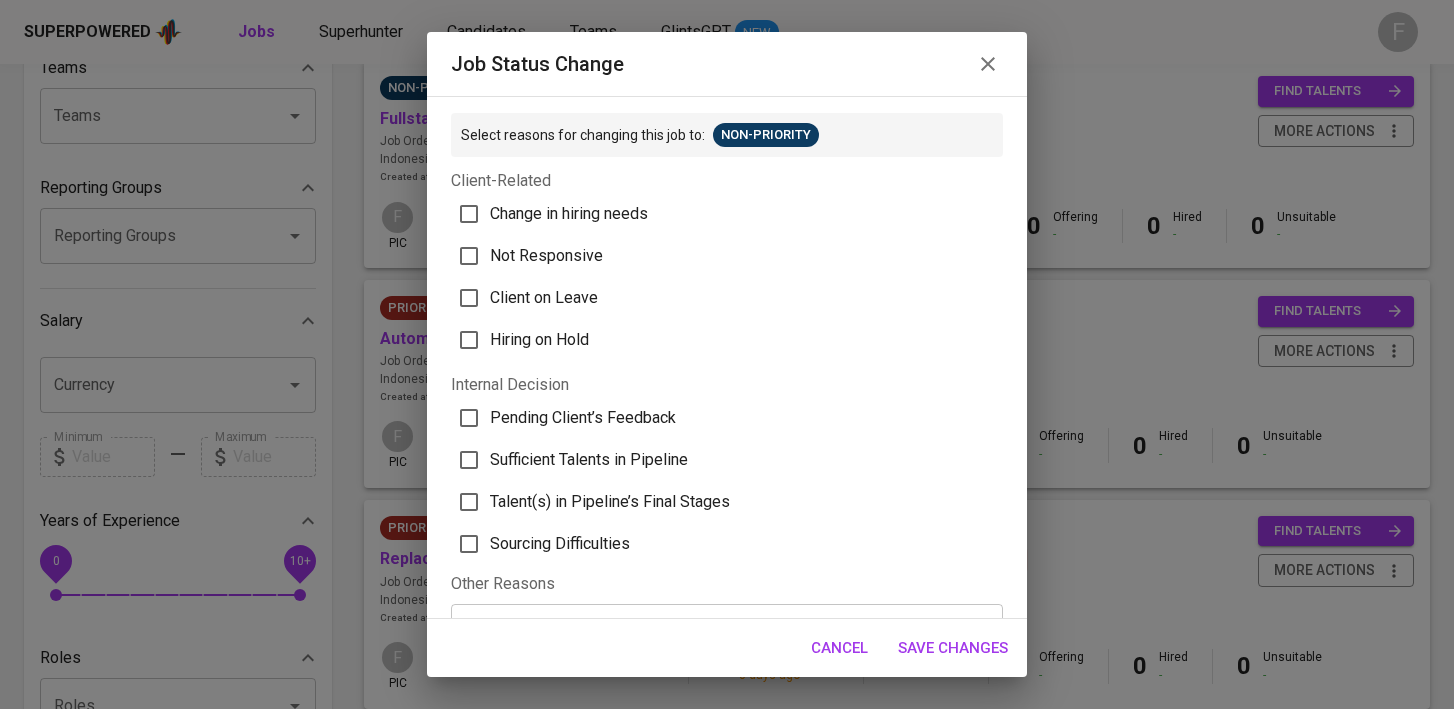 click on "Sufficient Talents in Pipeline" at bounding box center (589, 460) 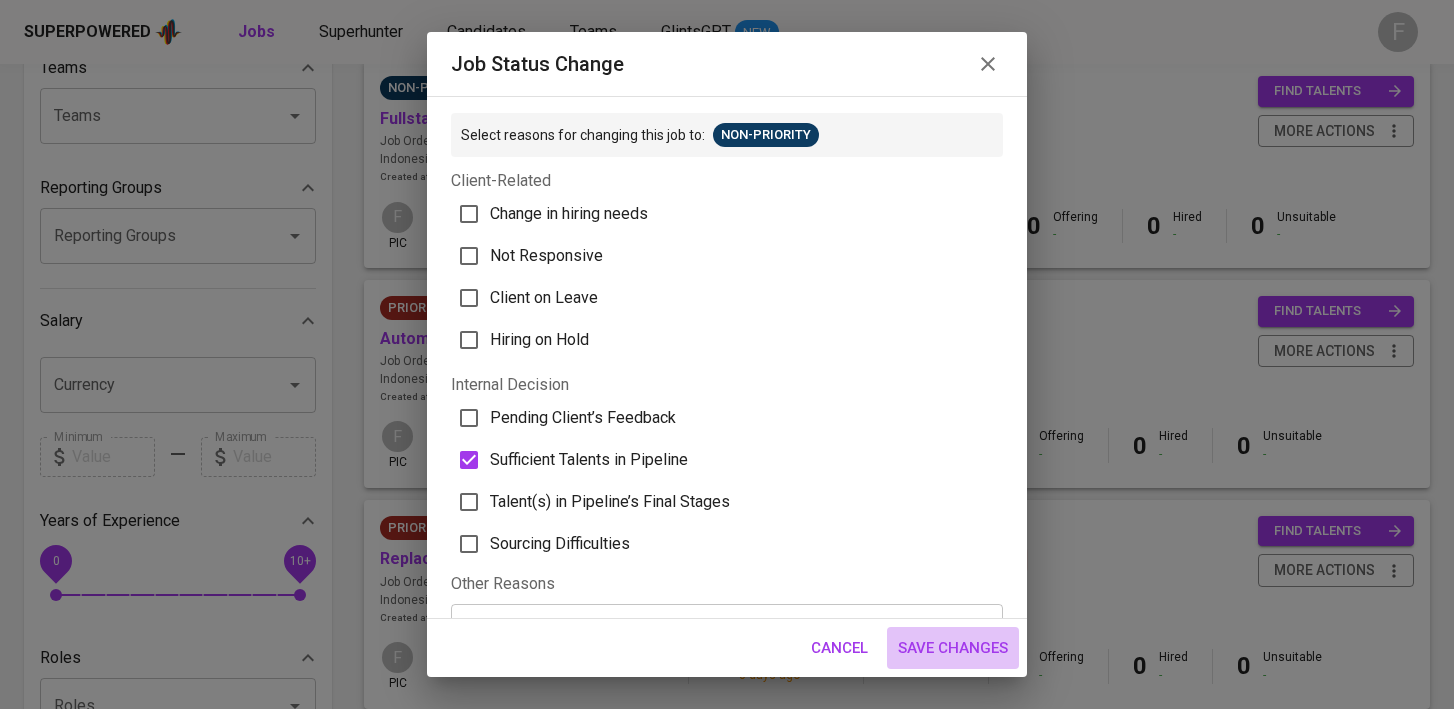 click on "Save Changes" at bounding box center (953, 648) 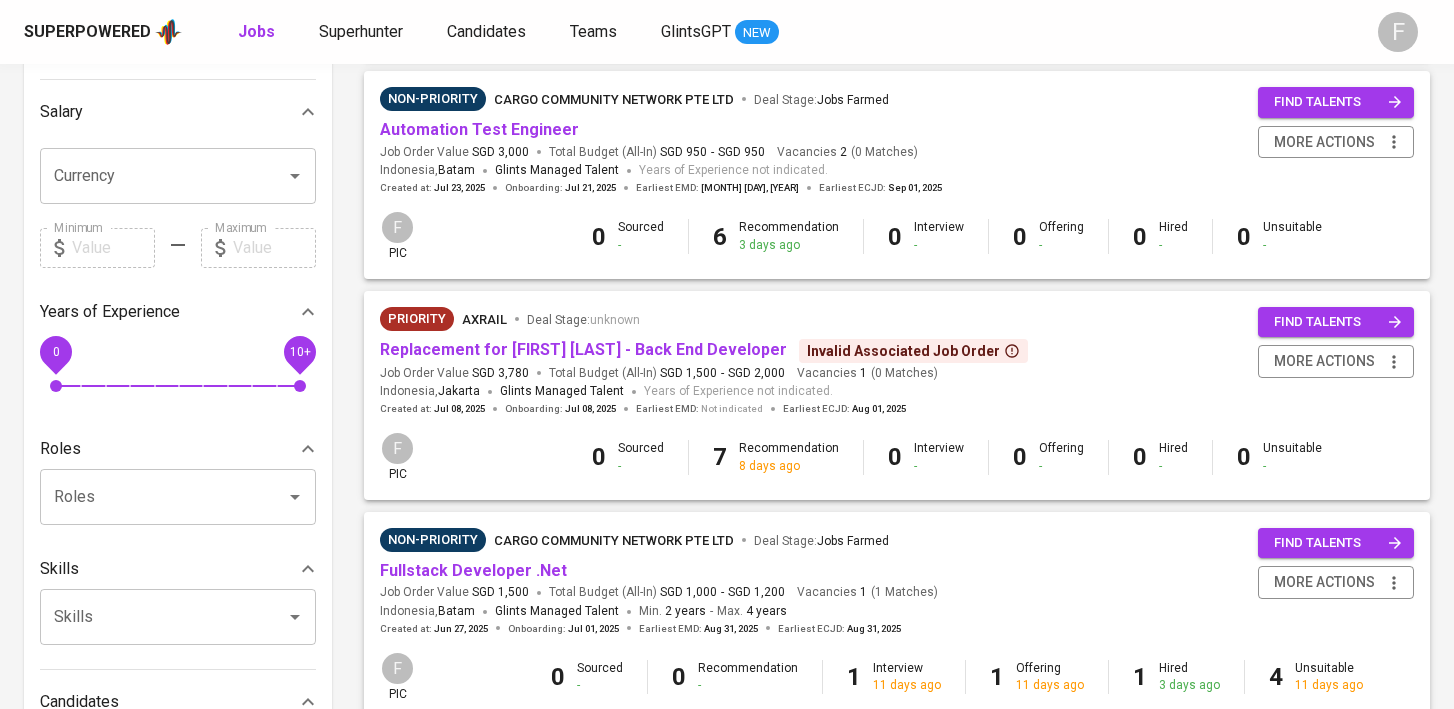 scroll, scrollTop: 448, scrollLeft: 0, axis: vertical 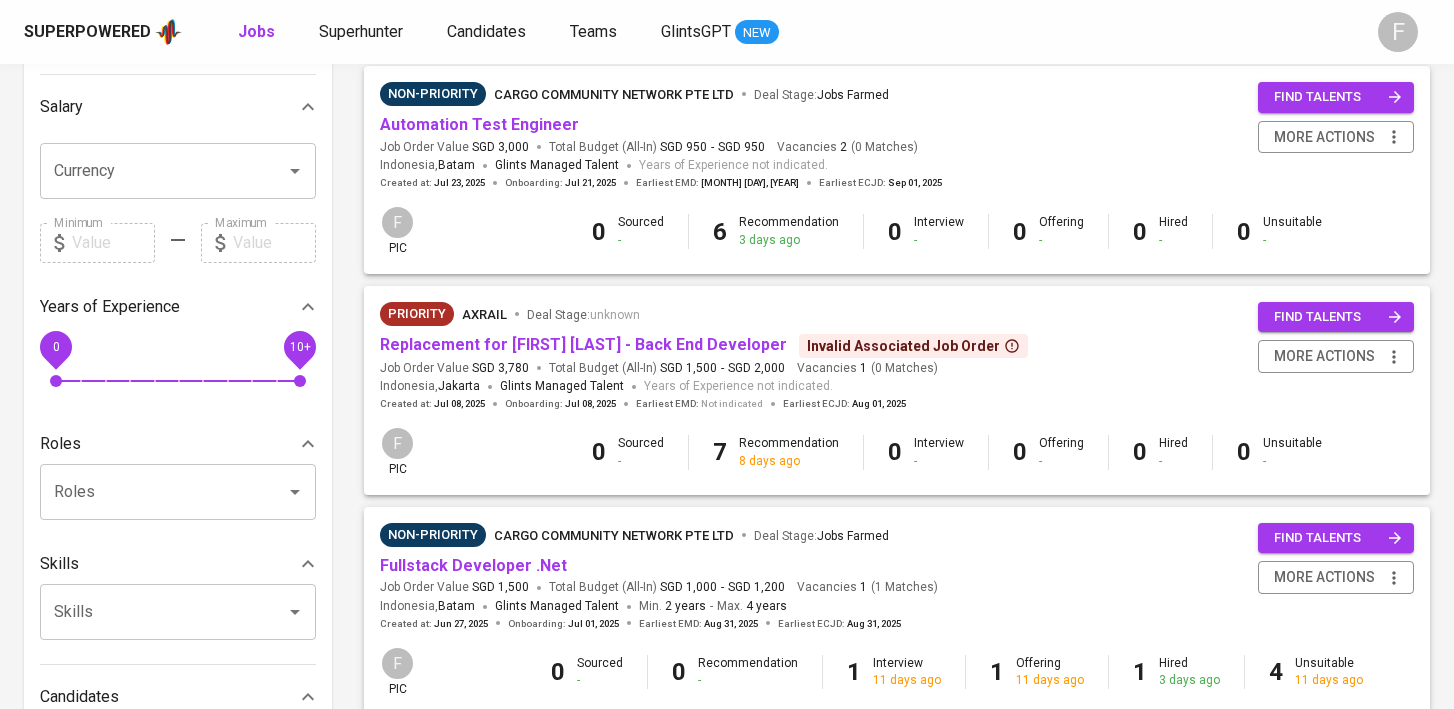click on "Glints Managed Talent" at bounding box center [562, 387] 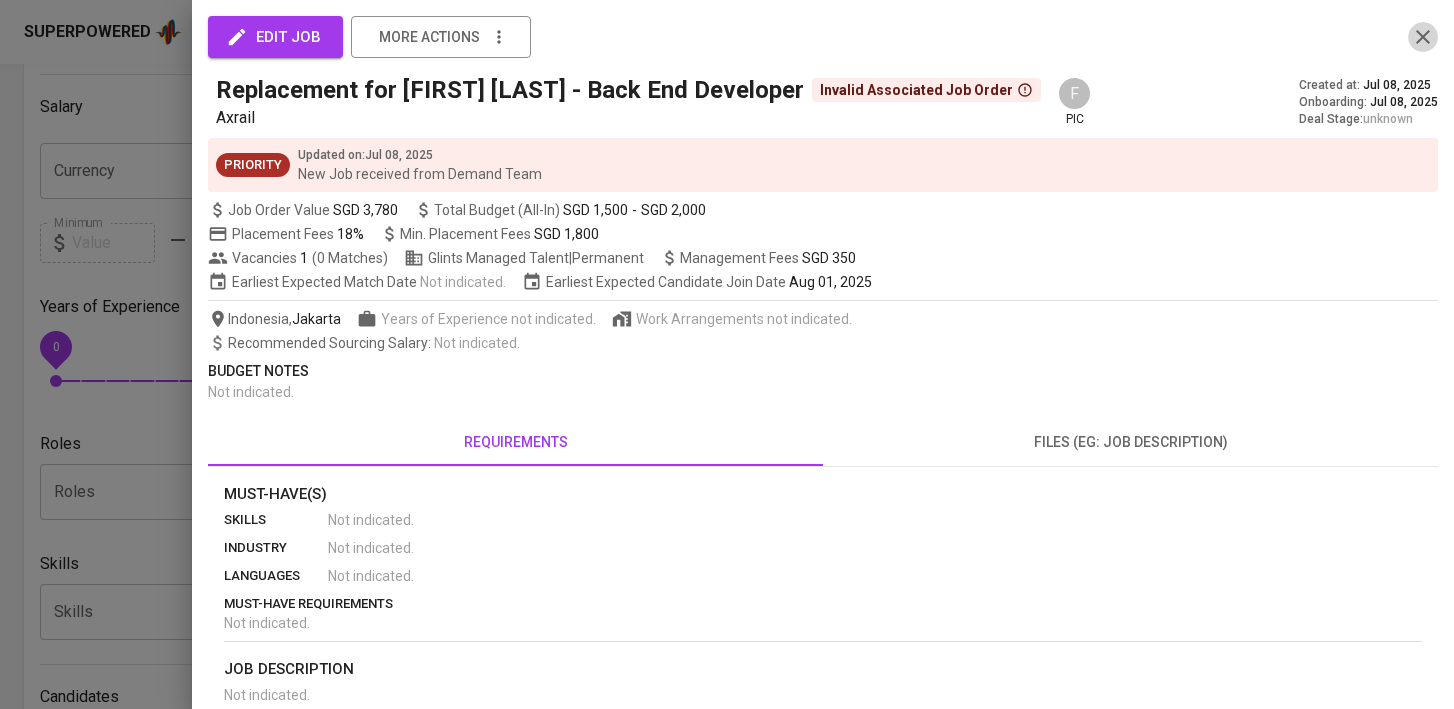 click 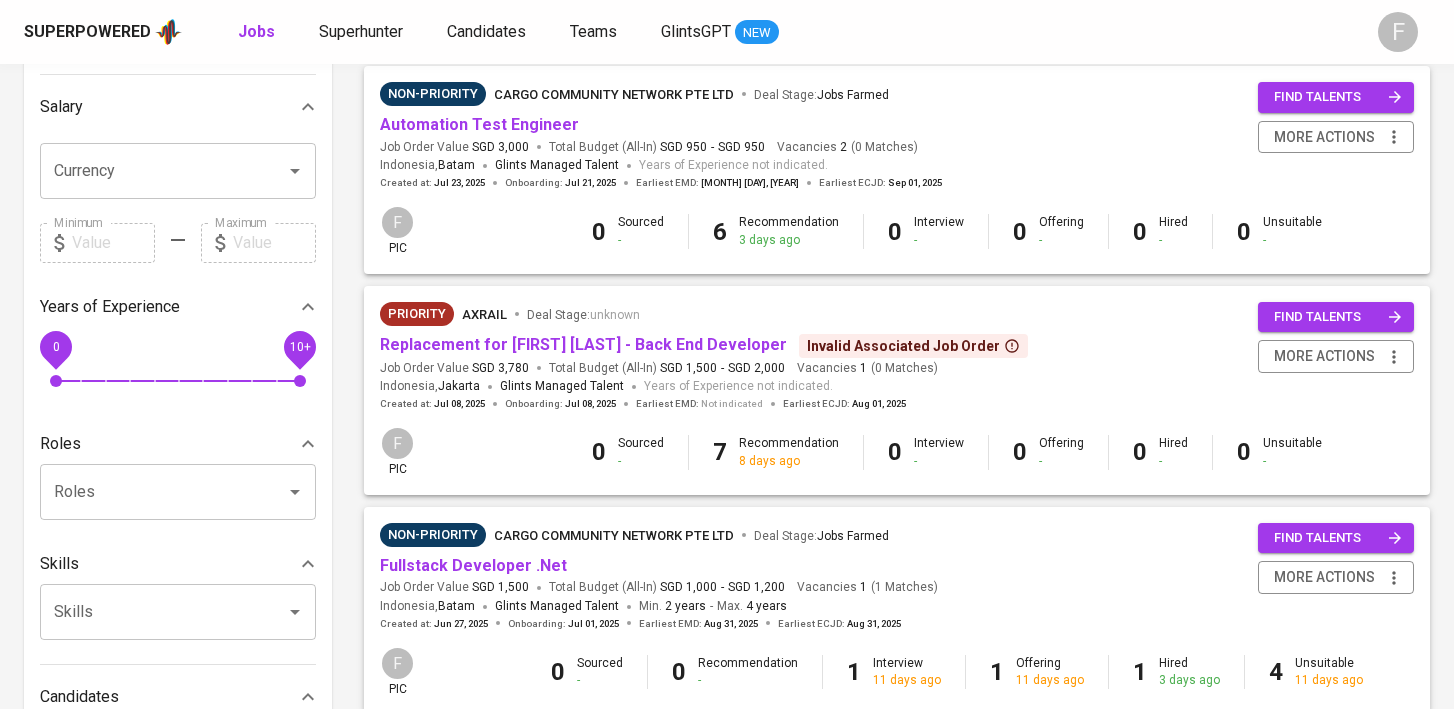 click on "find talents" at bounding box center [1338, 317] 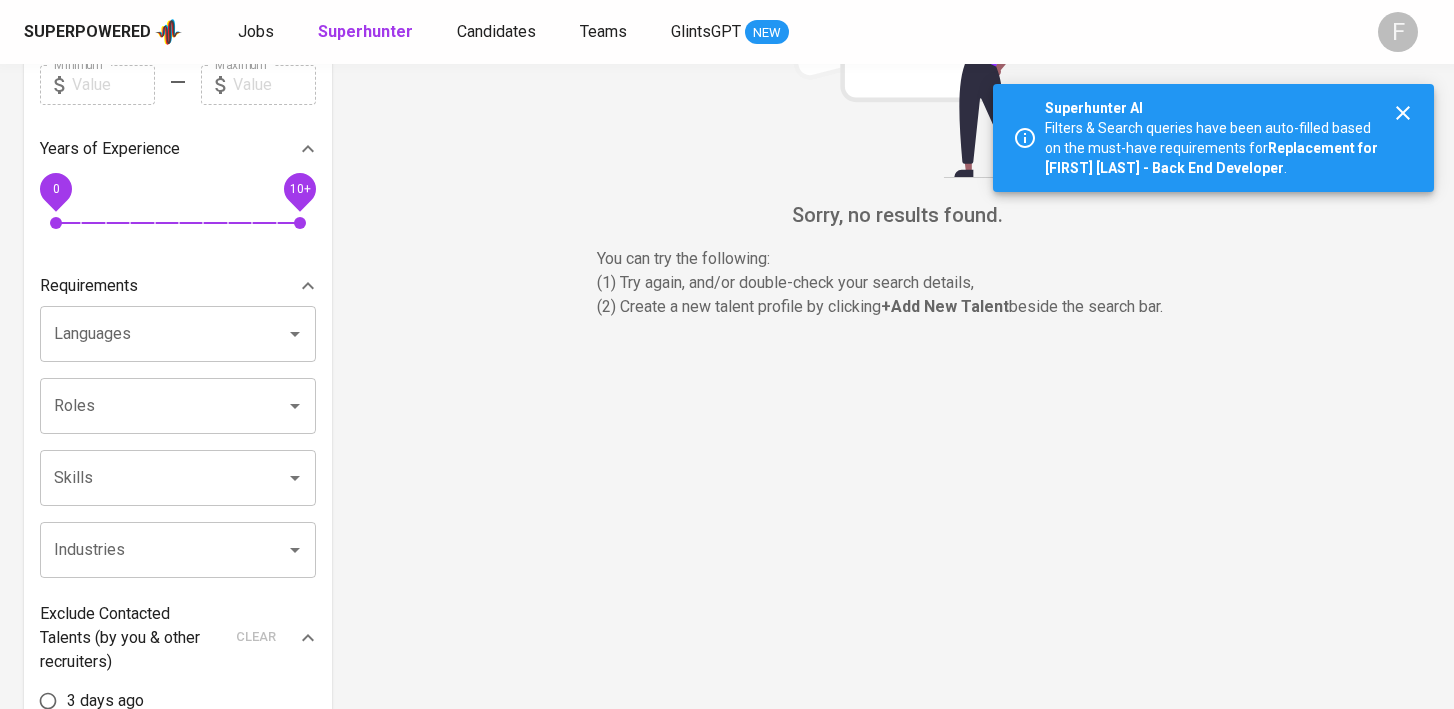 scroll, scrollTop: 0, scrollLeft: 0, axis: both 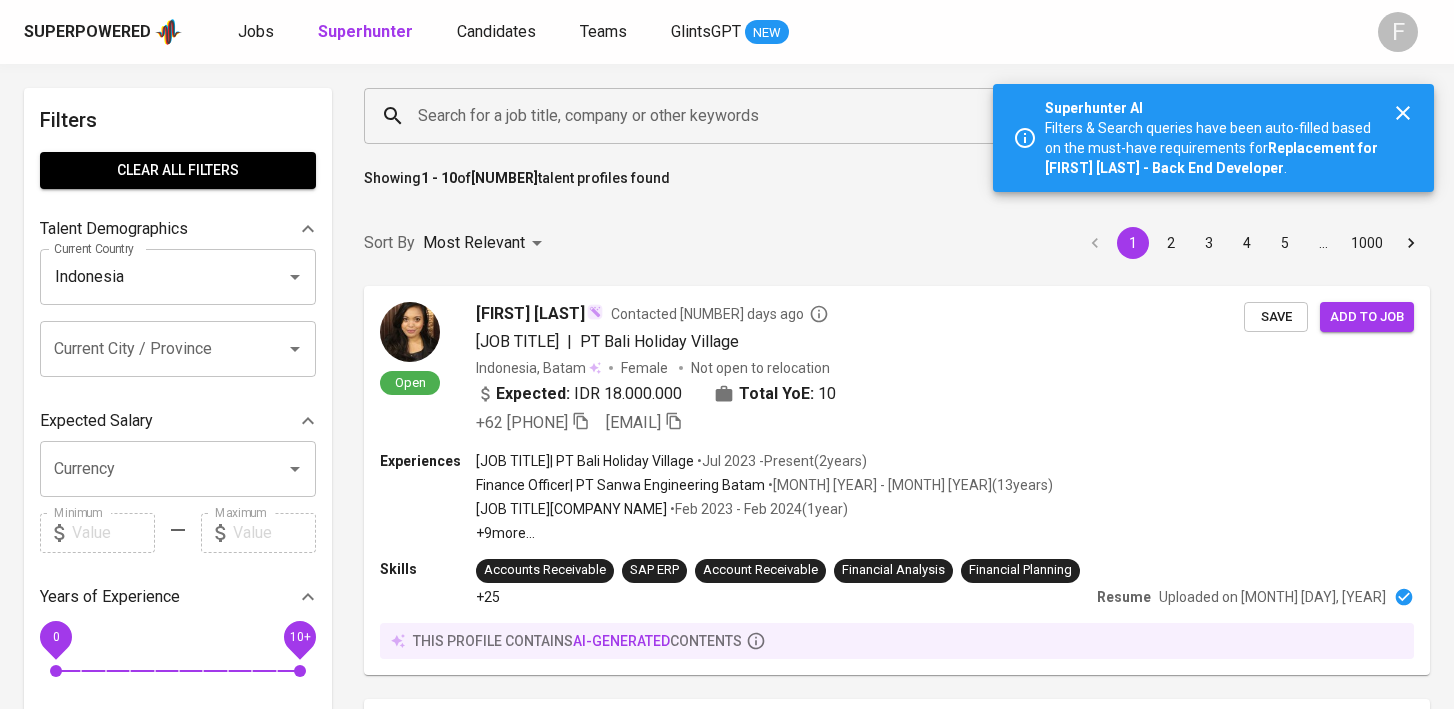 click 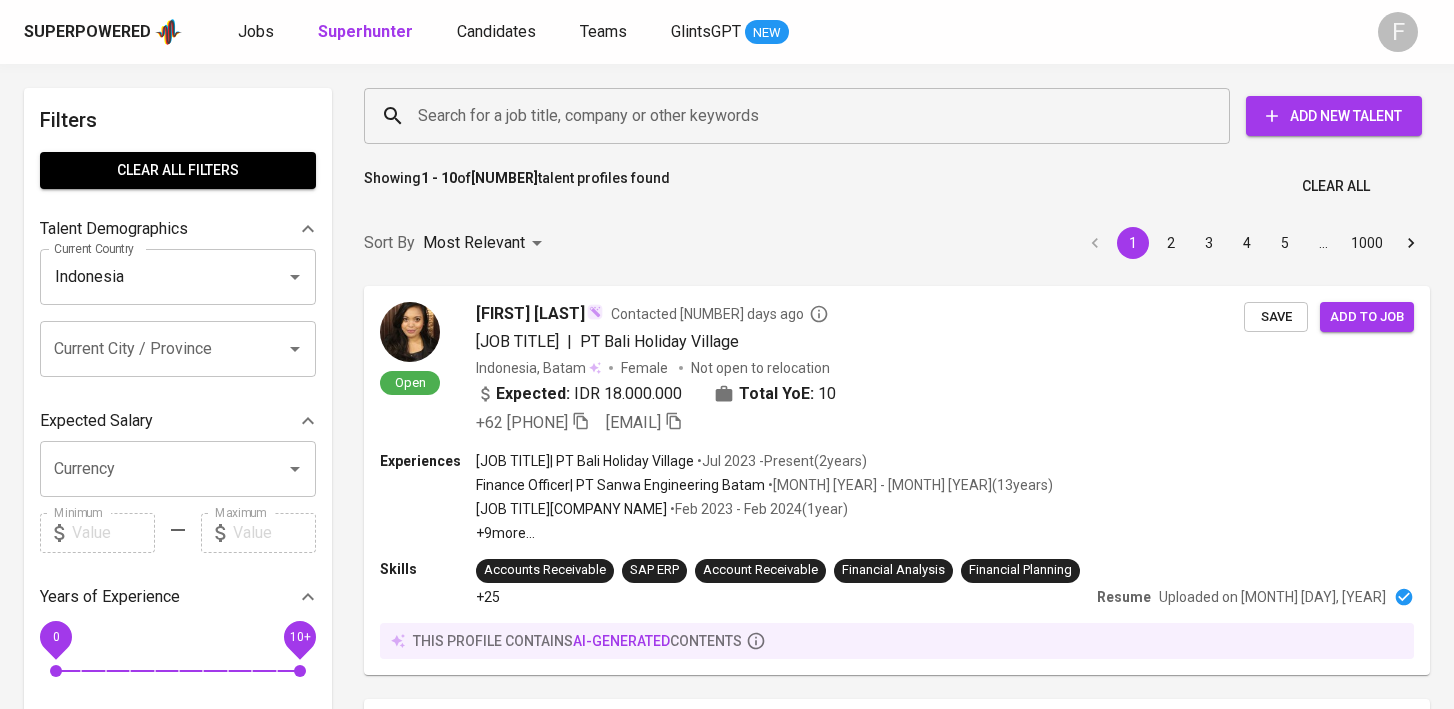 click on "Jobs   Superhunter   Candidates   Teams   GlintsGPT   NEW" at bounding box center [513, 32] 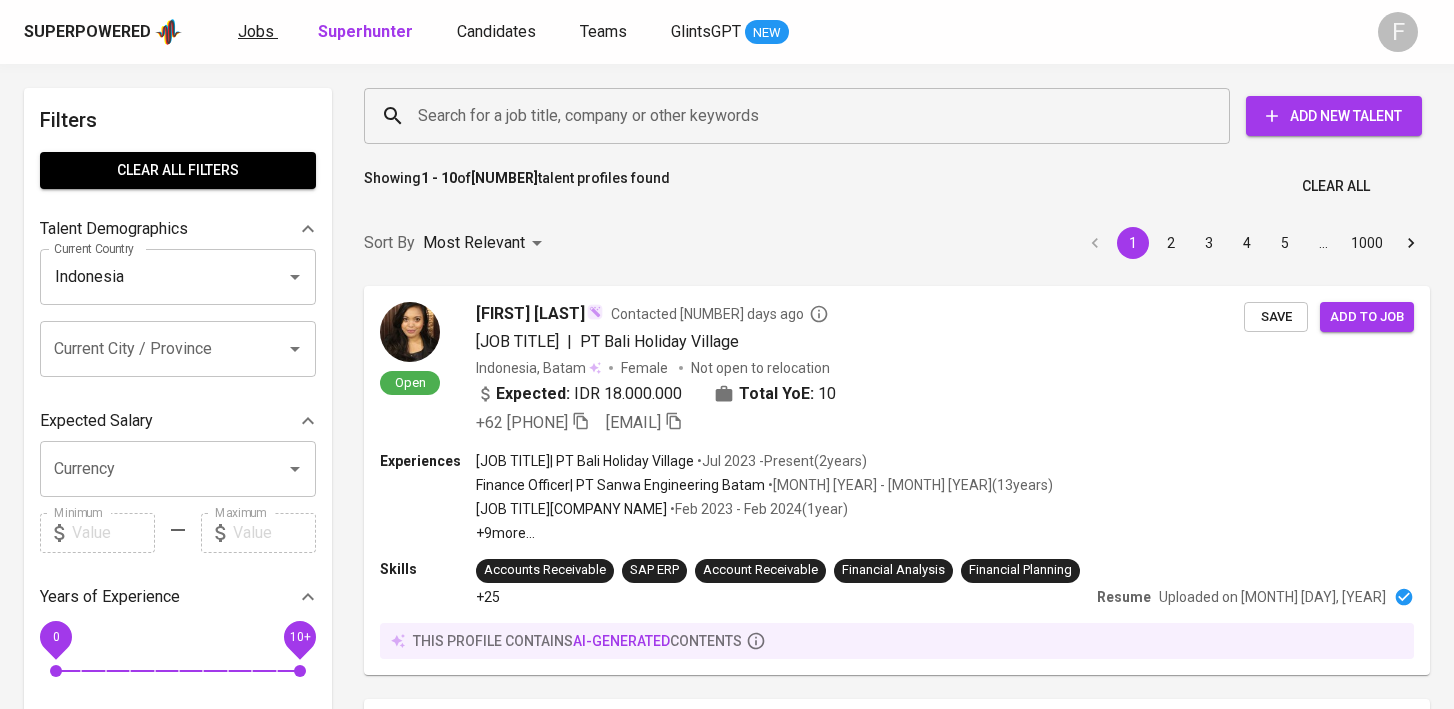 click on "Jobs" at bounding box center [256, 31] 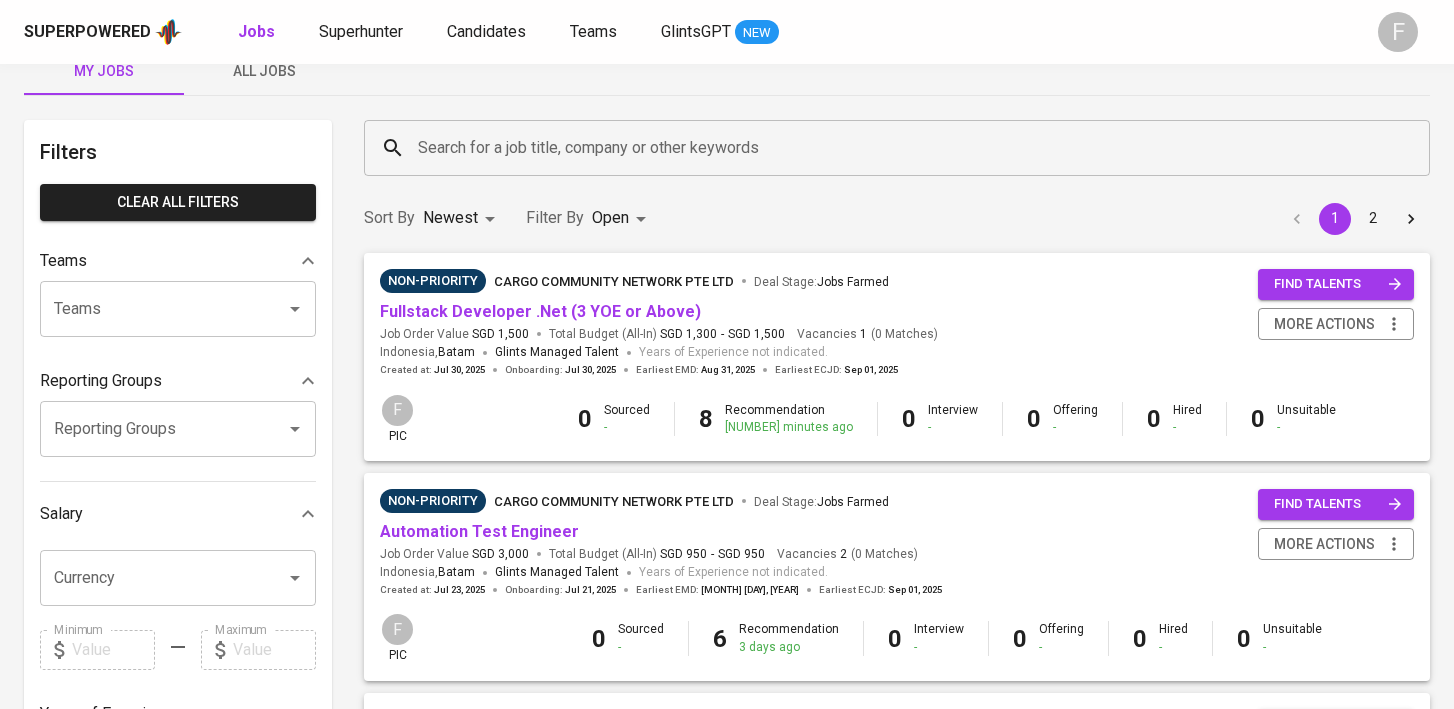 scroll, scrollTop: 128, scrollLeft: 0, axis: vertical 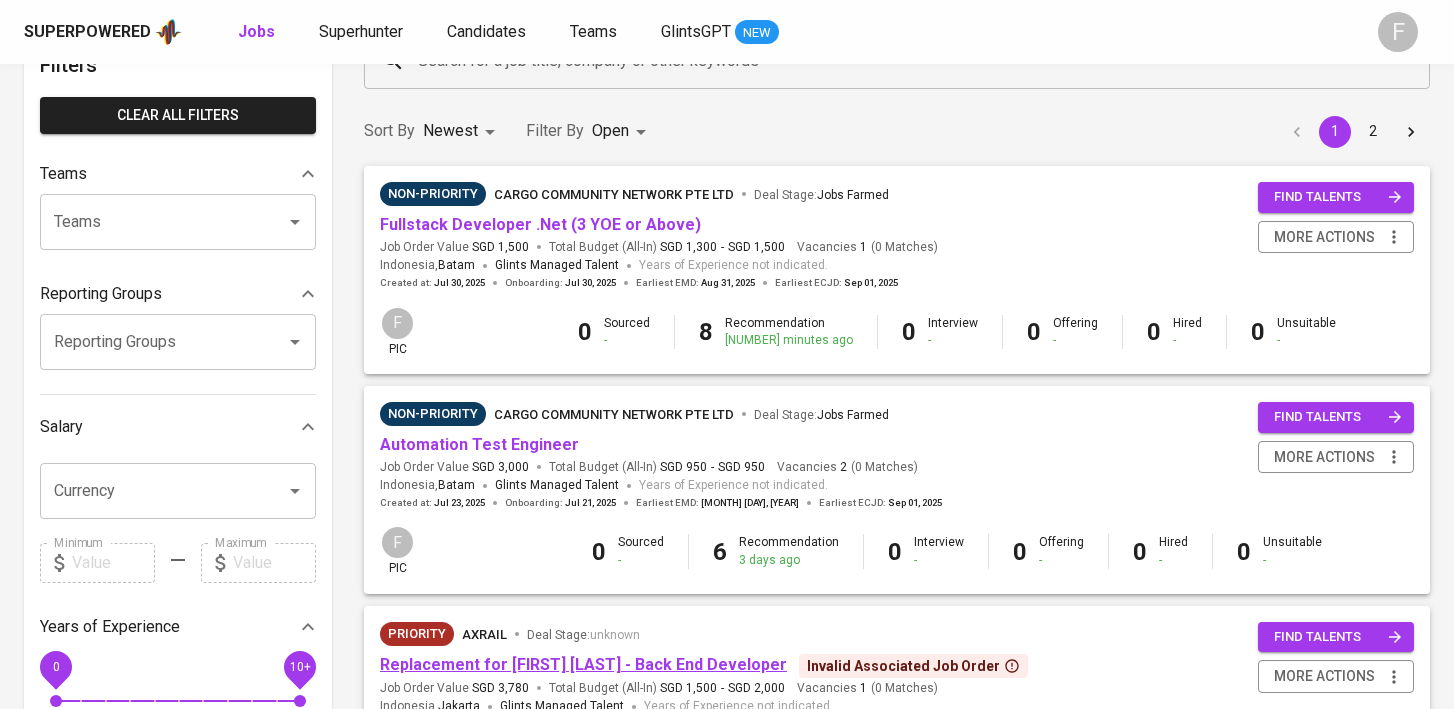 click on "Replacement for [FIRST] [LAST] - Back End Developer" at bounding box center [583, 664] 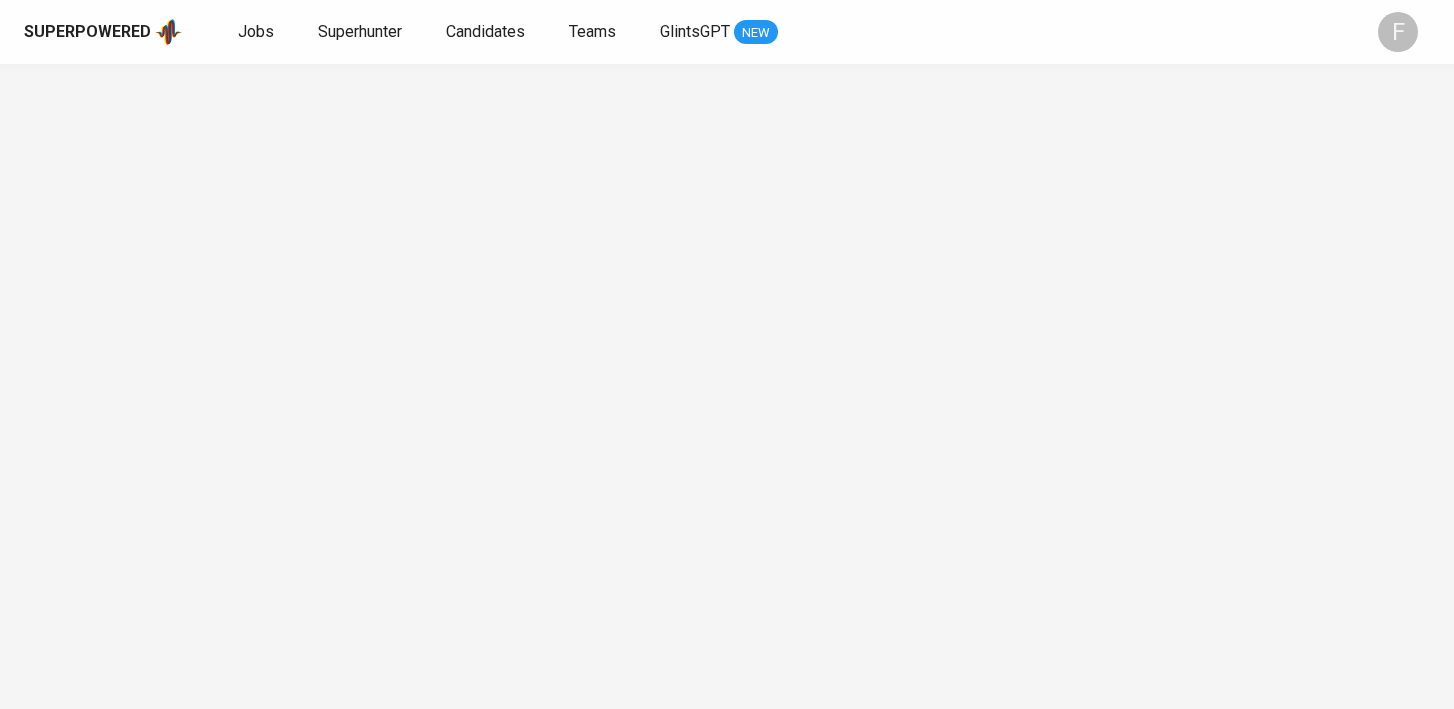scroll, scrollTop: 0, scrollLeft: 0, axis: both 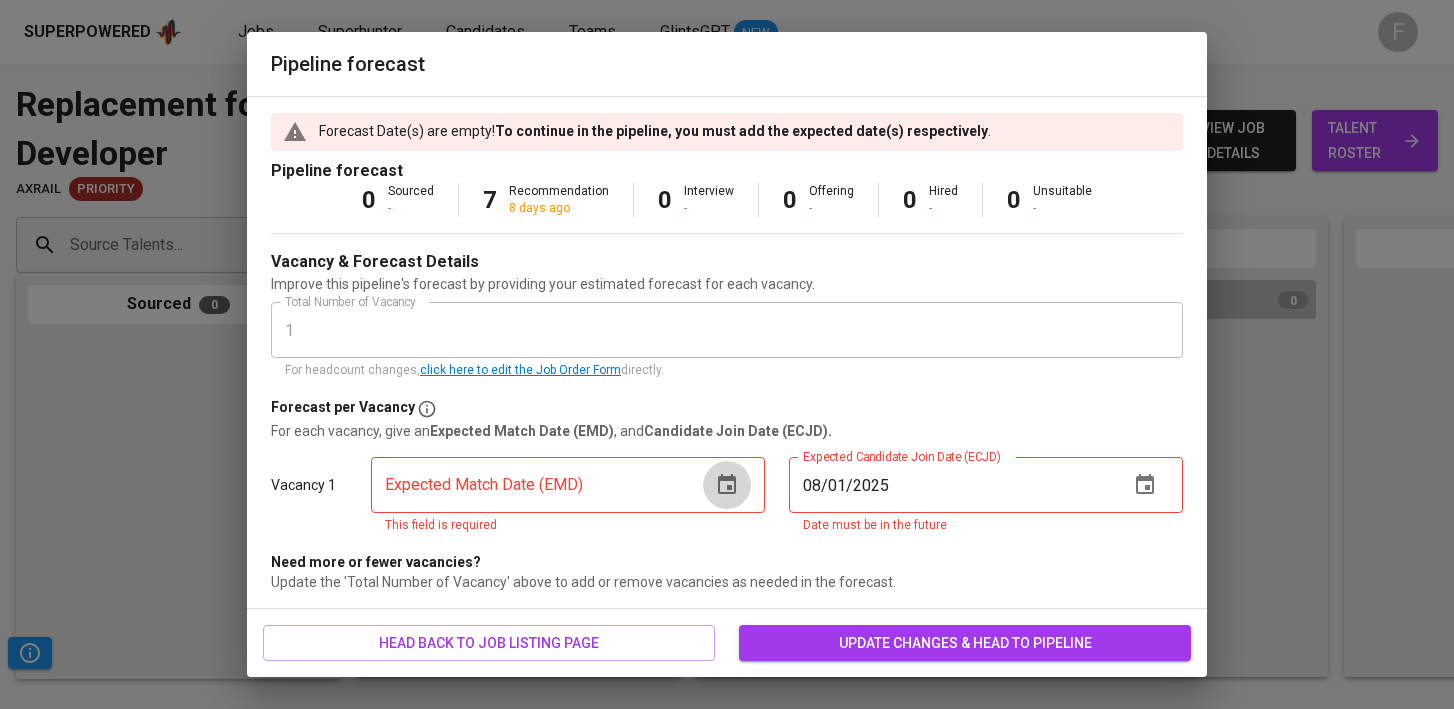 click 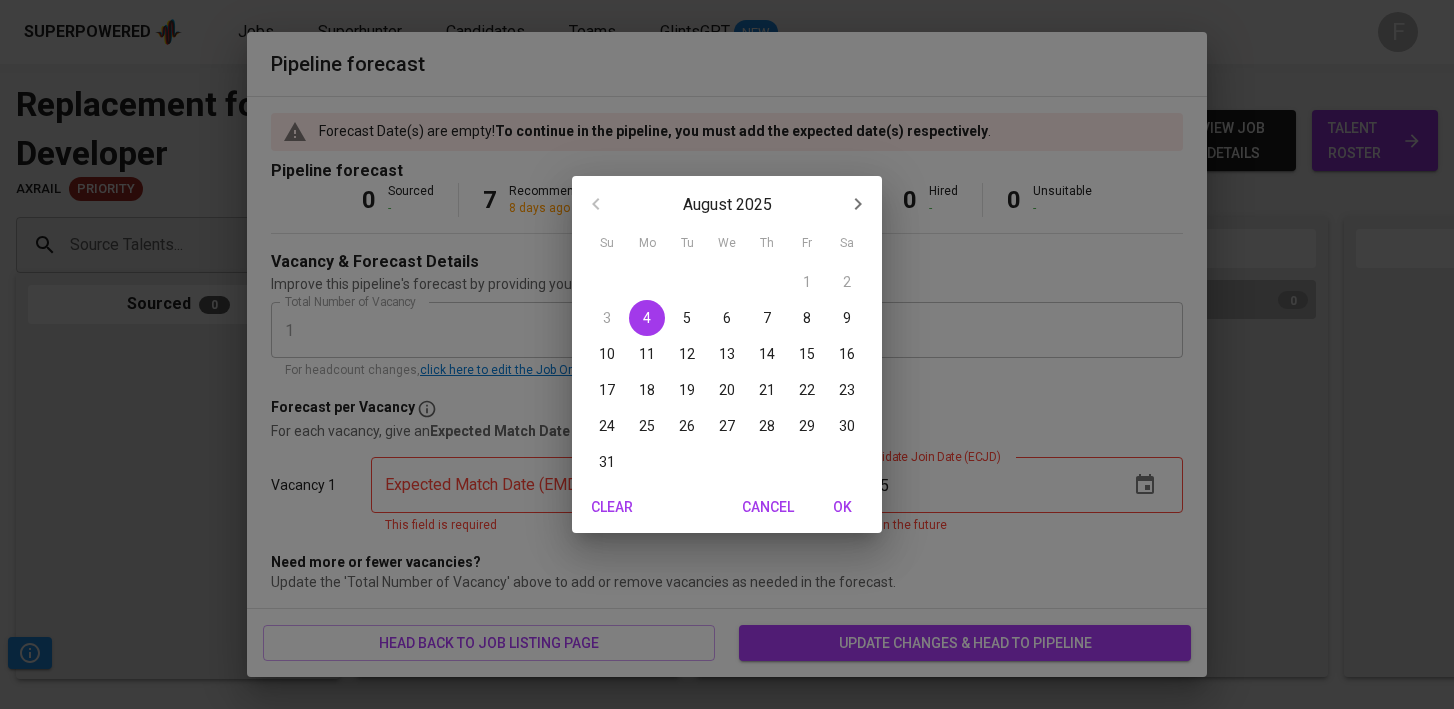 click on "31" at bounding box center [607, 462] 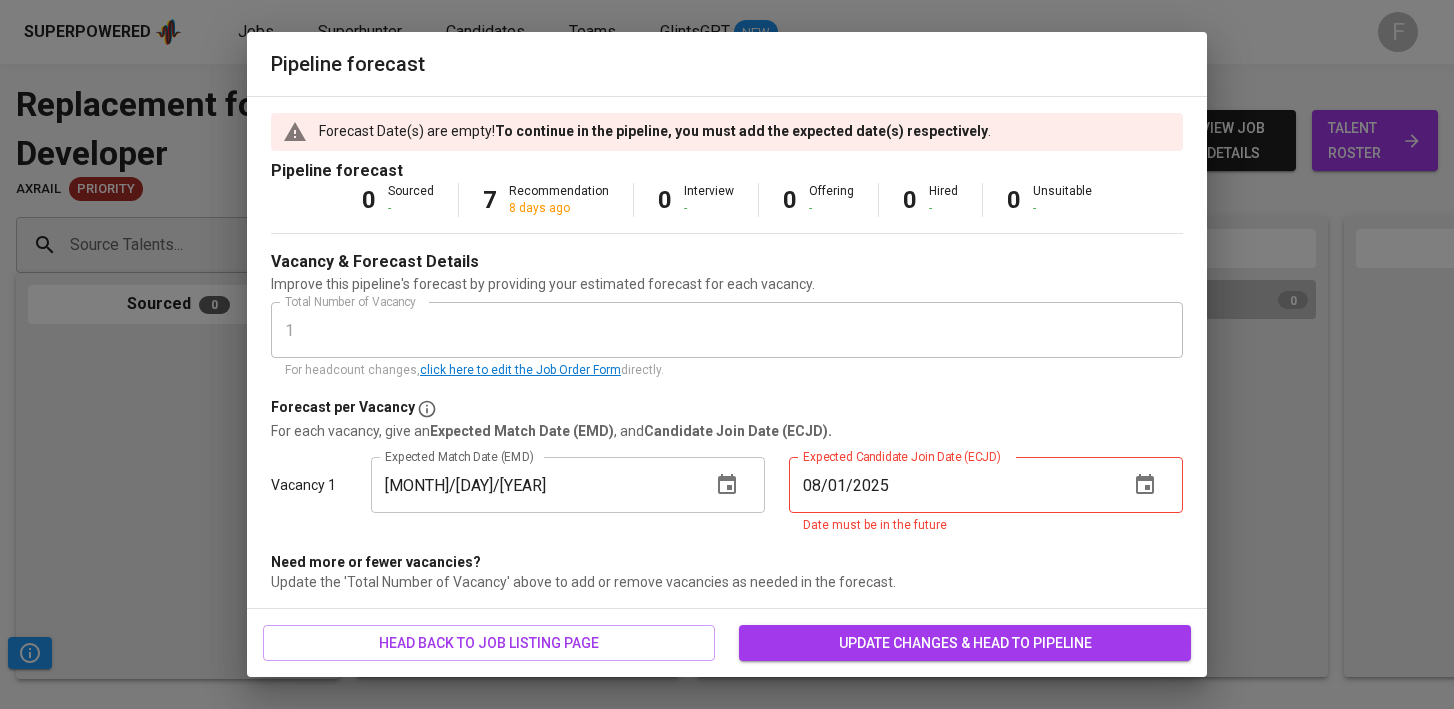 click 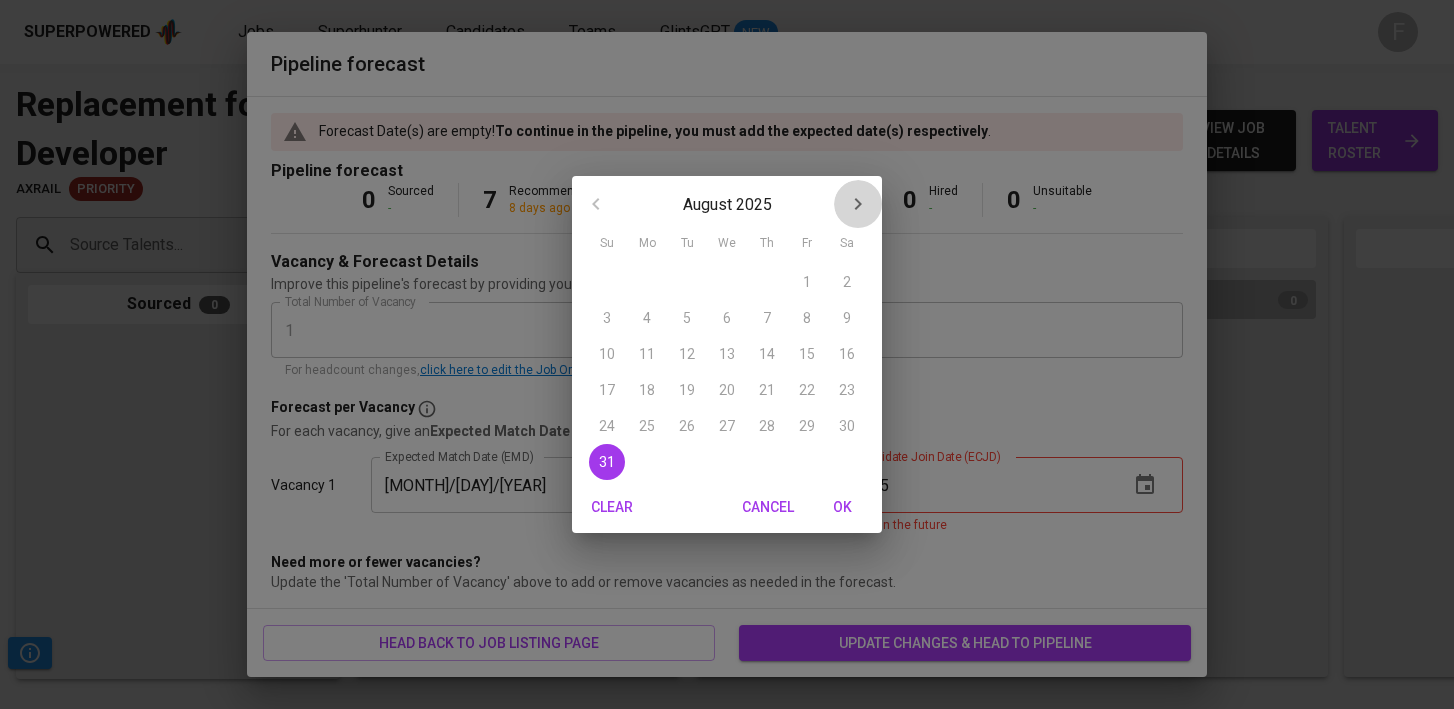 click 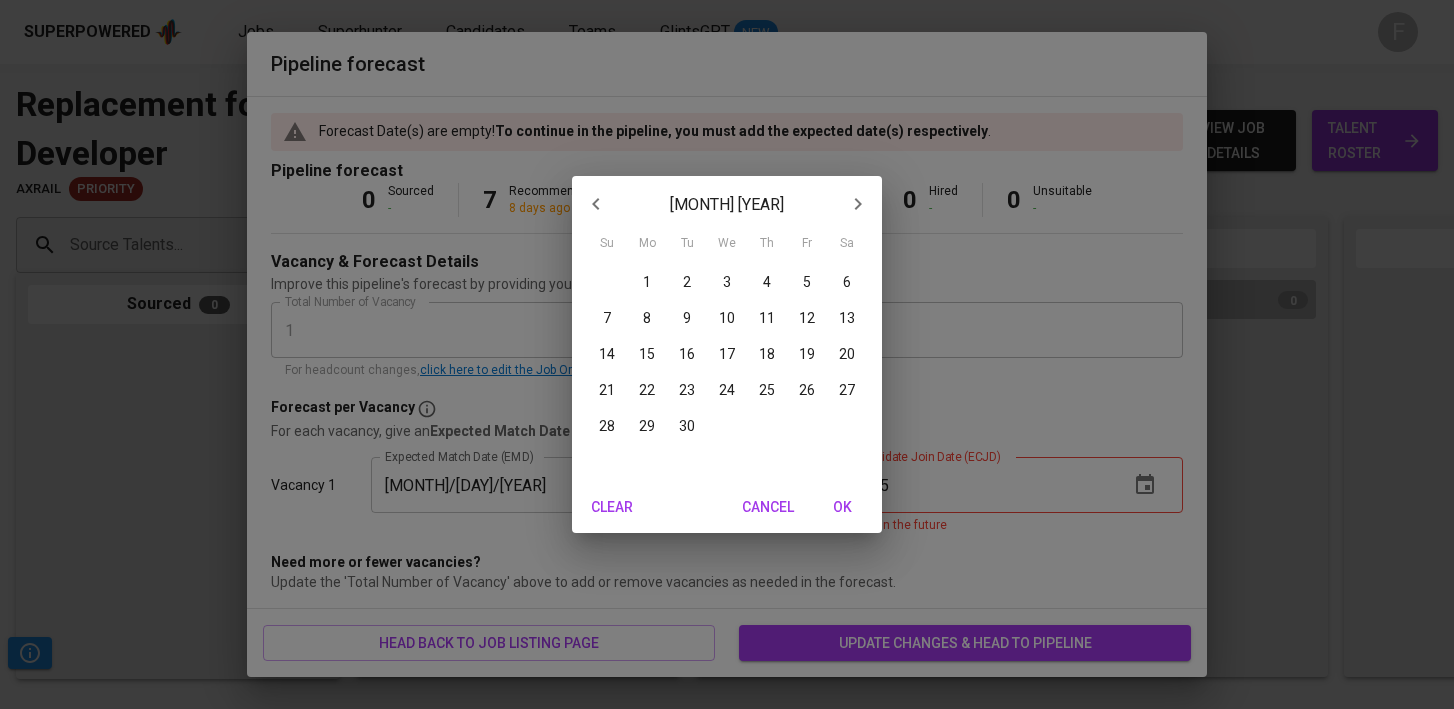 click on "30" at bounding box center [687, 426] 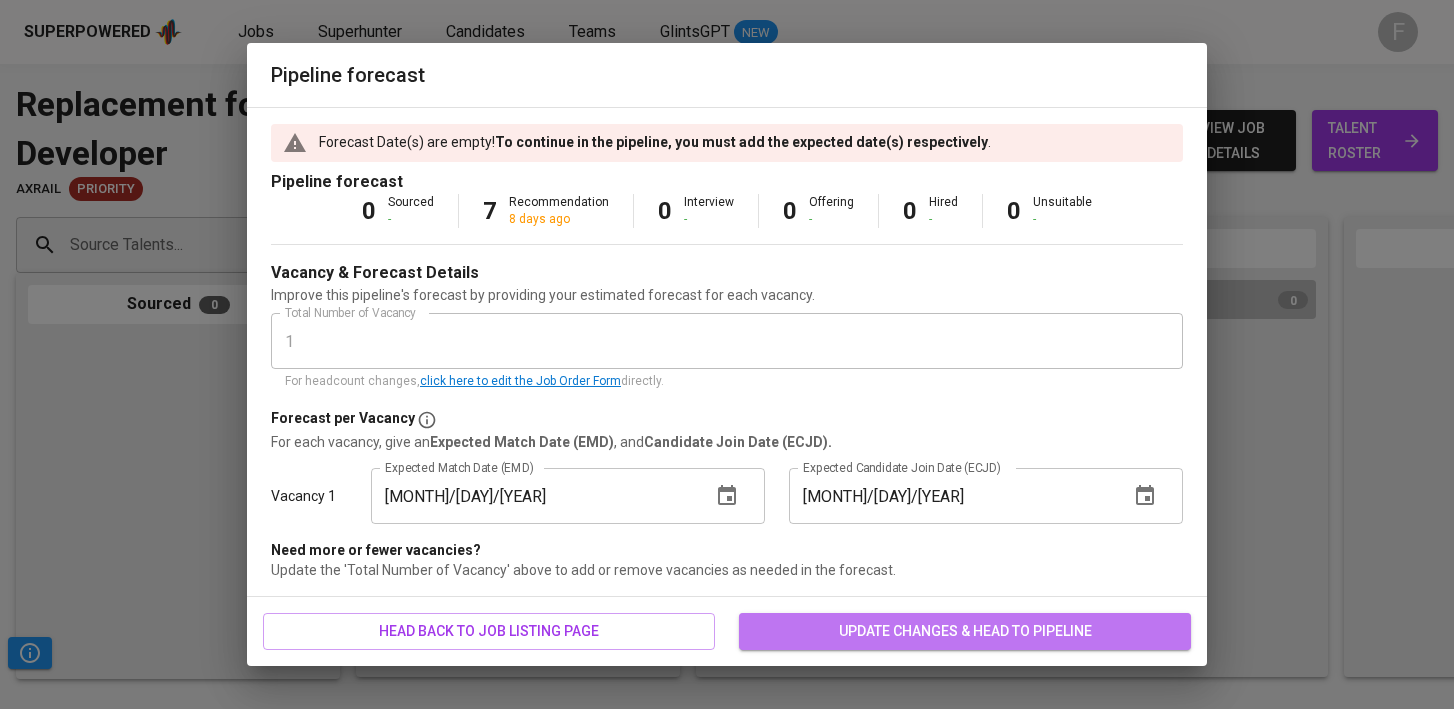 click on "update changes & head to pipeline" at bounding box center [965, 631] 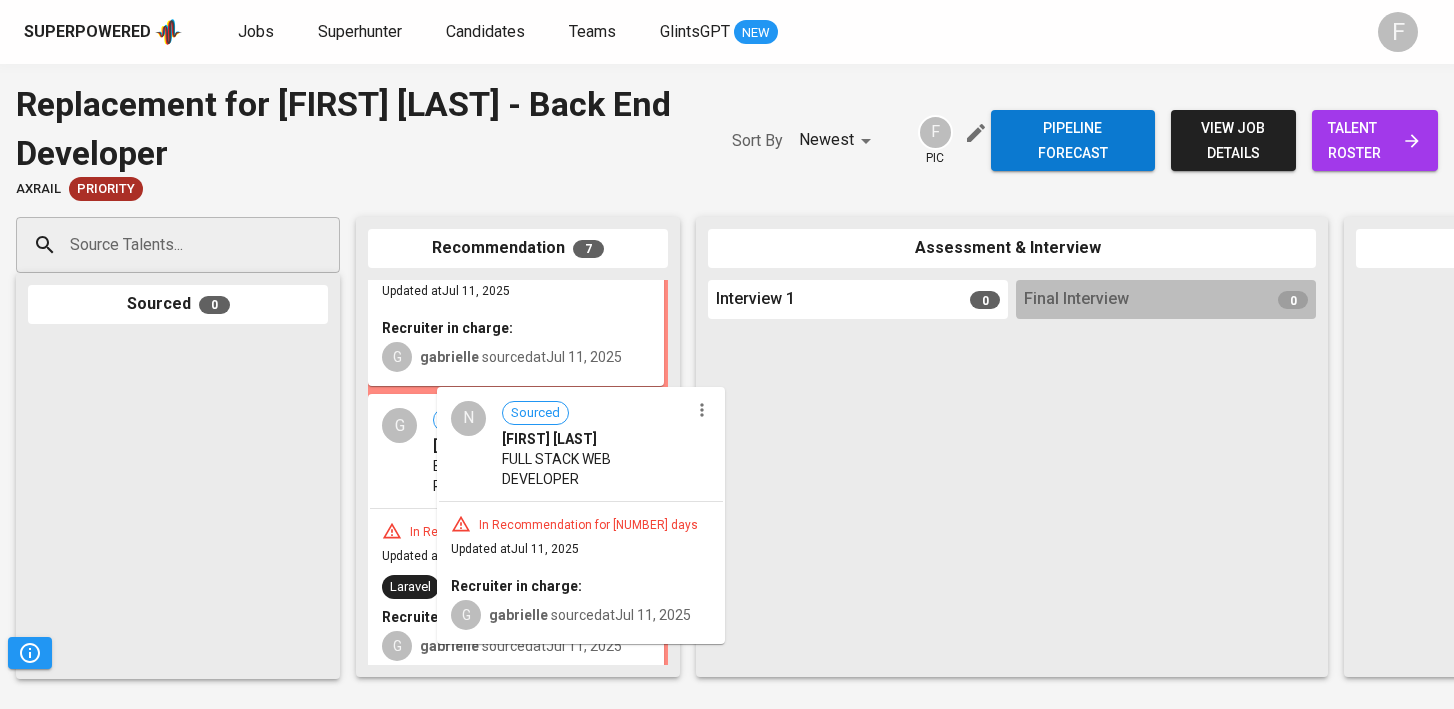 scroll, scrollTop: 1021, scrollLeft: 0, axis: vertical 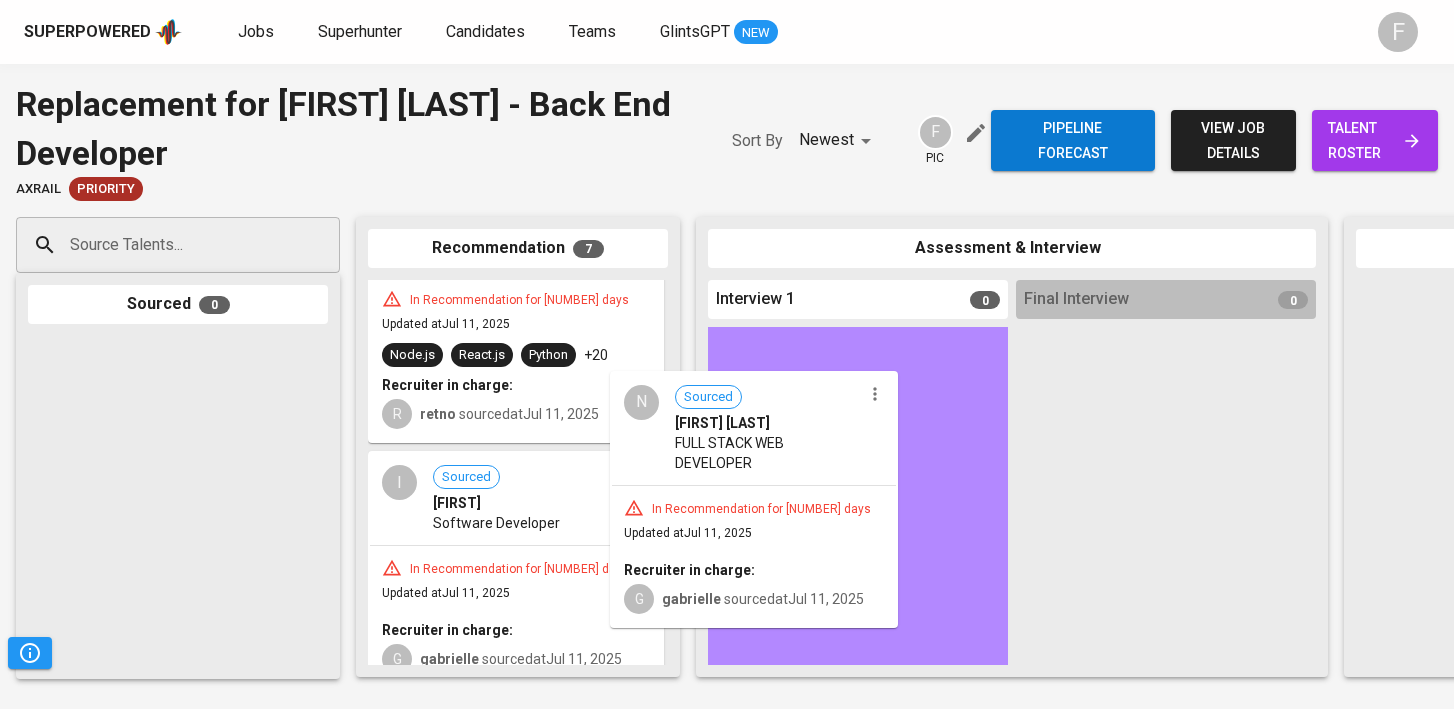 drag, startPoint x: 516, startPoint y: 498, endPoint x: 820, endPoint y: 455, distance: 307.02606 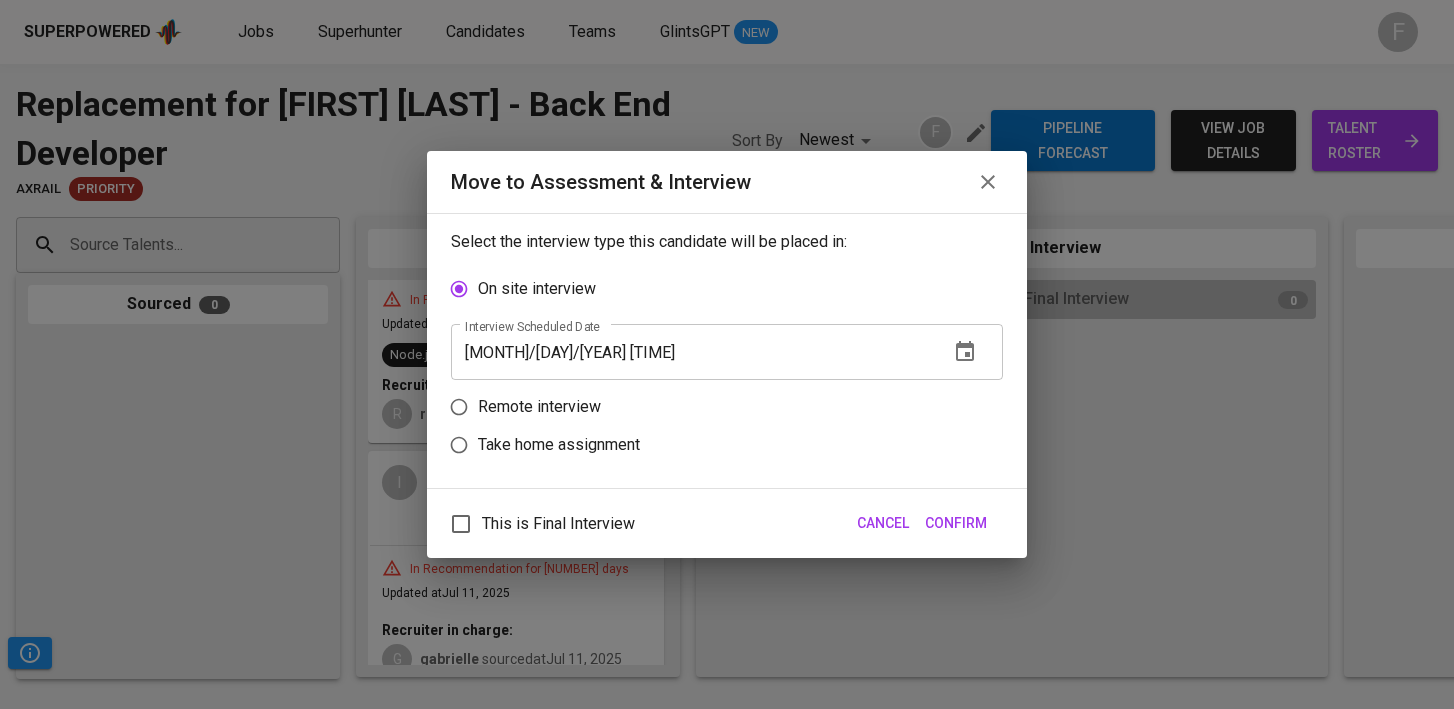 click on "Take home assignment" at bounding box center (559, 445) 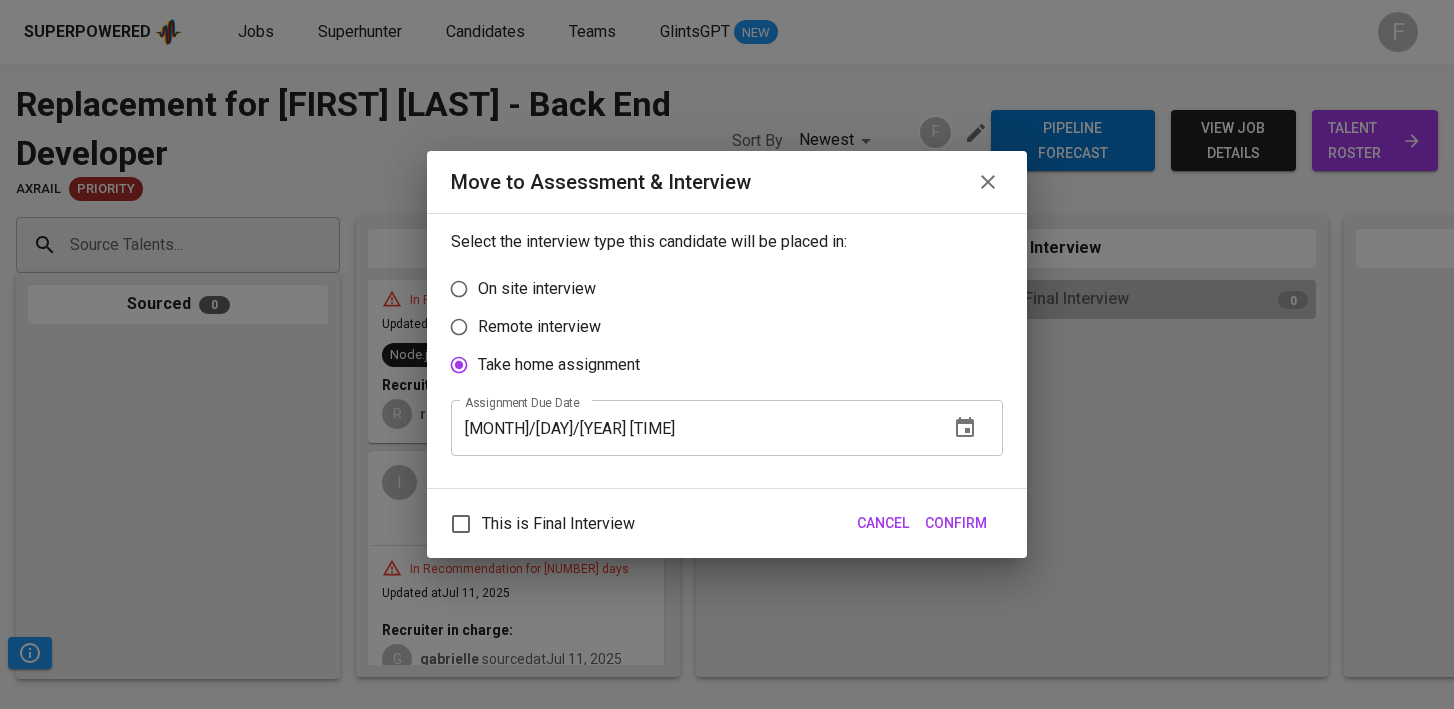 click on "08/04/2025 04:39 pm" at bounding box center (692, 428) 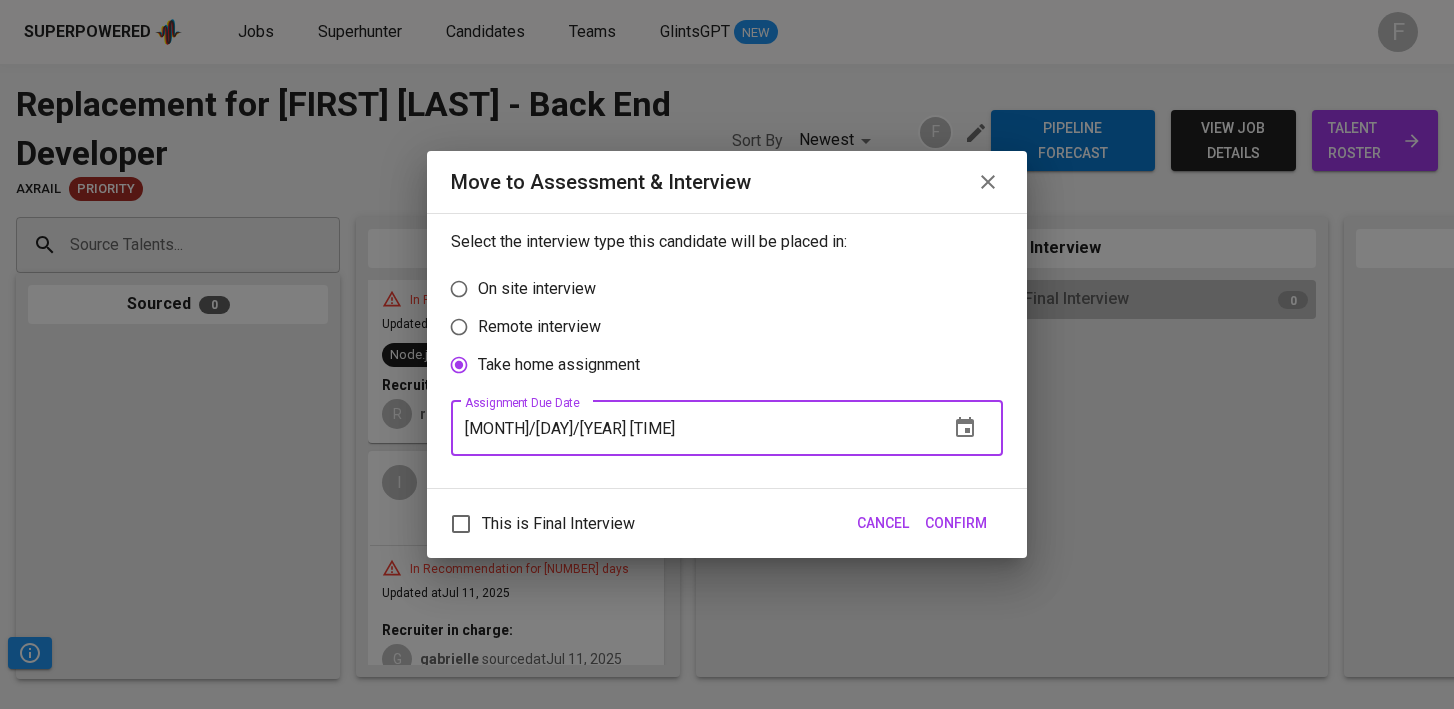 type on "08/04/2025 03:40 pm" 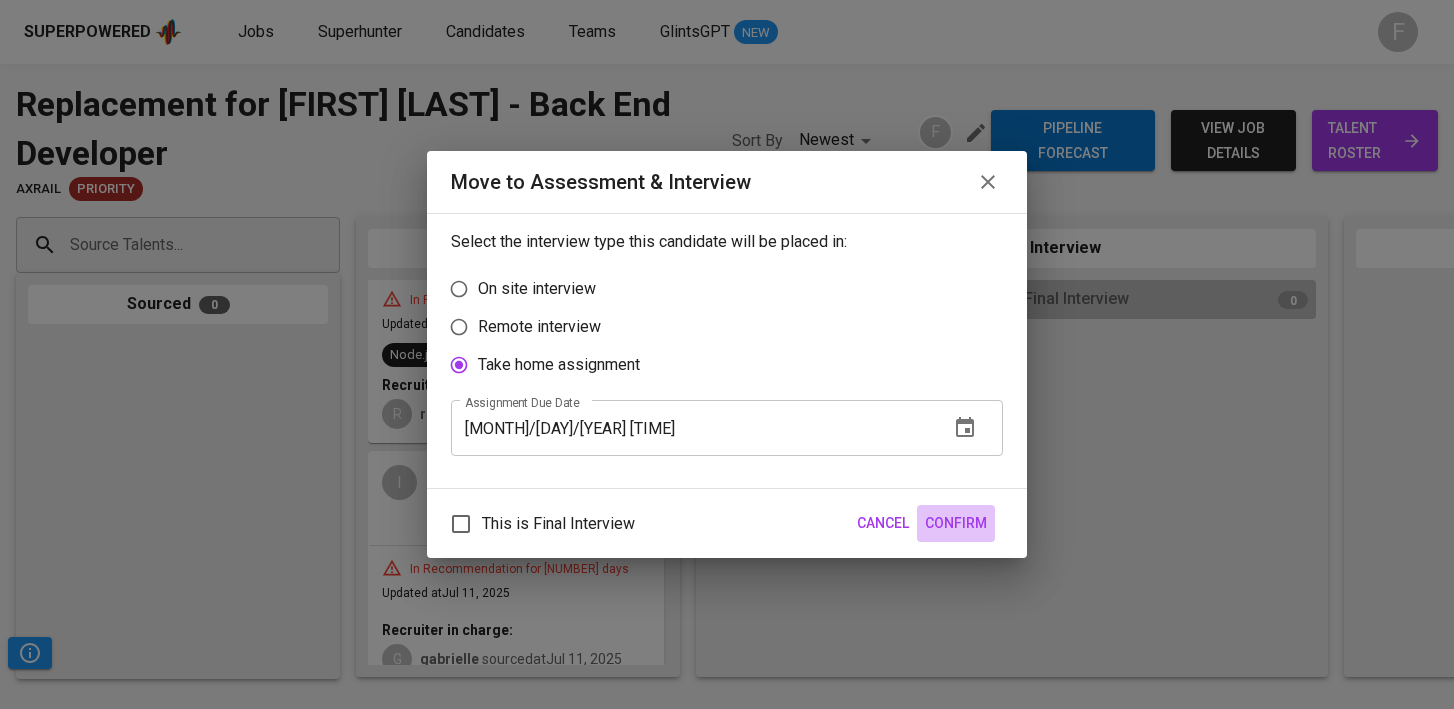 click on "Confirm" at bounding box center (956, 523) 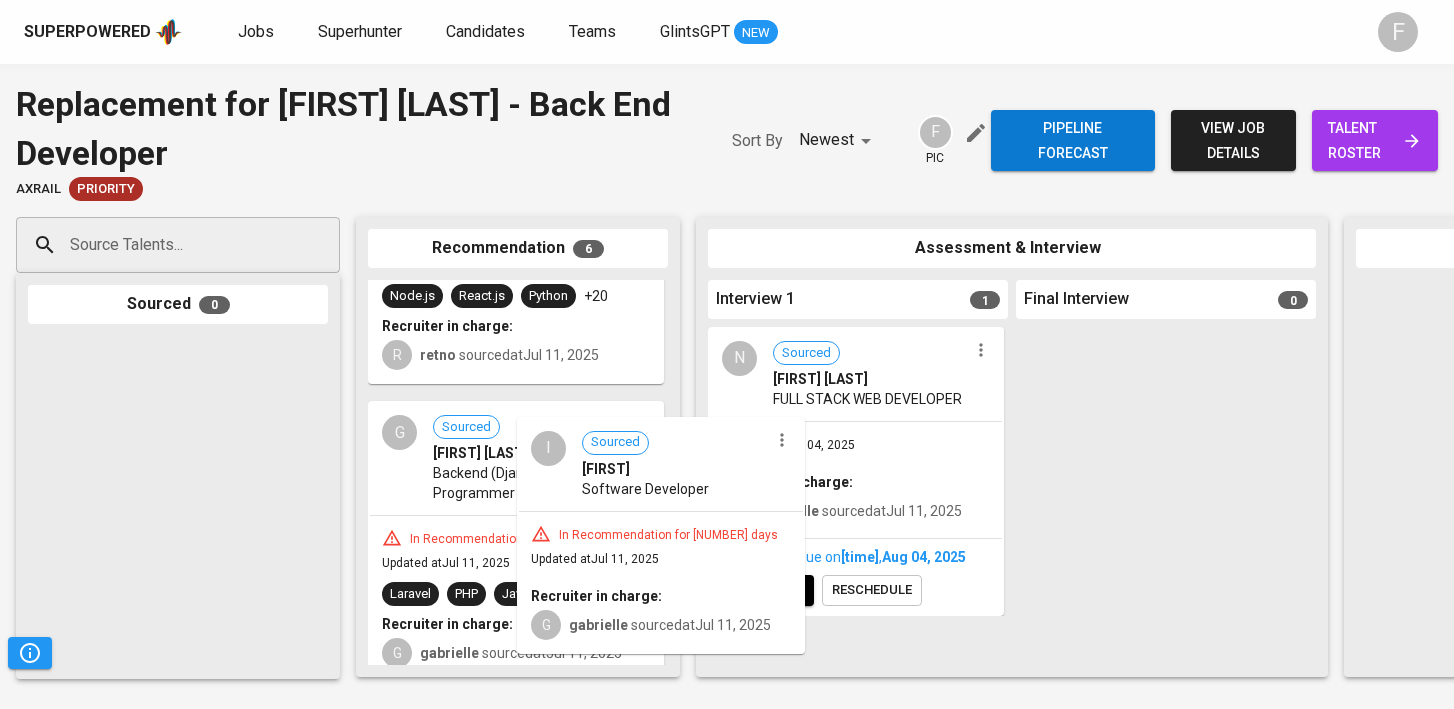 scroll, scrollTop: 1035, scrollLeft: 0, axis: vertical 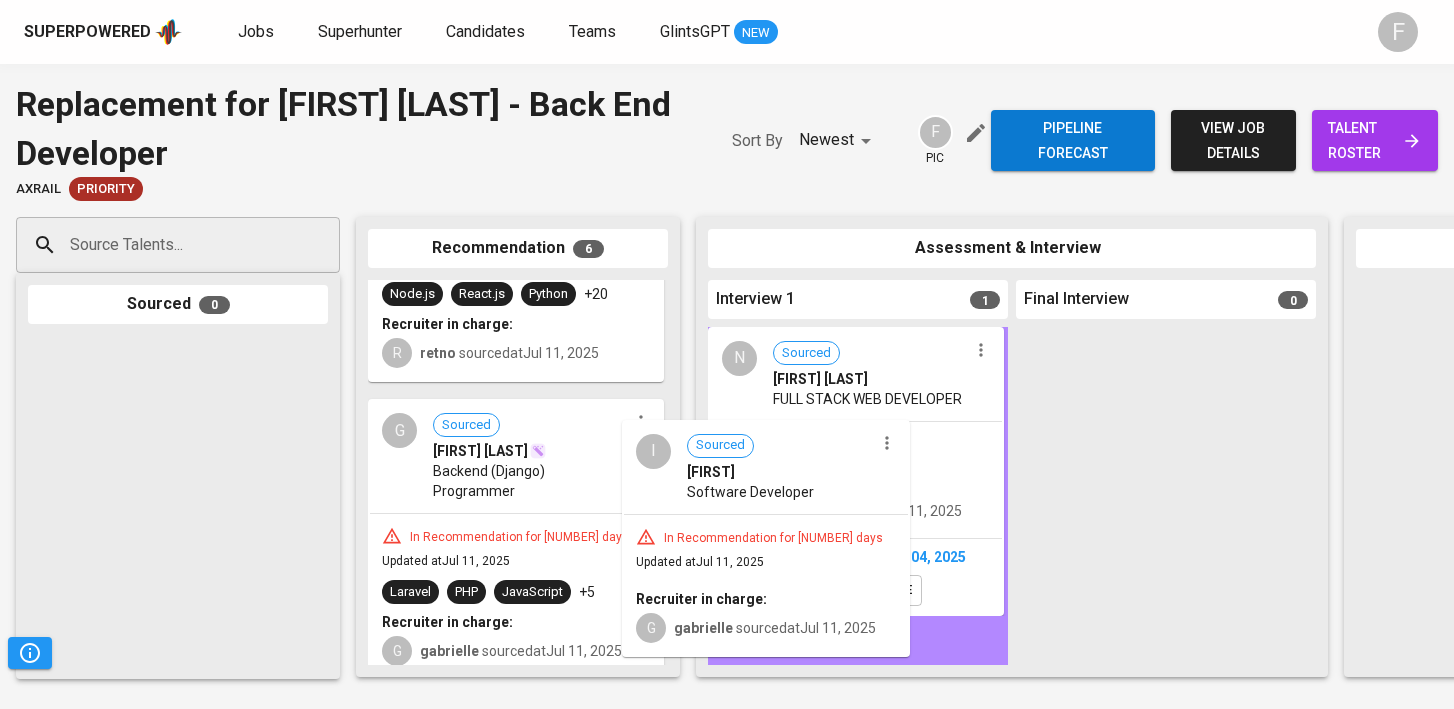 drag, startPoint x: 500, startPoint y: 590, endPoint x: 762, endPoint y: 596, distance: 262.0687 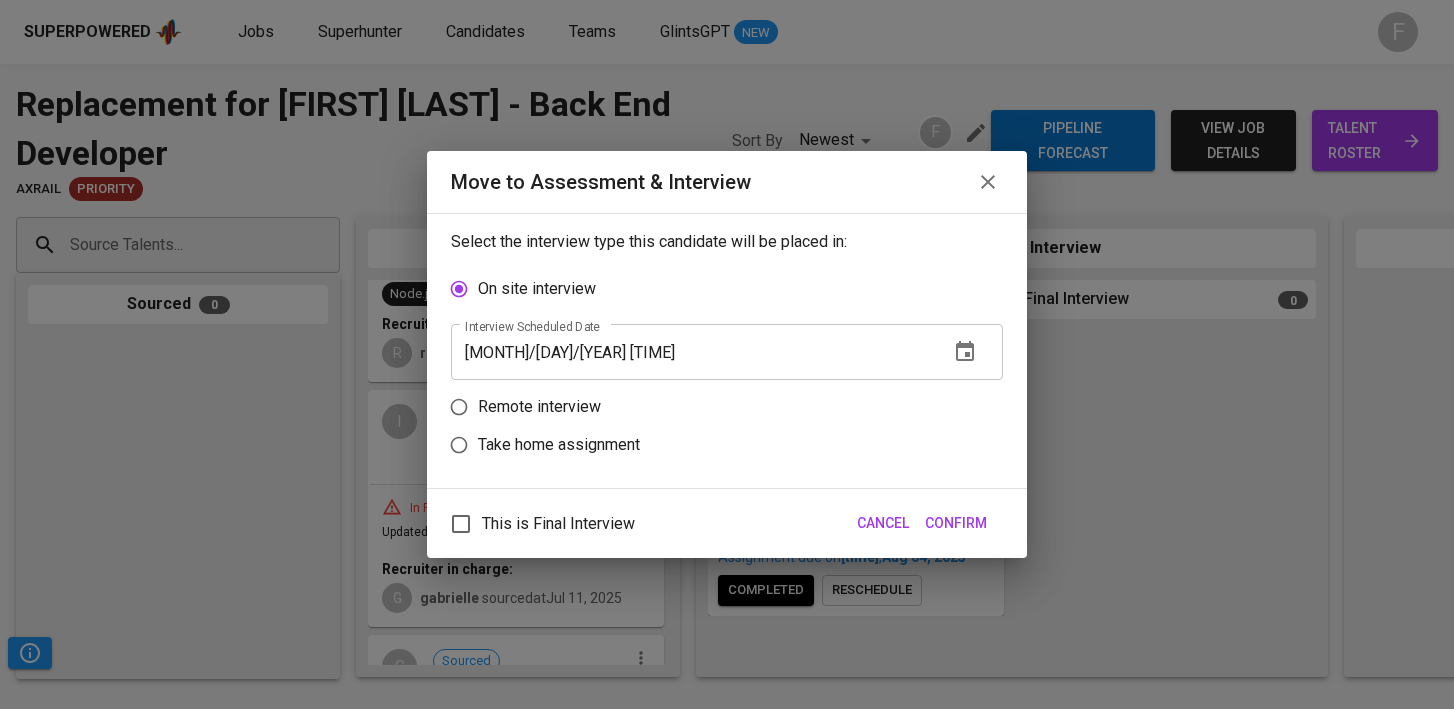 click on "Take home assignment" at bounding box center [559, 445] 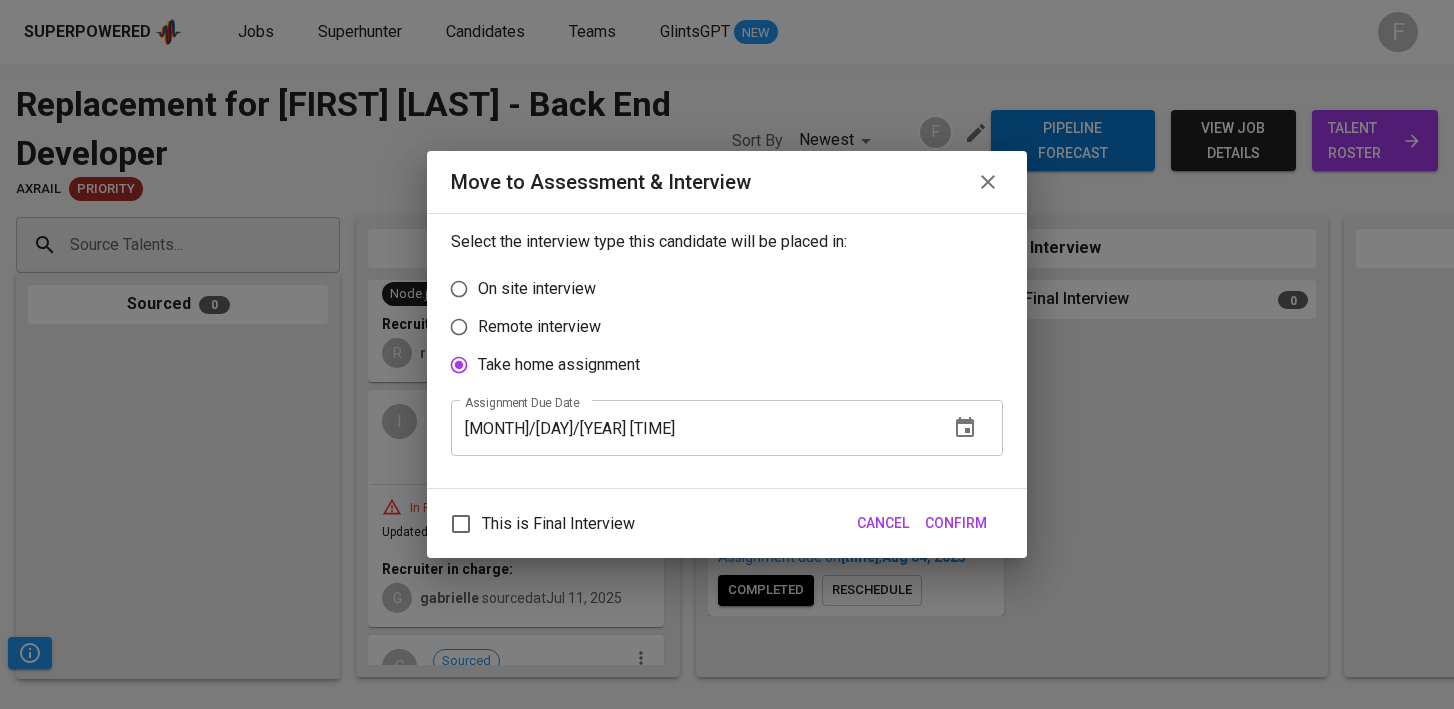 click on "08/04/2025 04:39 pm" at bounding box center (692, 428) 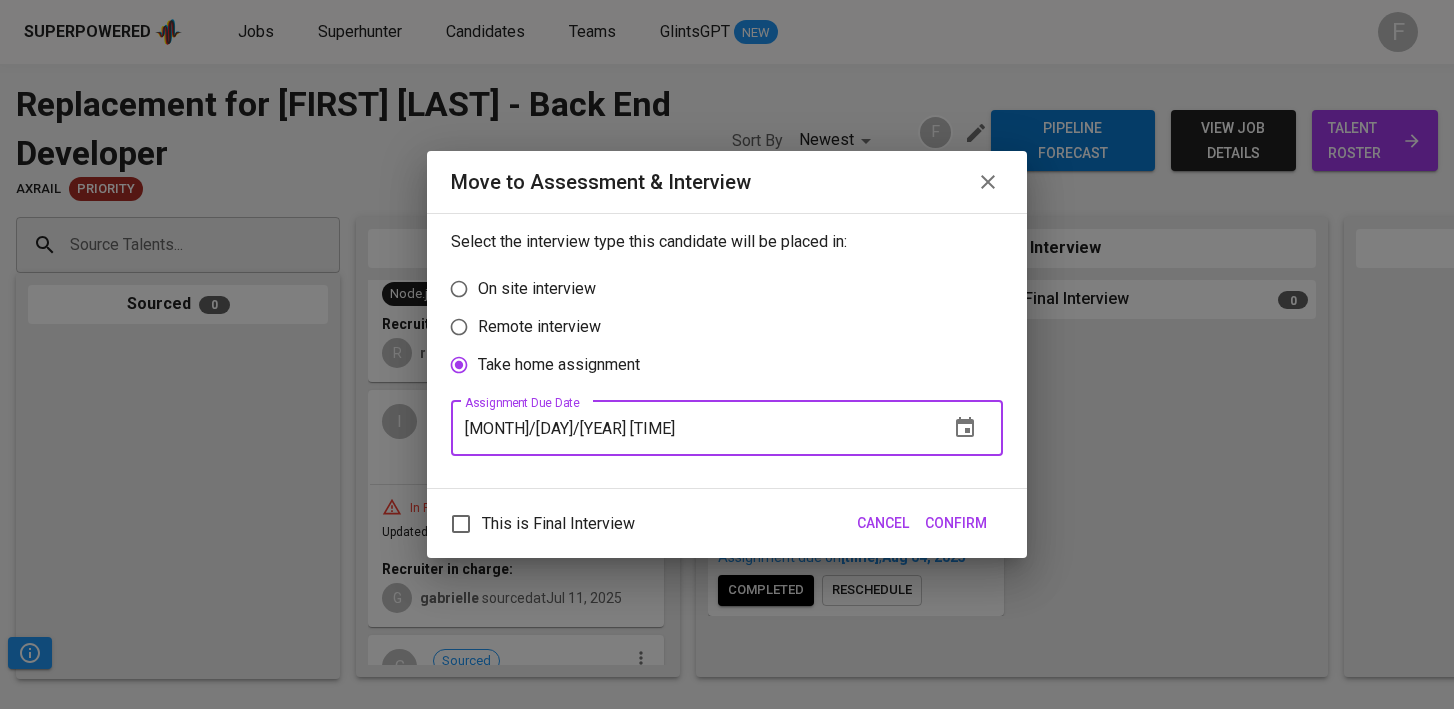 type on "08/04/2025 03:40 pm" 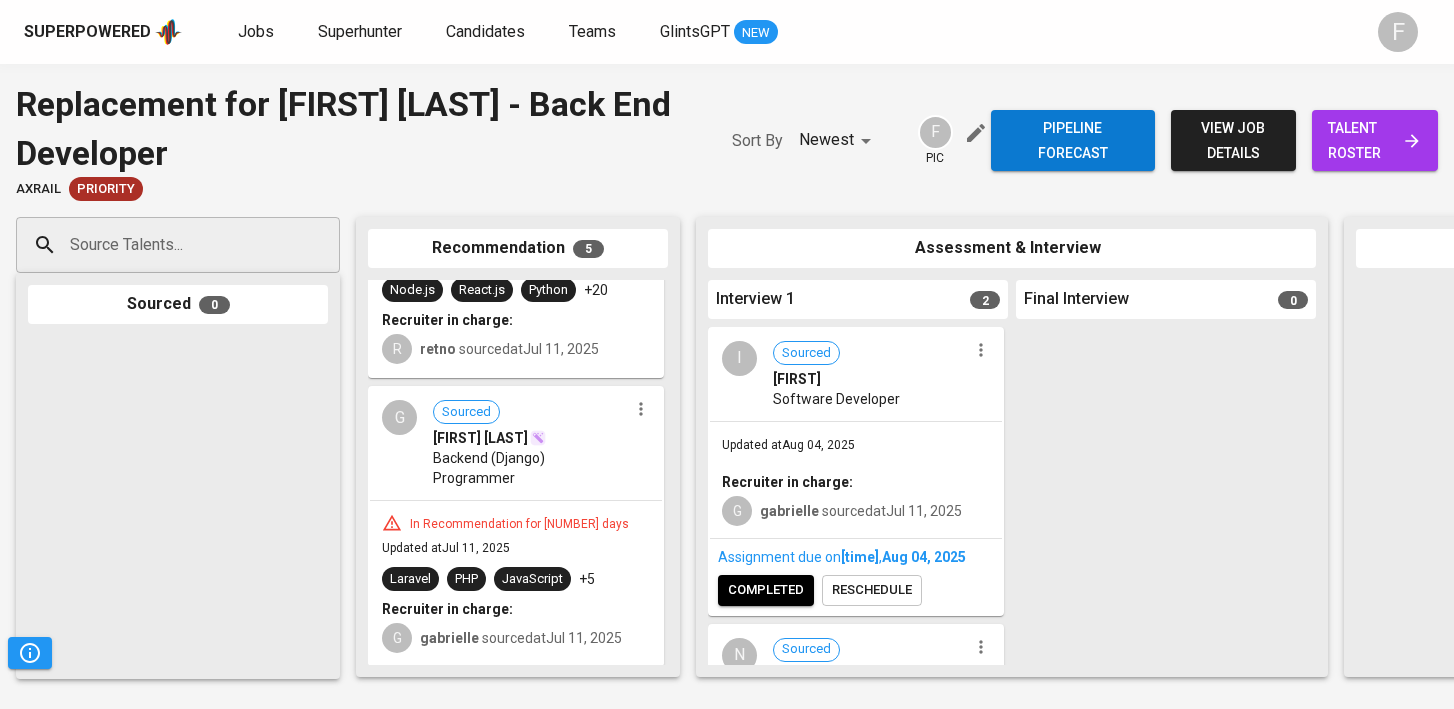 scroll, scrollTop: 481, scrollLeft: 0, axis: vertical 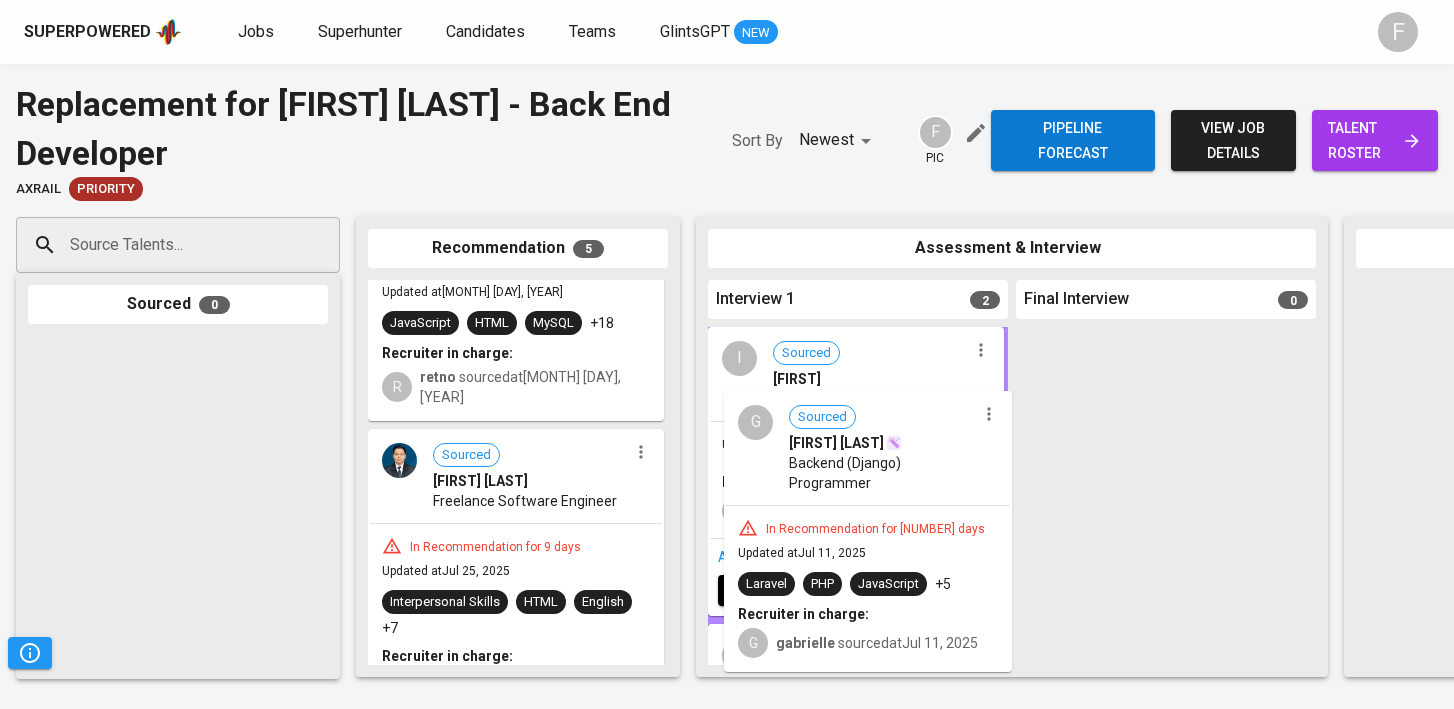 drag, startPoint x: 434, startPoint y: 482, endPoint x: 843, endPoint y: 489, distance: 409.0599 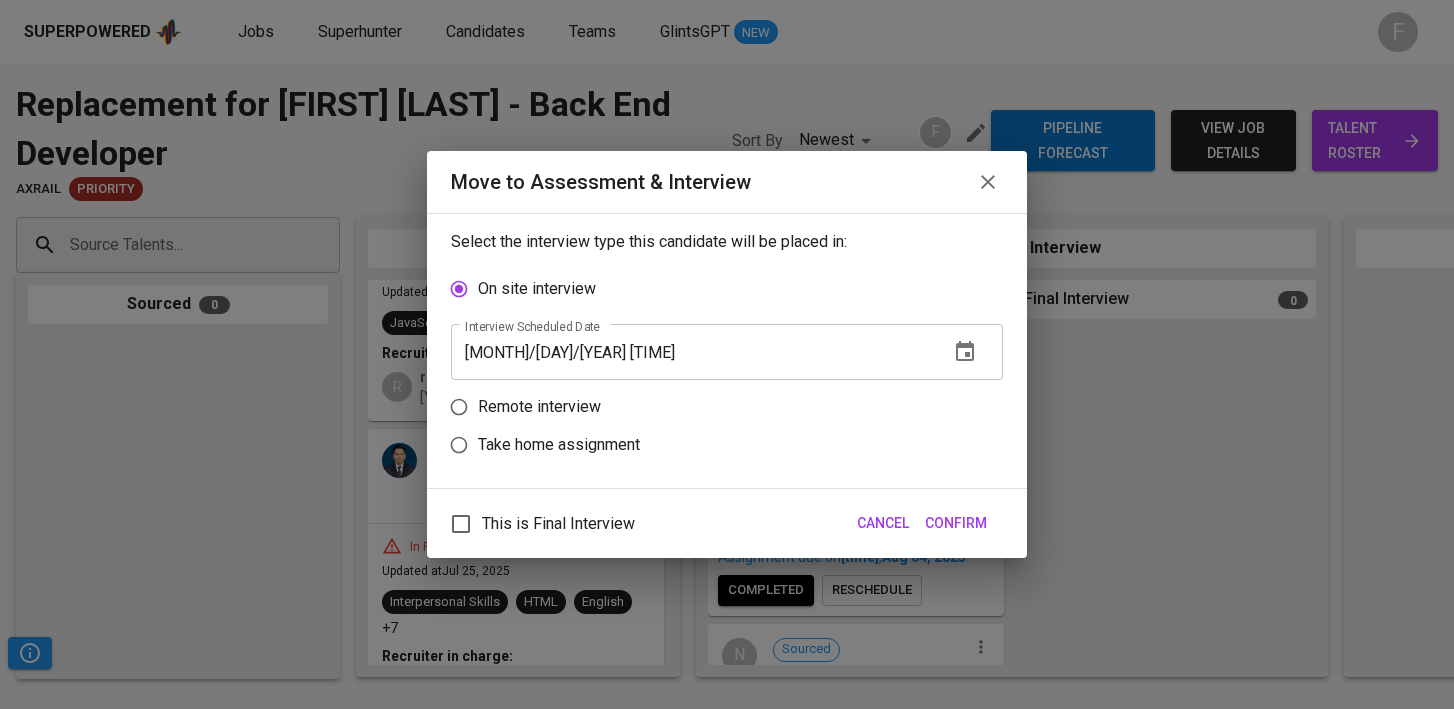 click on "Take home assignment" at bounding box center [559, 445] 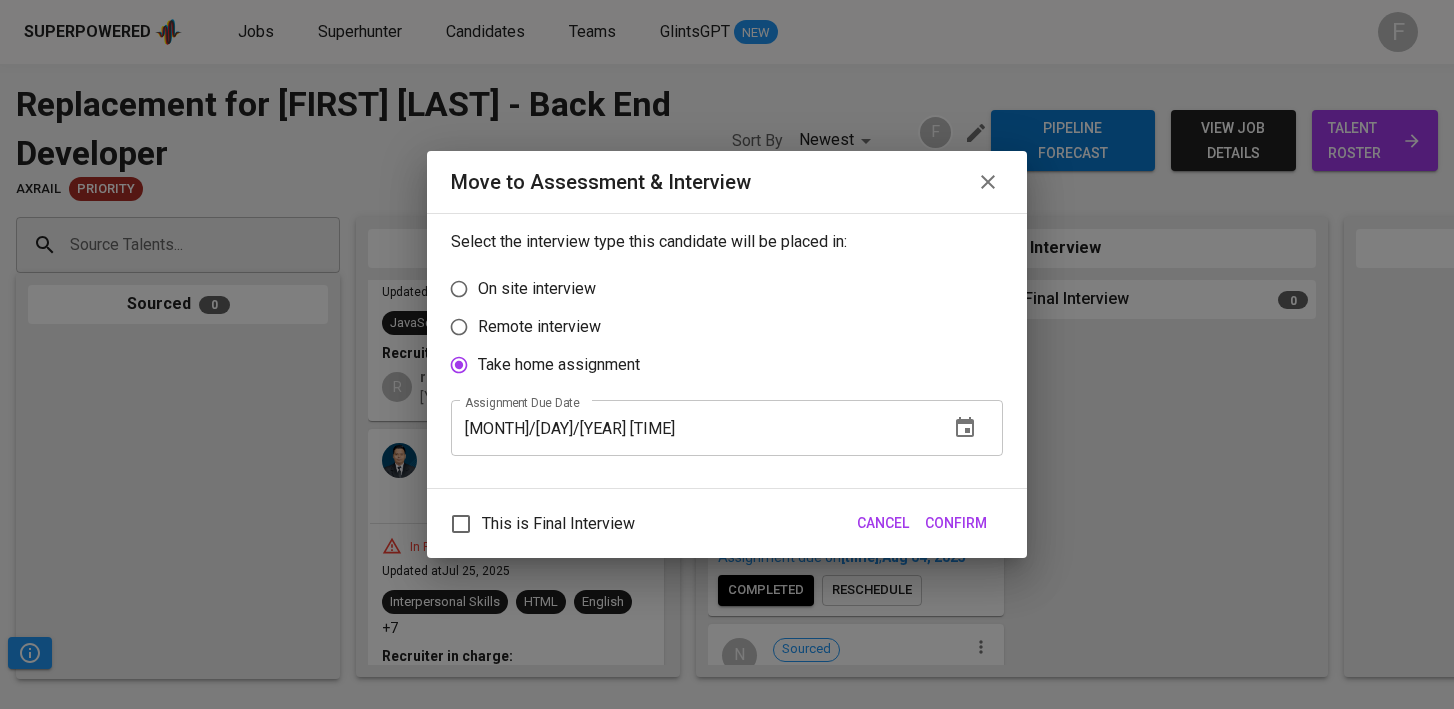 click on "08/04/2025 04:39 pm" at bounding box center [692, 428] 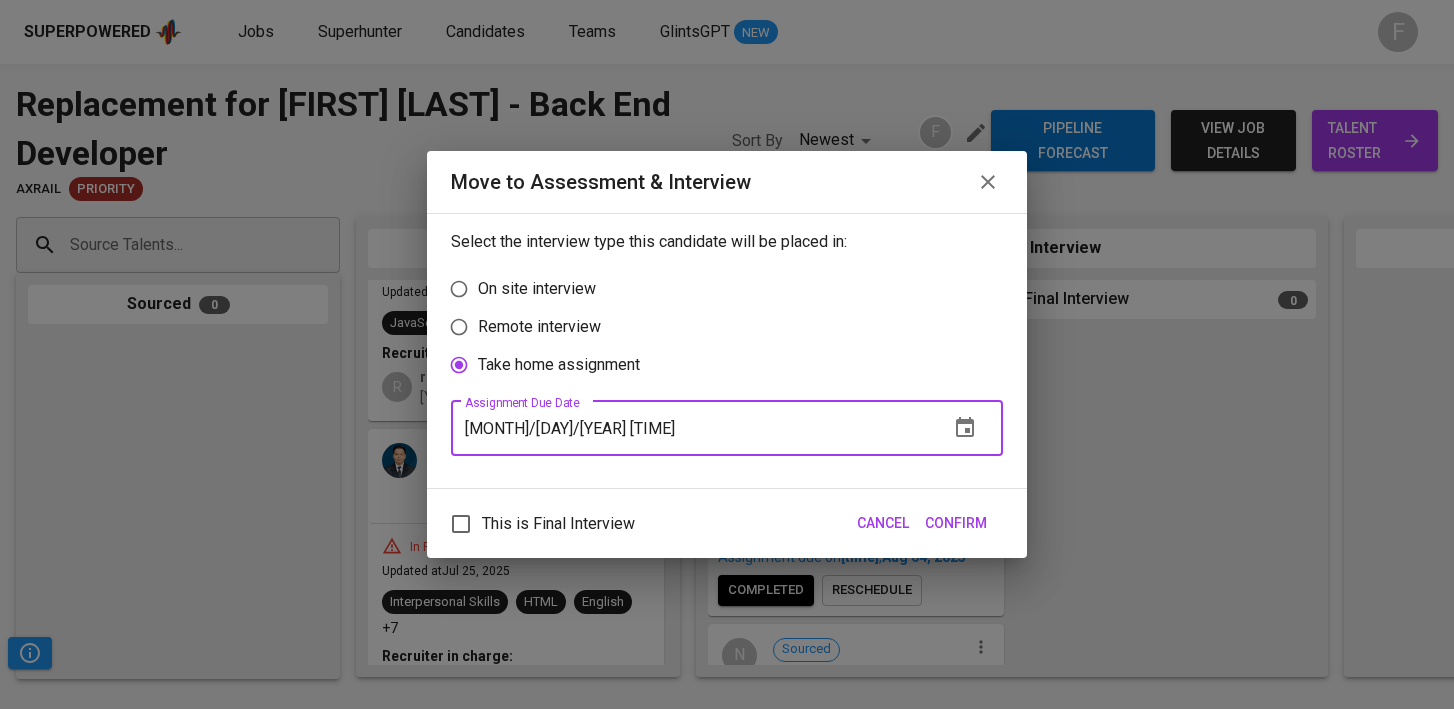 type on "08/04/2025 03:40 pm" 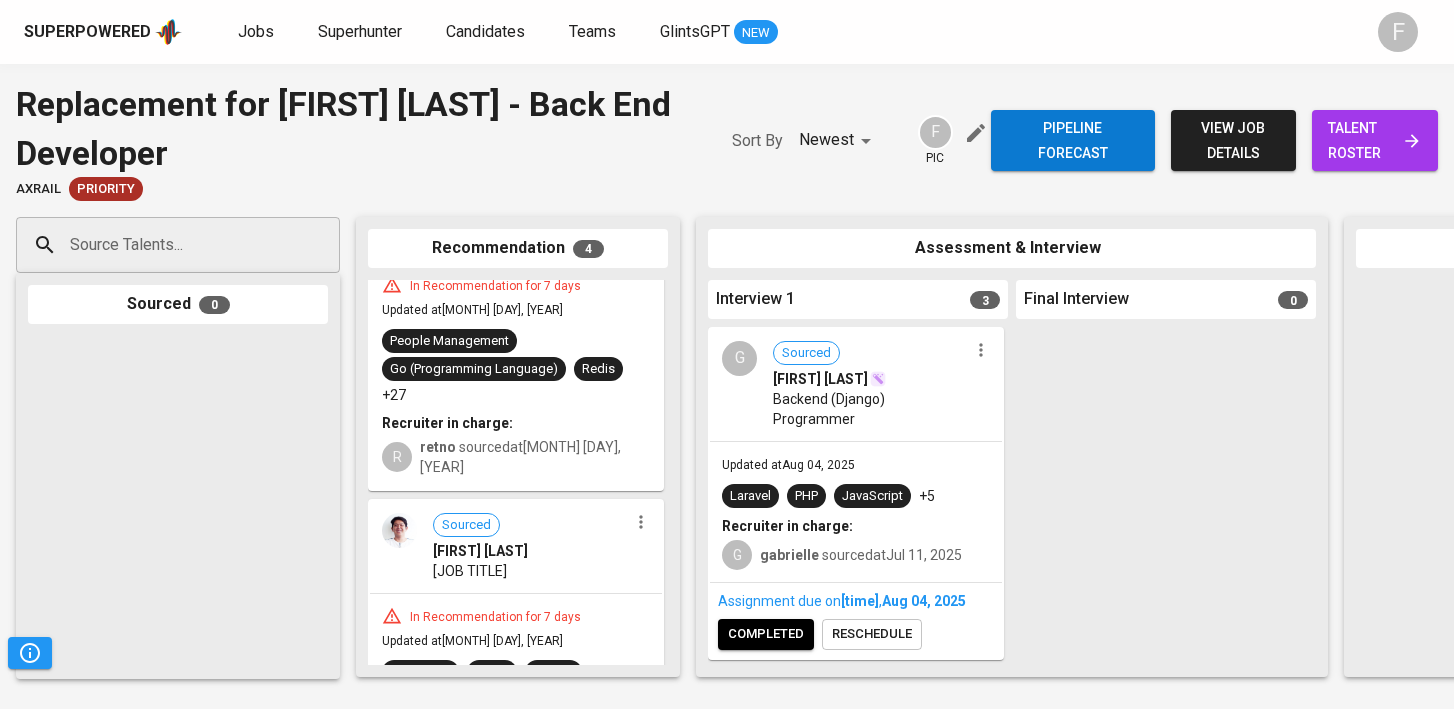 scroll, scrollTop: 0, scrollLeft: 0, axis: both 